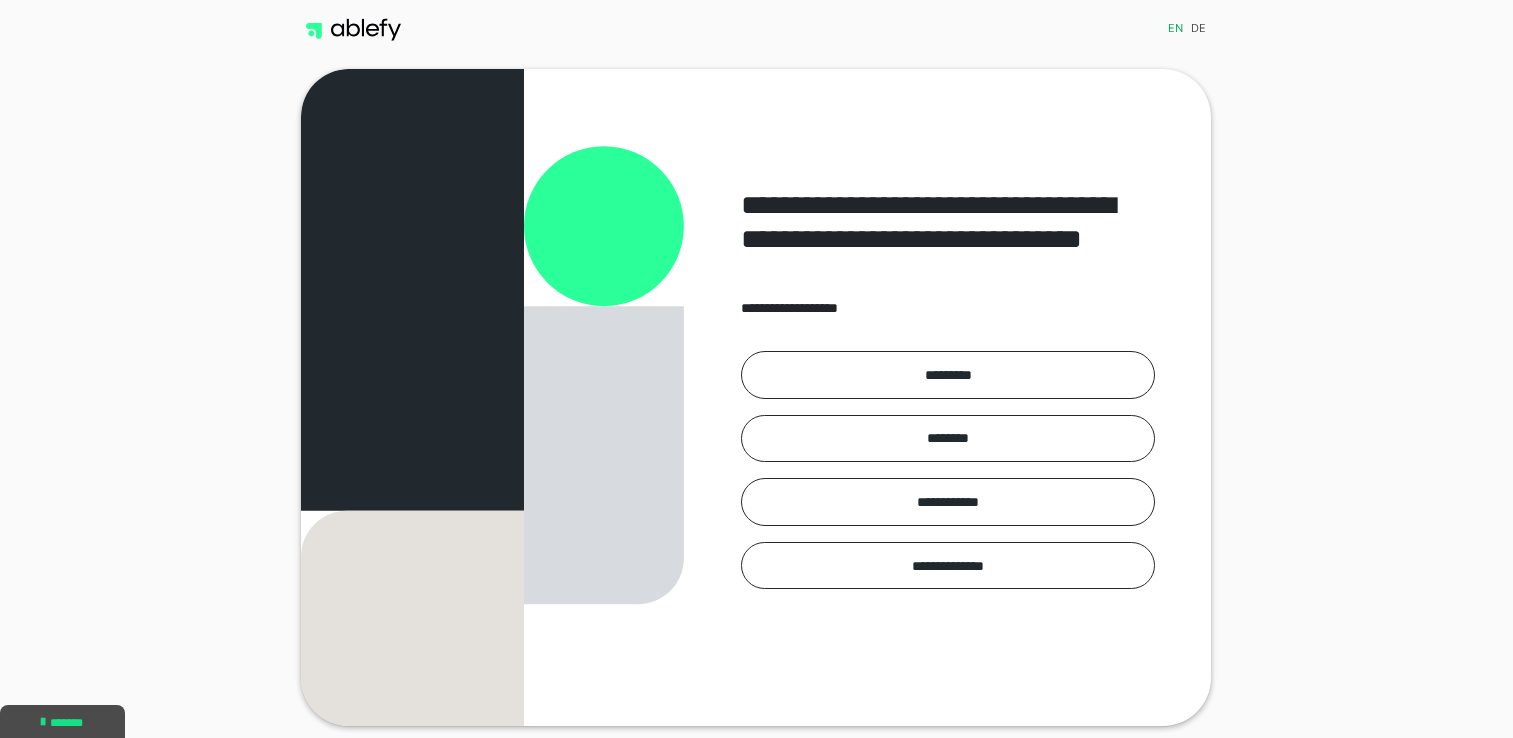 scroll, scrollTop: 0, scrollLeft: 0, axis: both 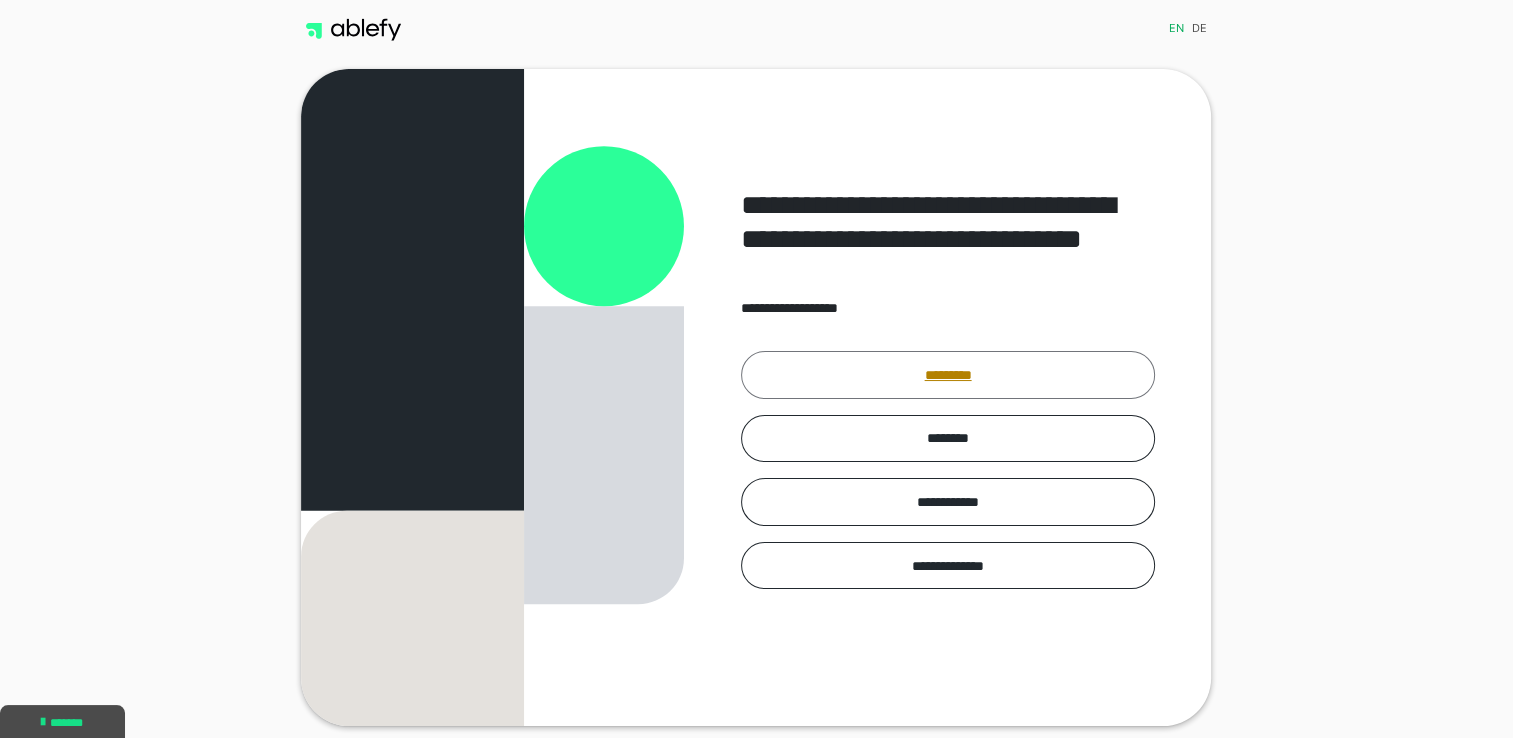 click on "*********" at bounding box center [948, 375] 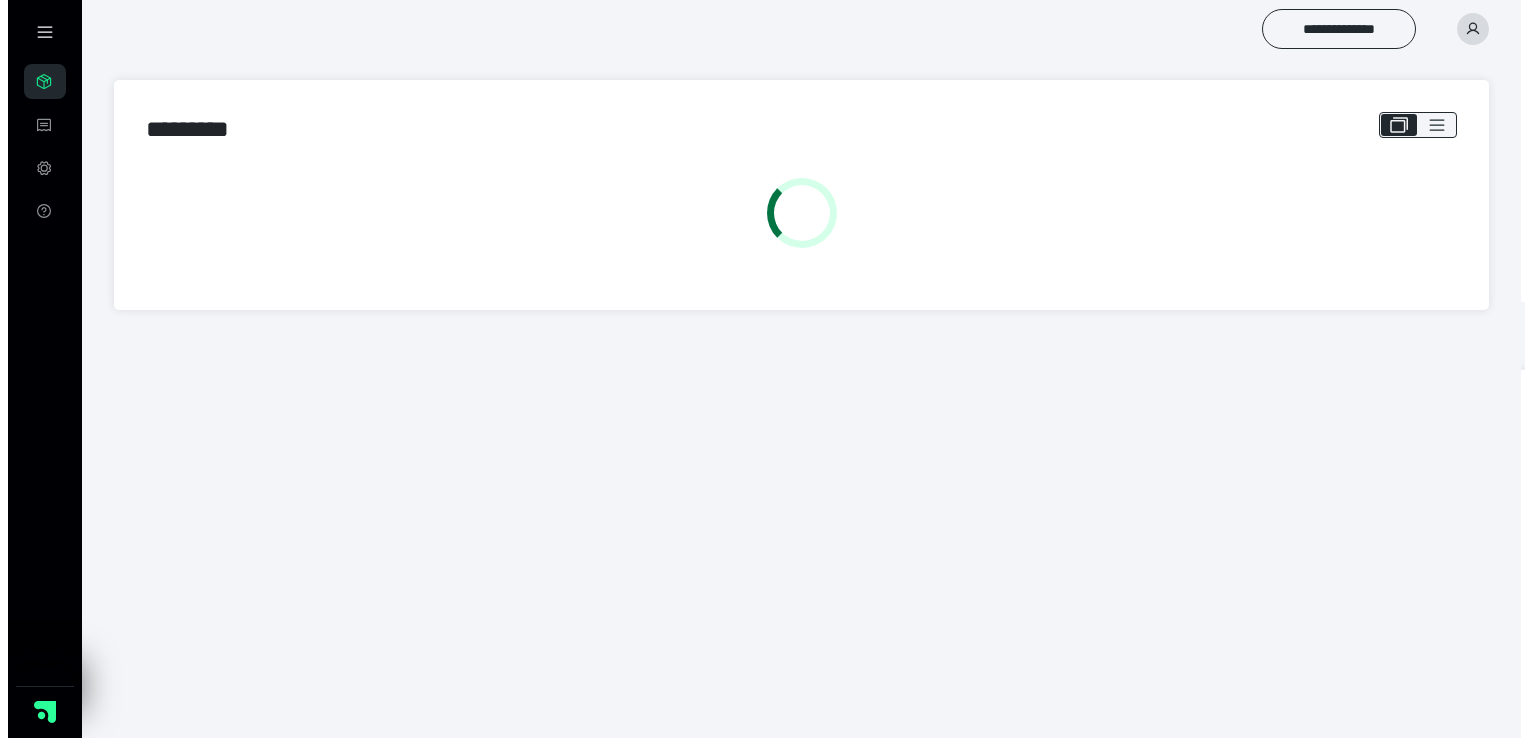 scroll, scrollTop: 0, scrollLeft: 0, axis: both 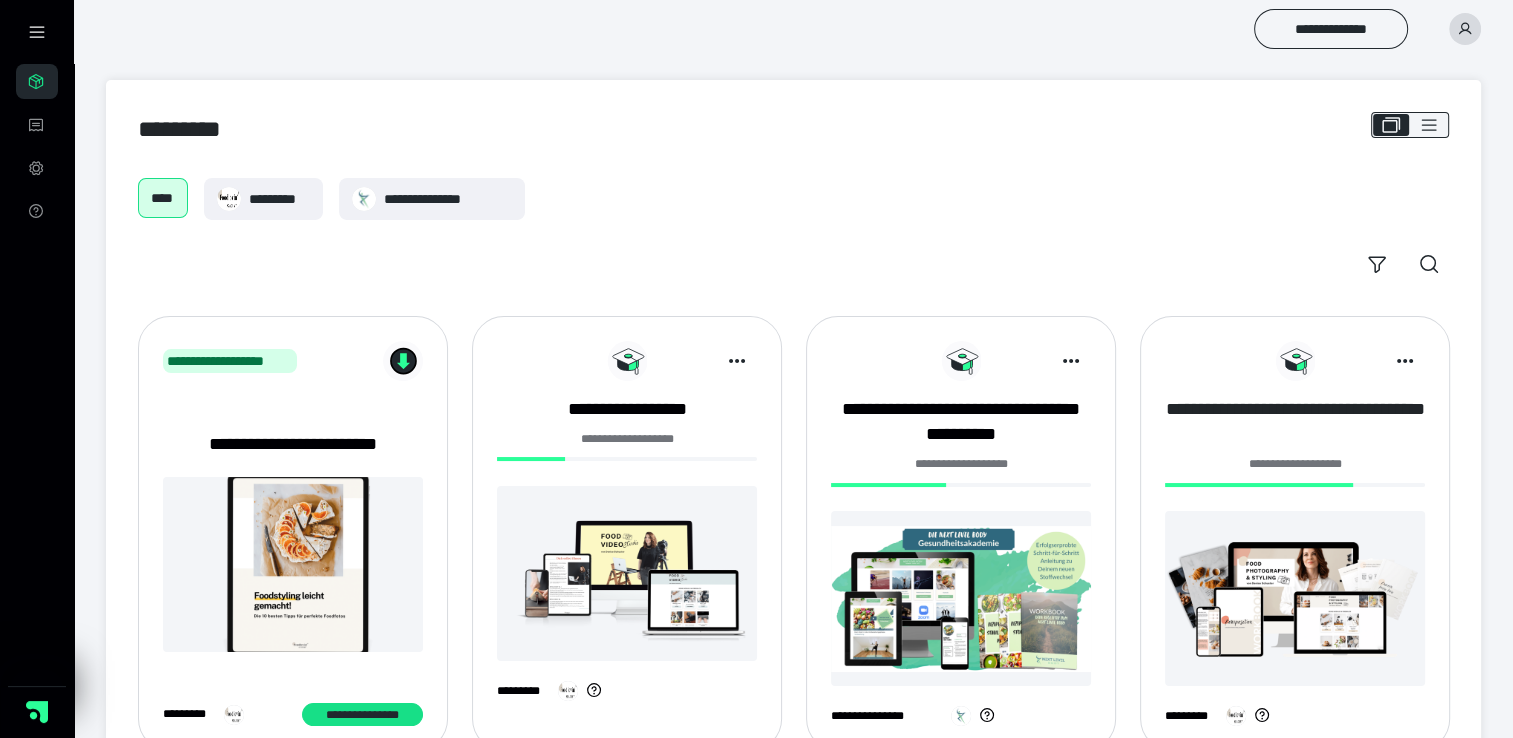 click on "**********" at bounding box center [1295, 422] 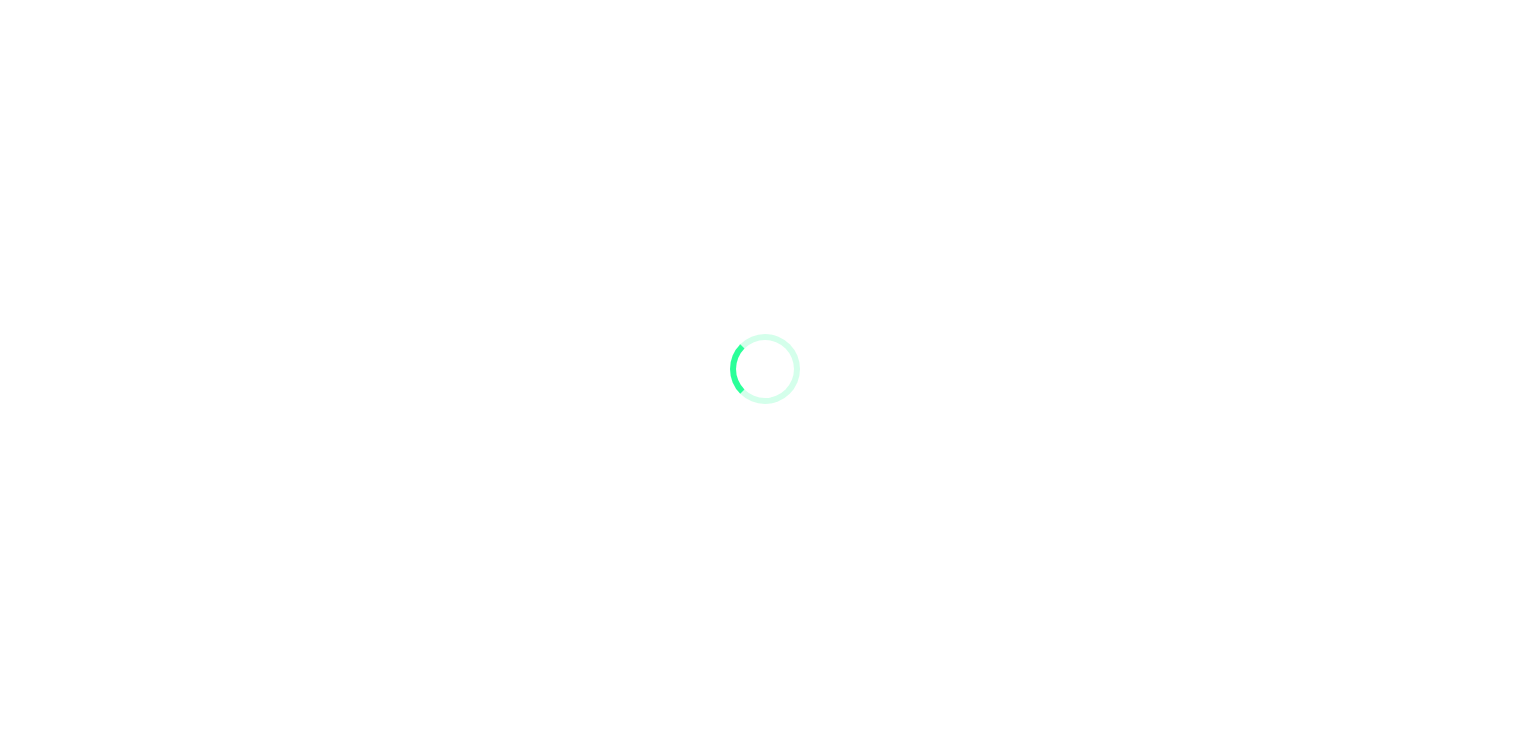scroll, scrollTop: 0, scrollLeft: 0, axis: both 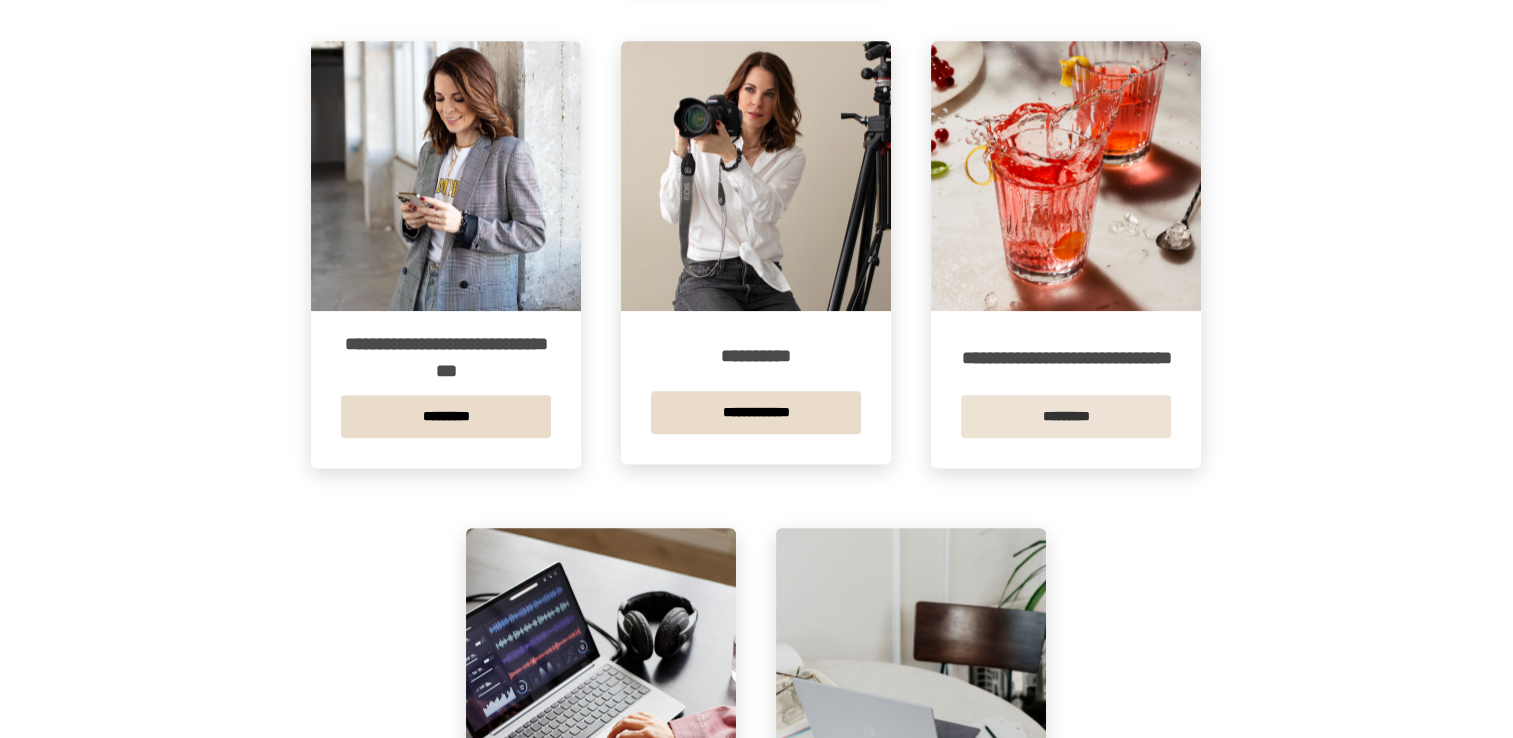 click on "*********" at bounding box center (1066, 416) 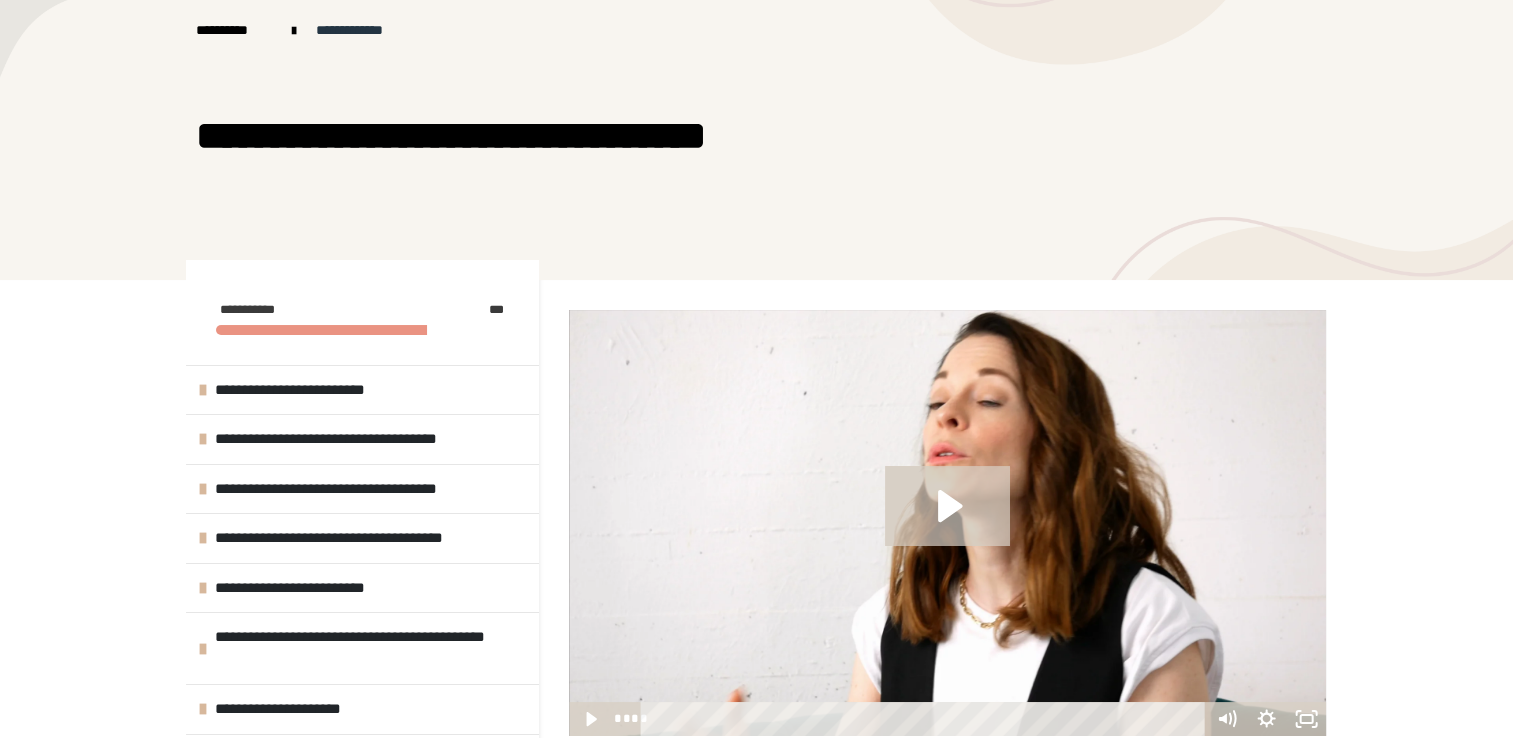 scroll, scrollTop: 400, scrollLeft: 0, axis: vertical 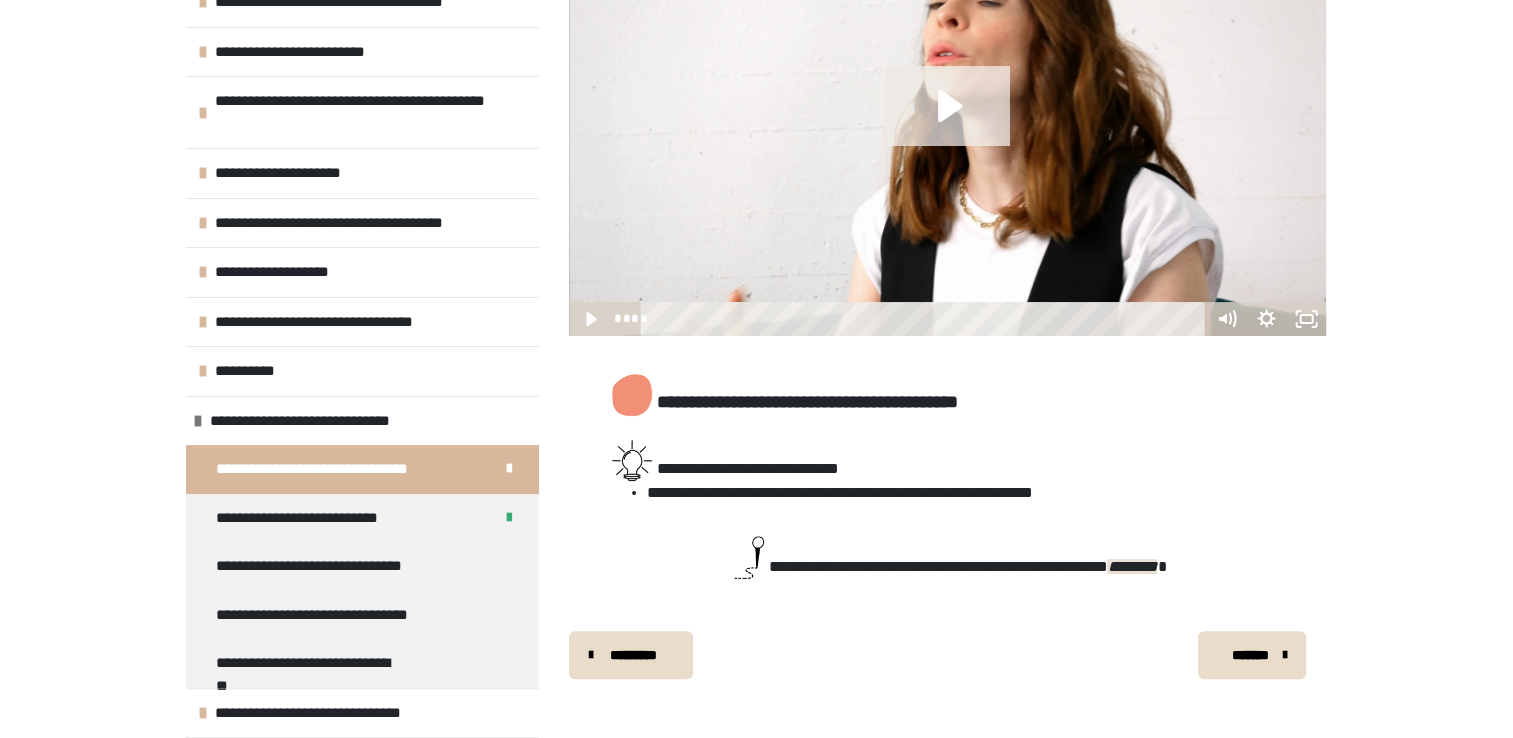 click 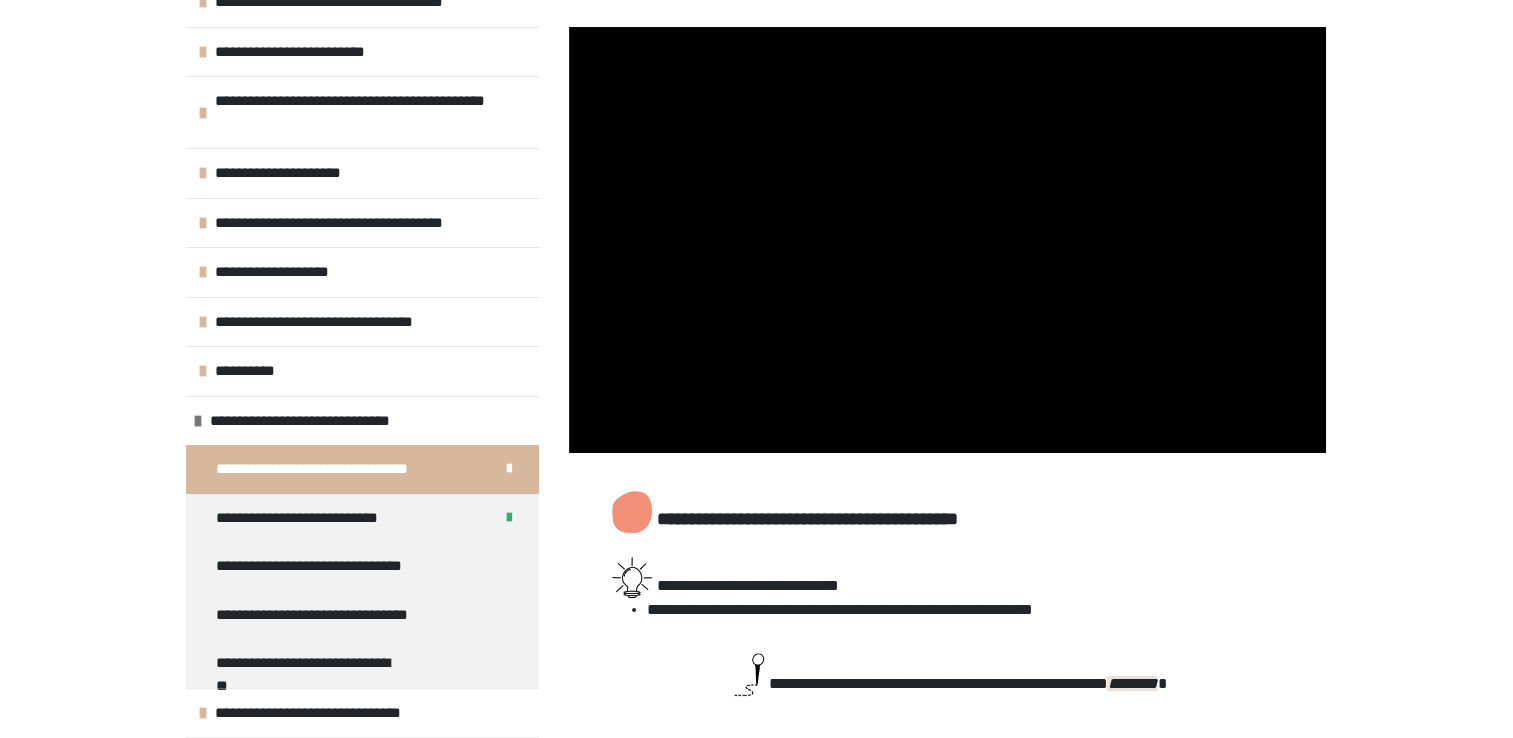 scroll, scrollTop: 282, scrollLeft: 0, axis: vertical 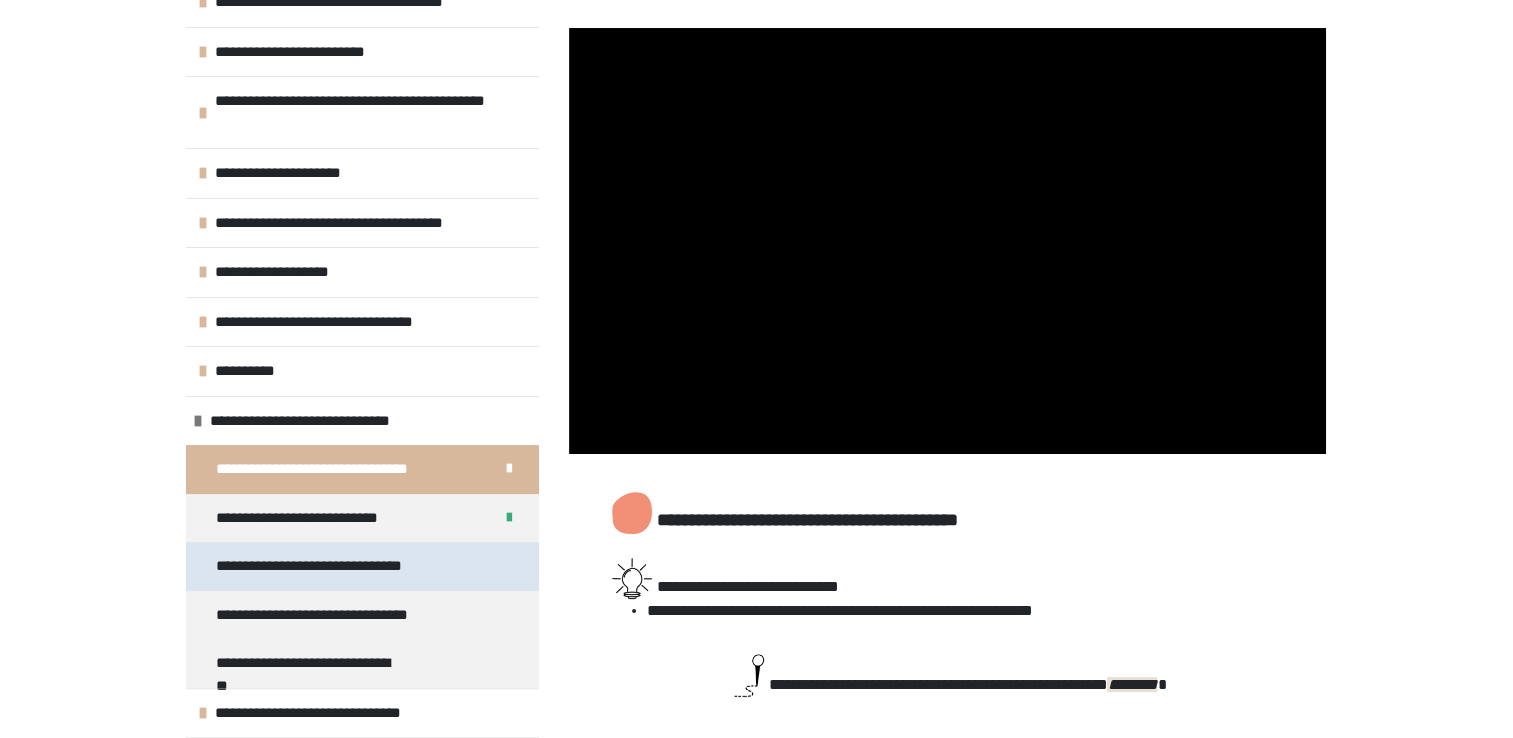click on "**********" at bounding box center (326, 566) 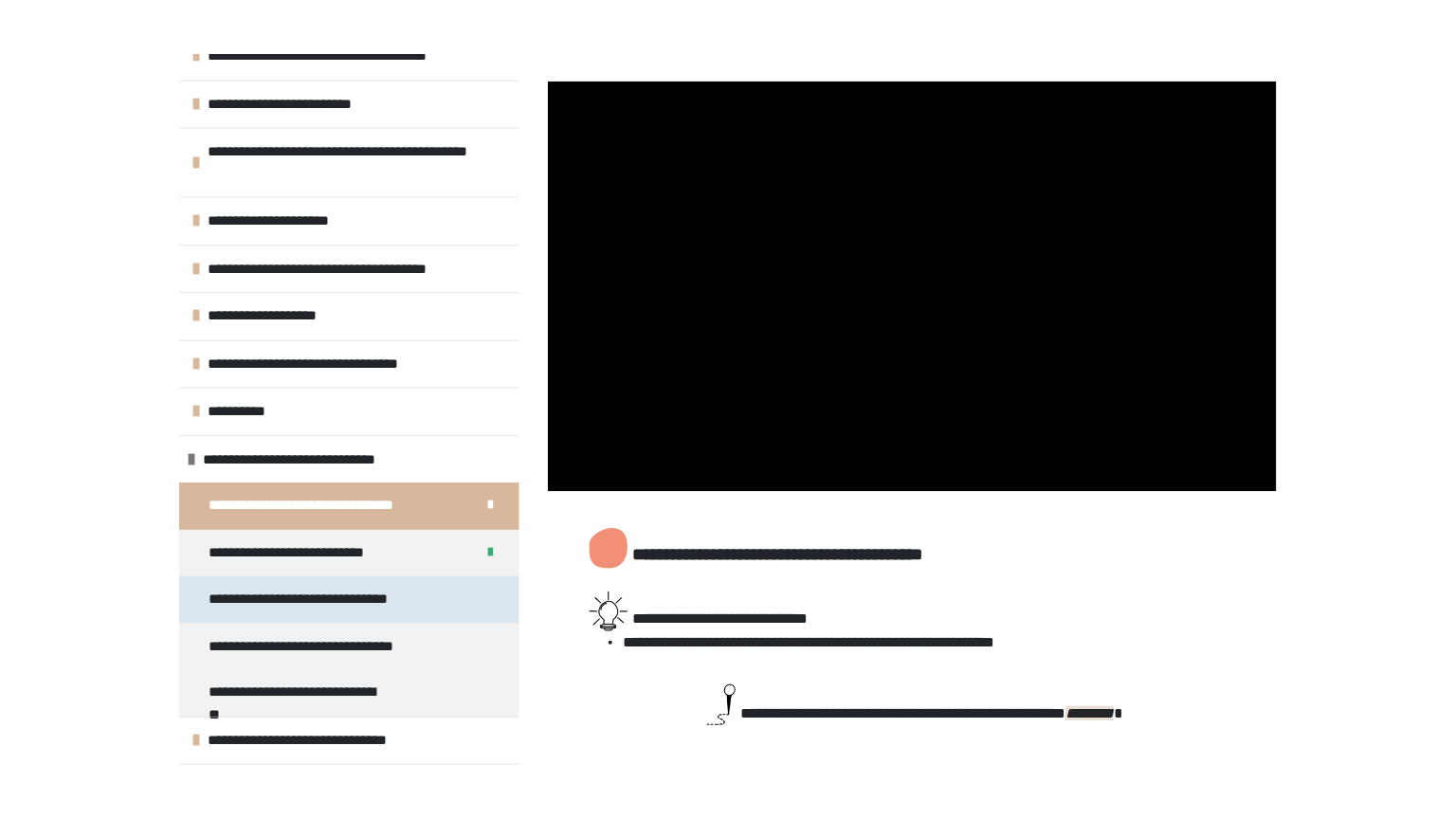 scroll, scrollTop: 256, scrollLeft: 0, axis: vertical 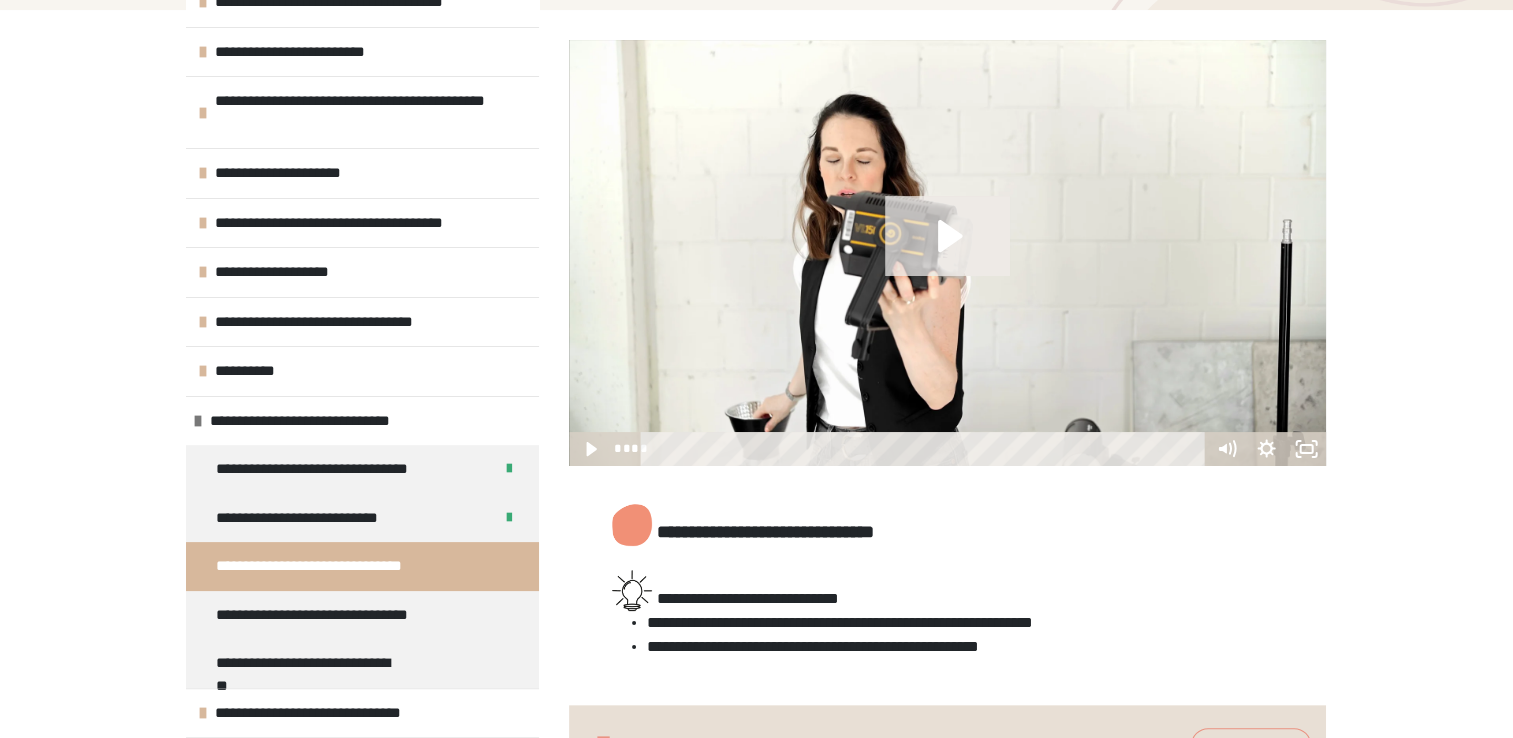 click 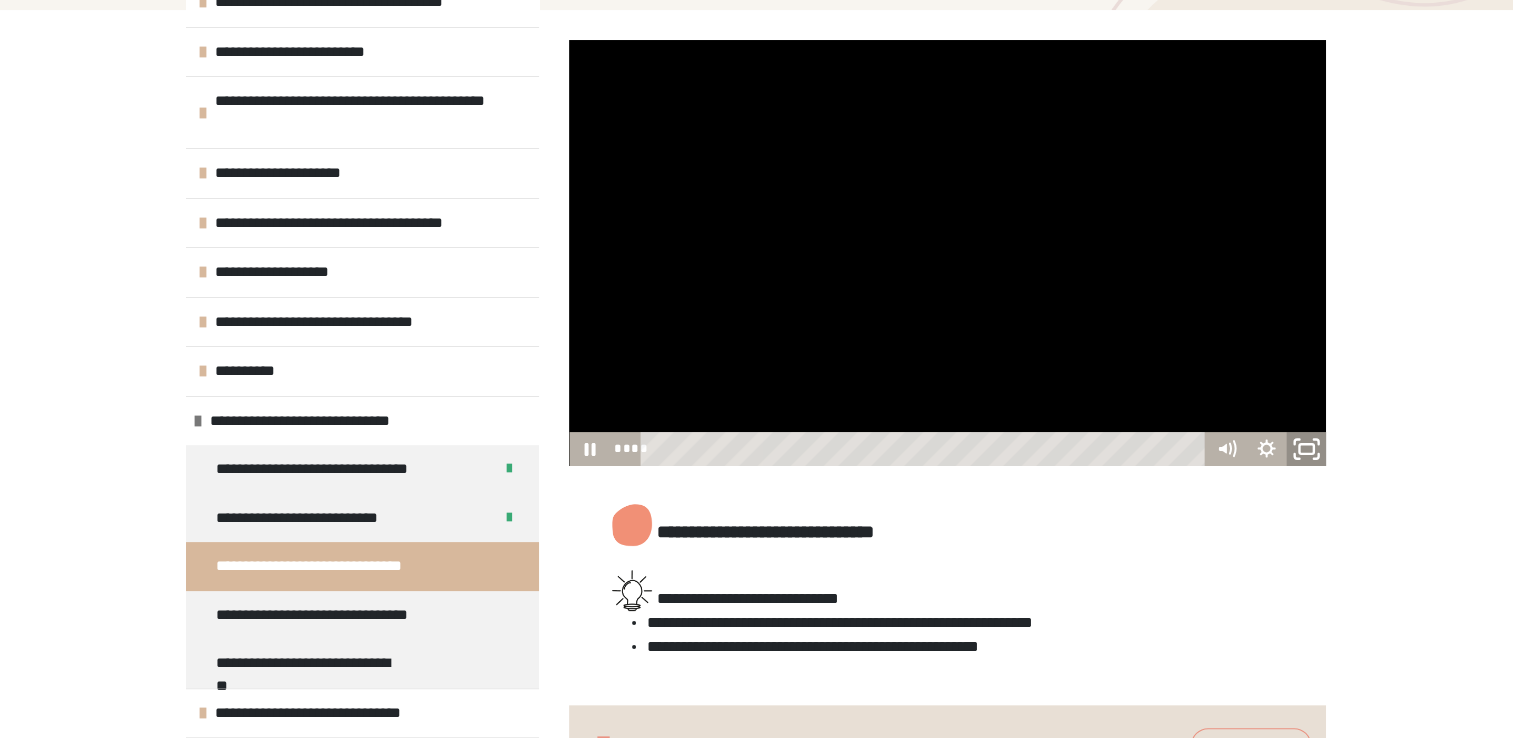 click 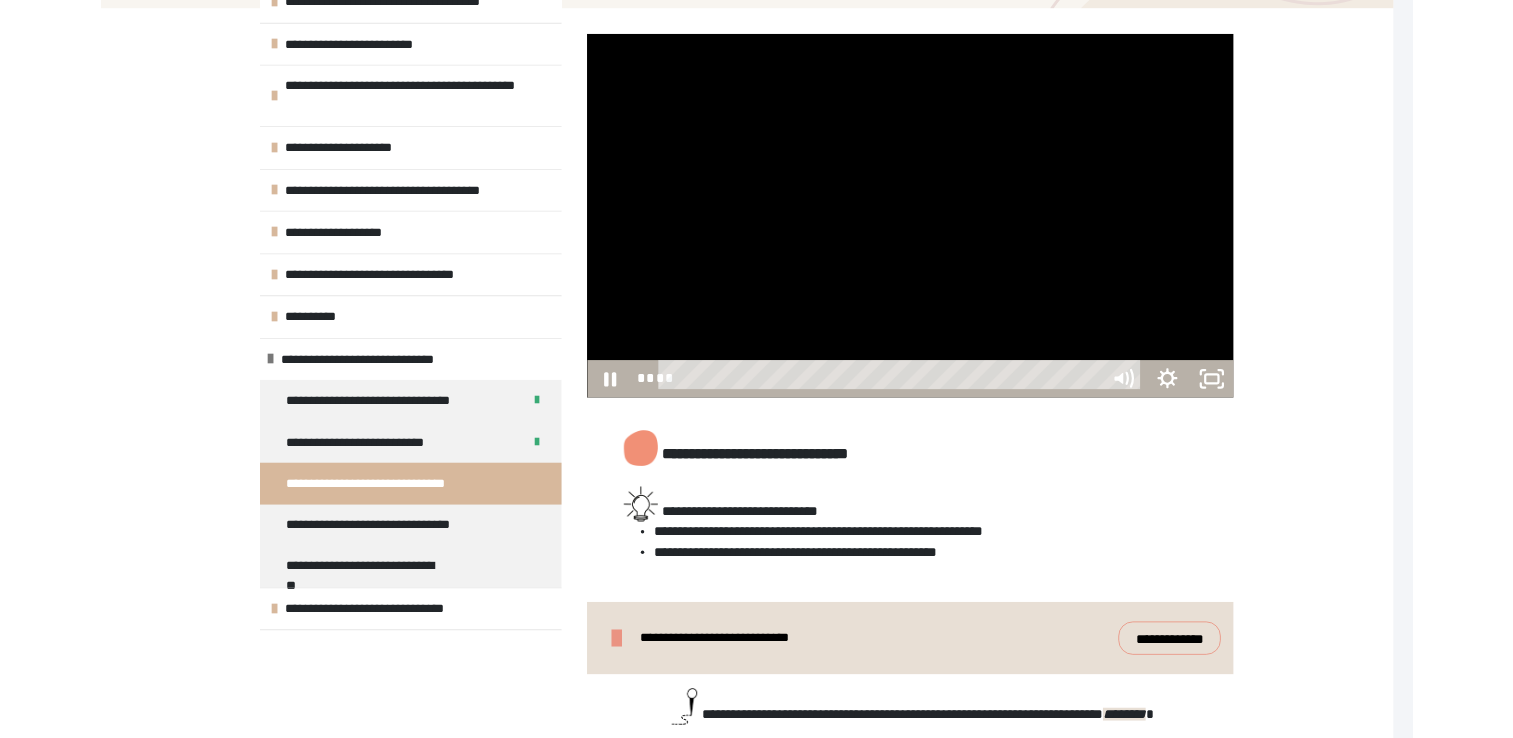 scroll, scrollTop: 240, scrollLeft: 0, axis: vertical 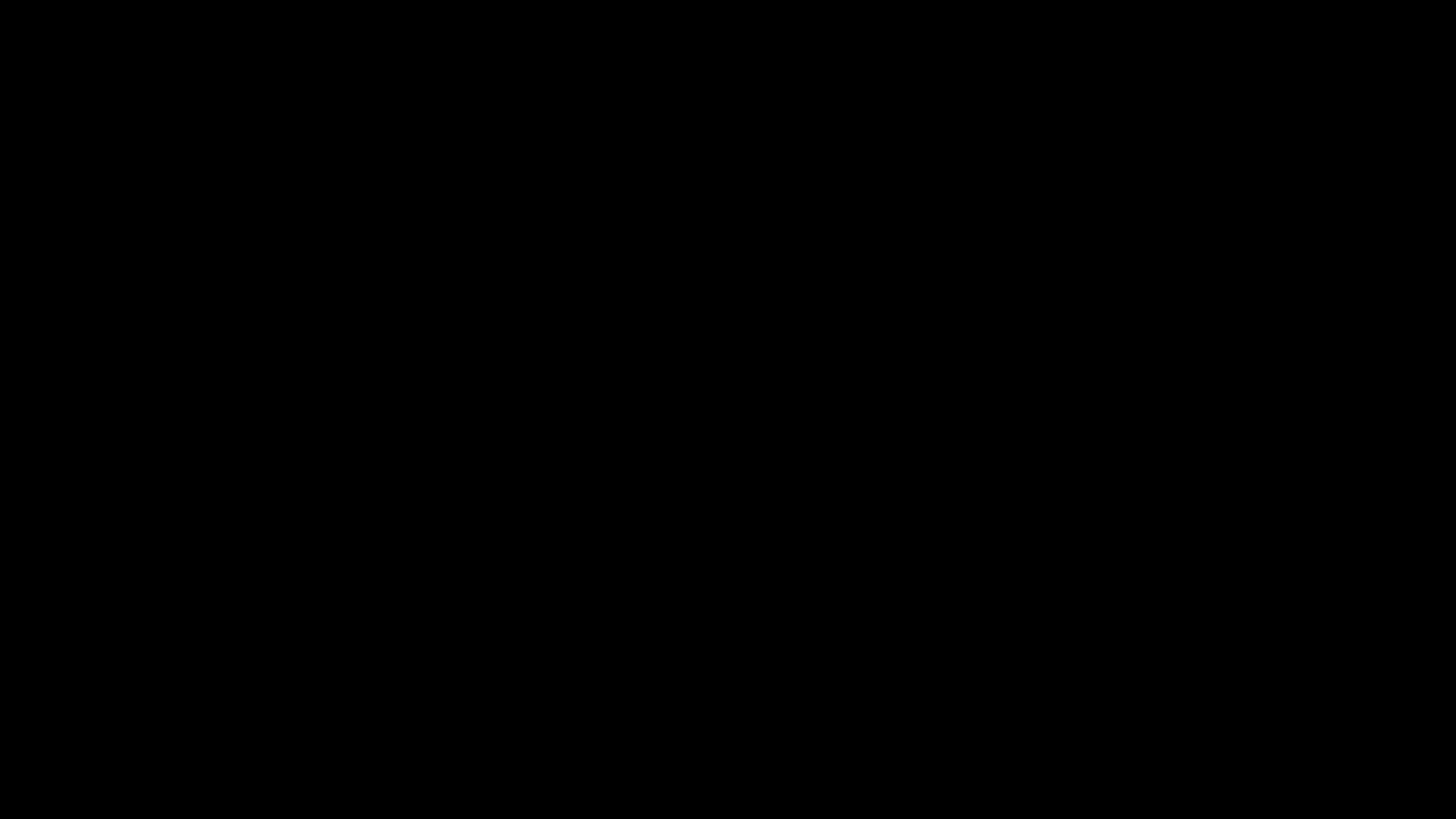type 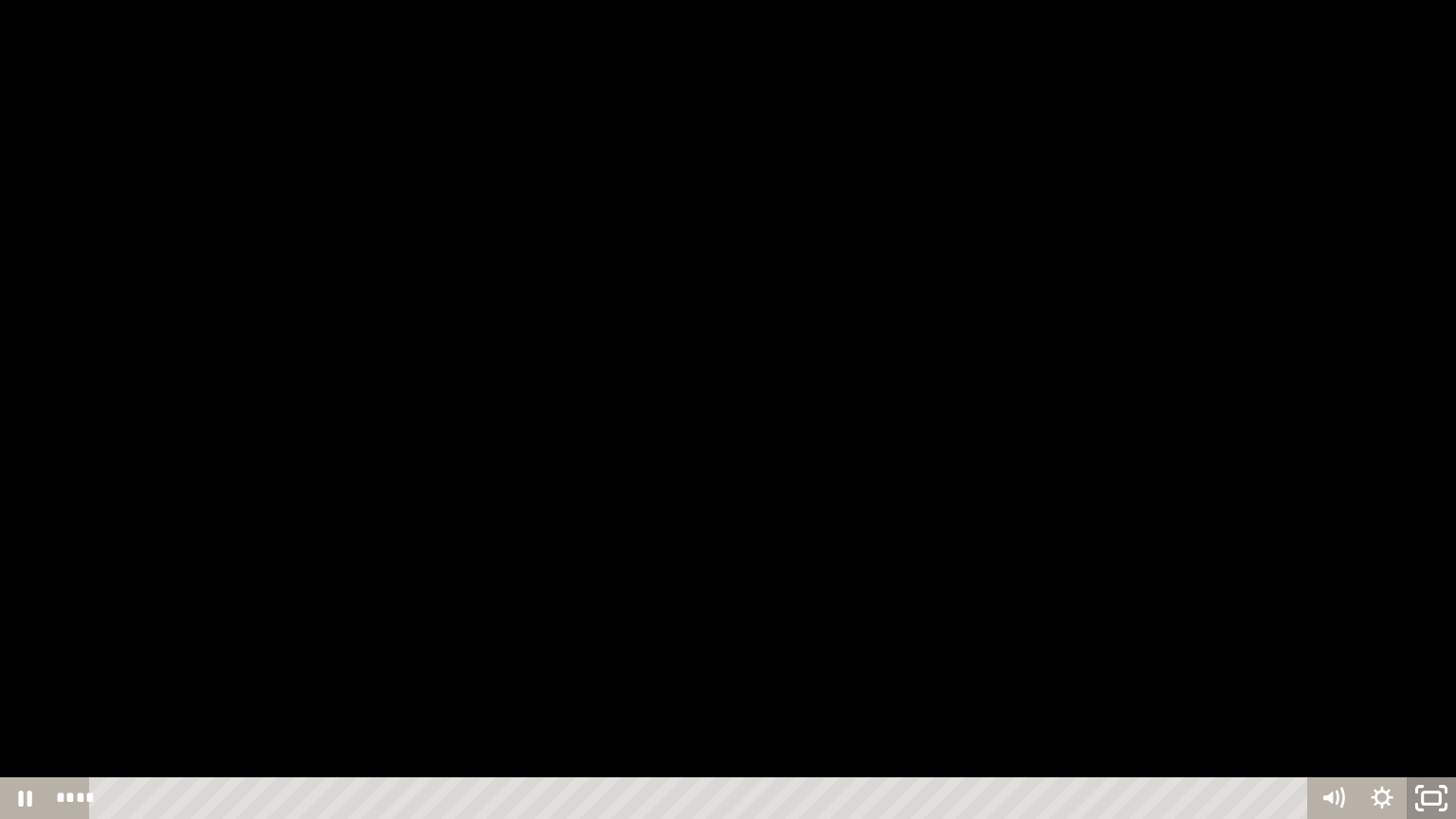 click 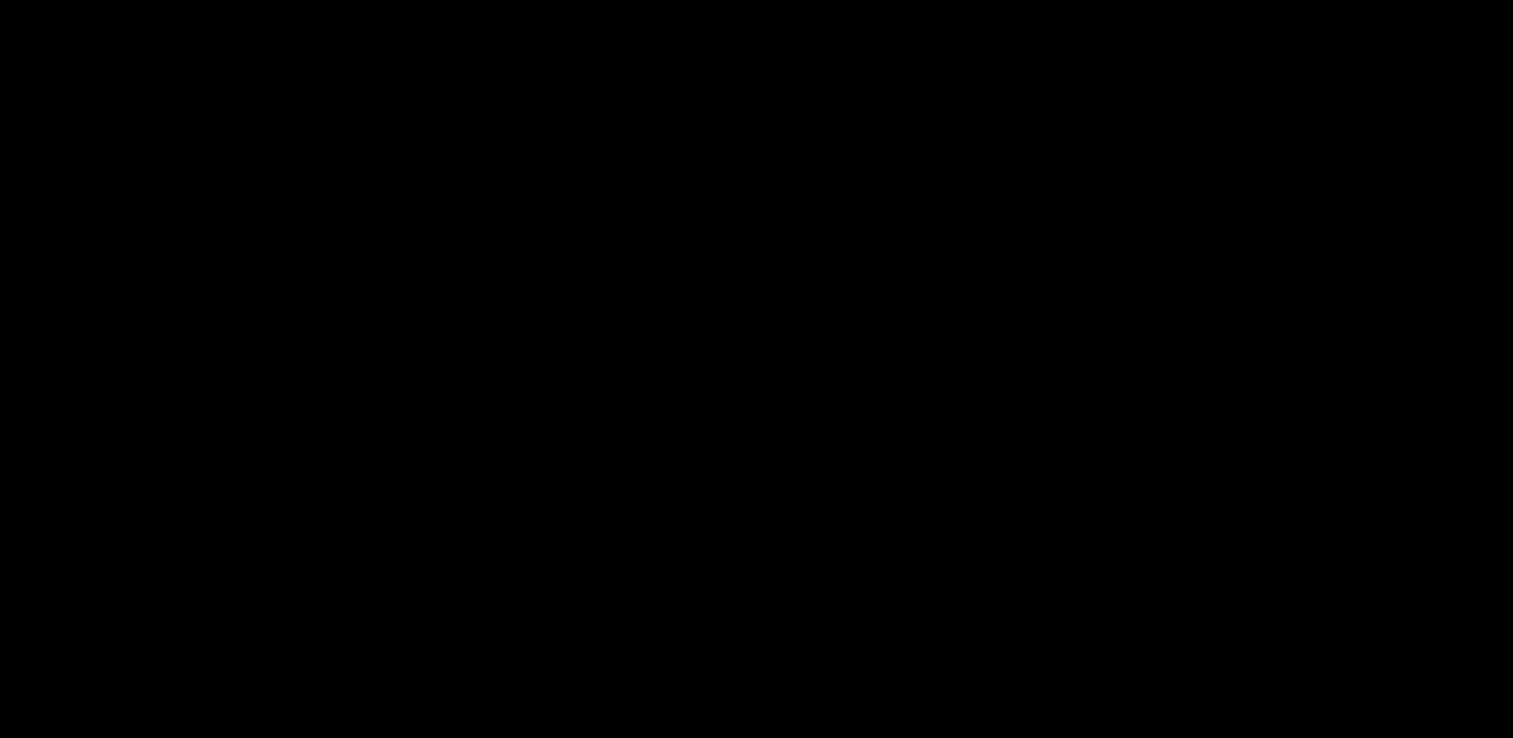 scroll, scrollTop: 276, scrollLeft: 0, axis: vertical 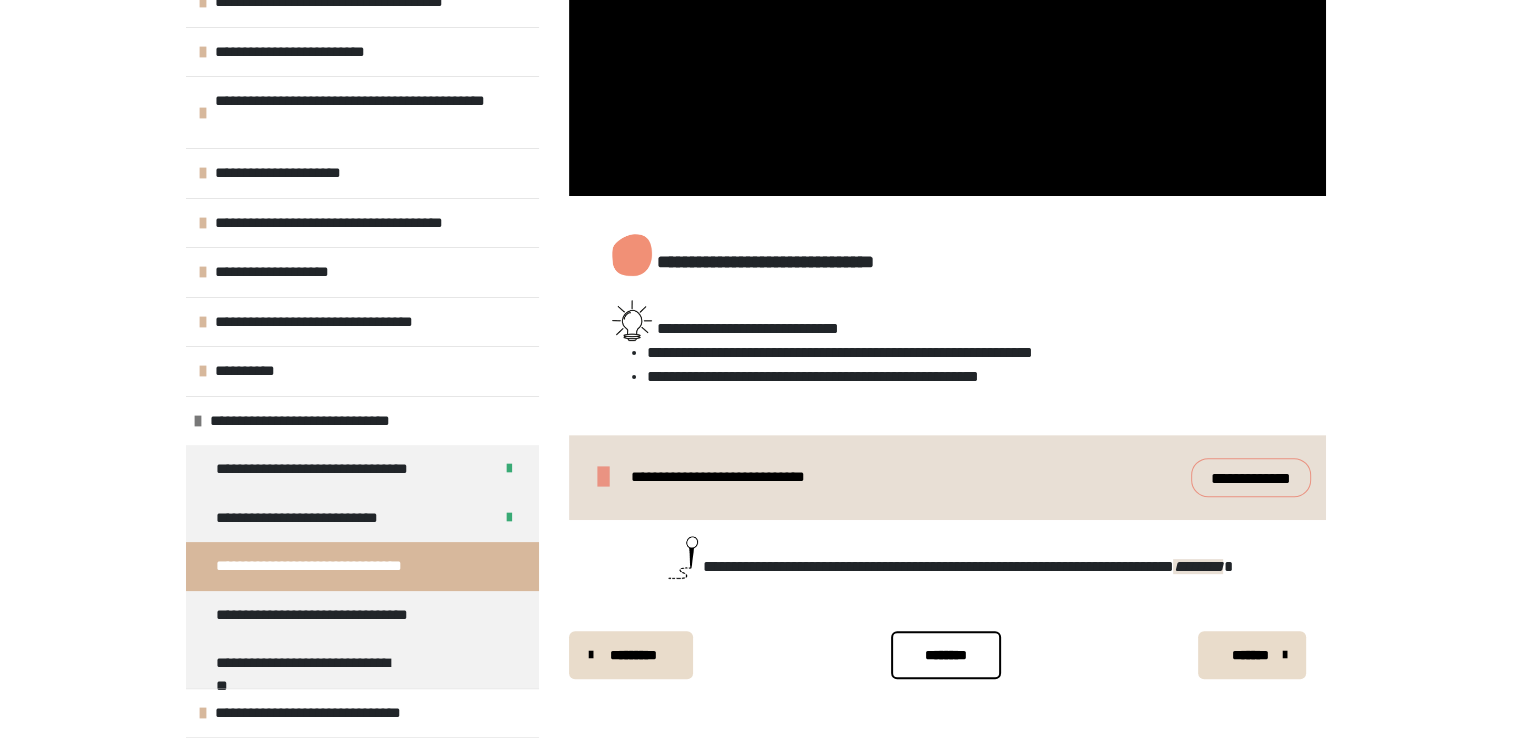 click on "********" at bounding box center (946, 655) 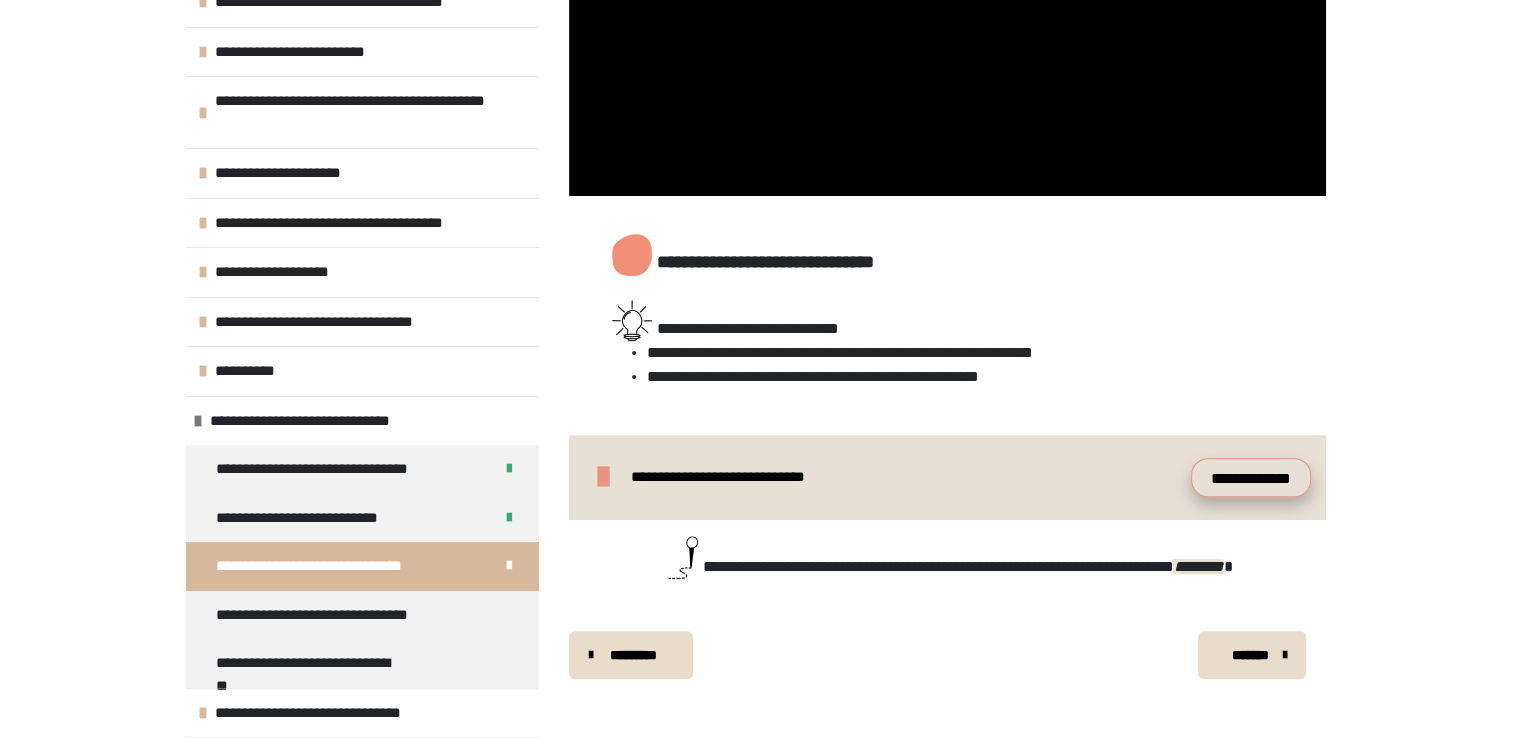 click on "**********" at bounding box center [1251, 478] 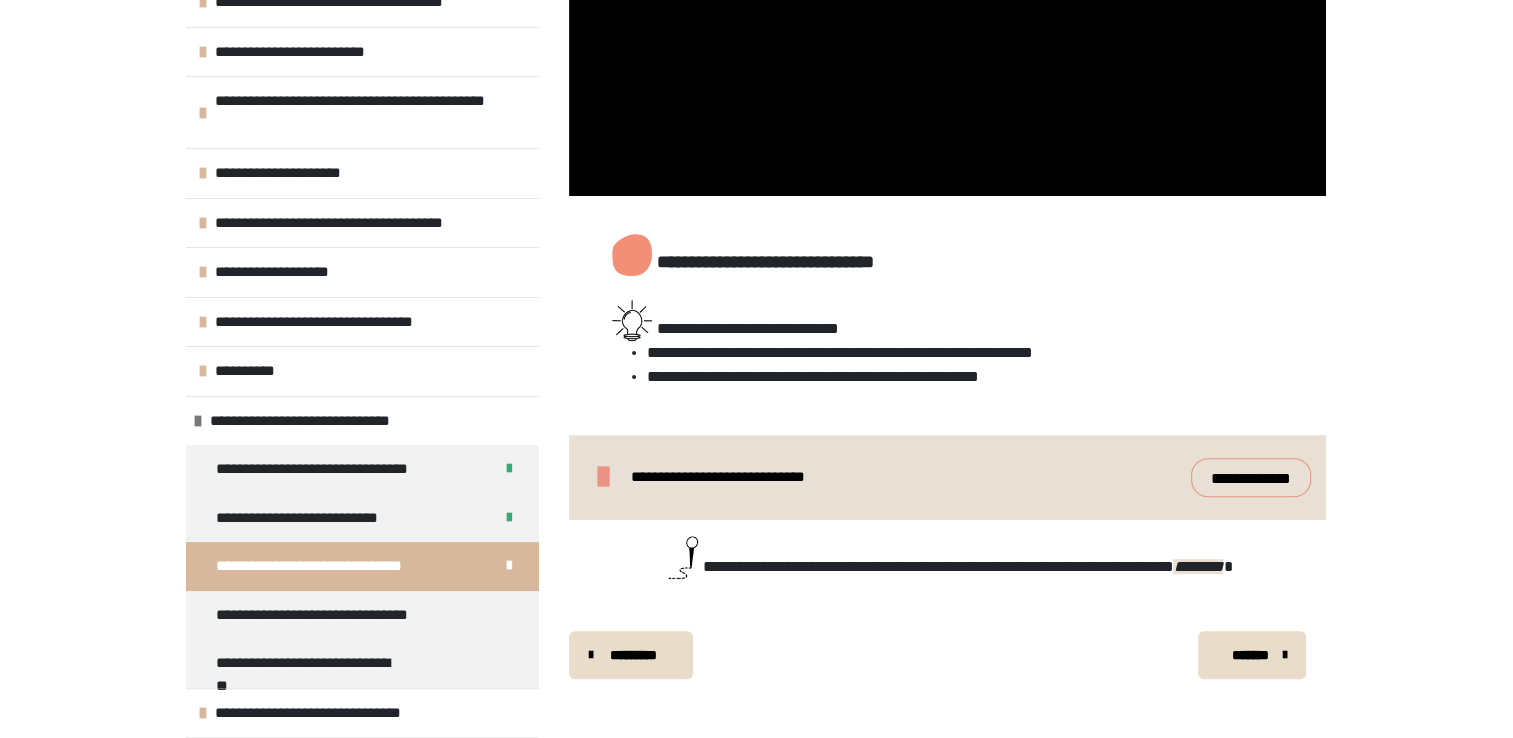 click on "*******" at bounding box center [1250, 655] 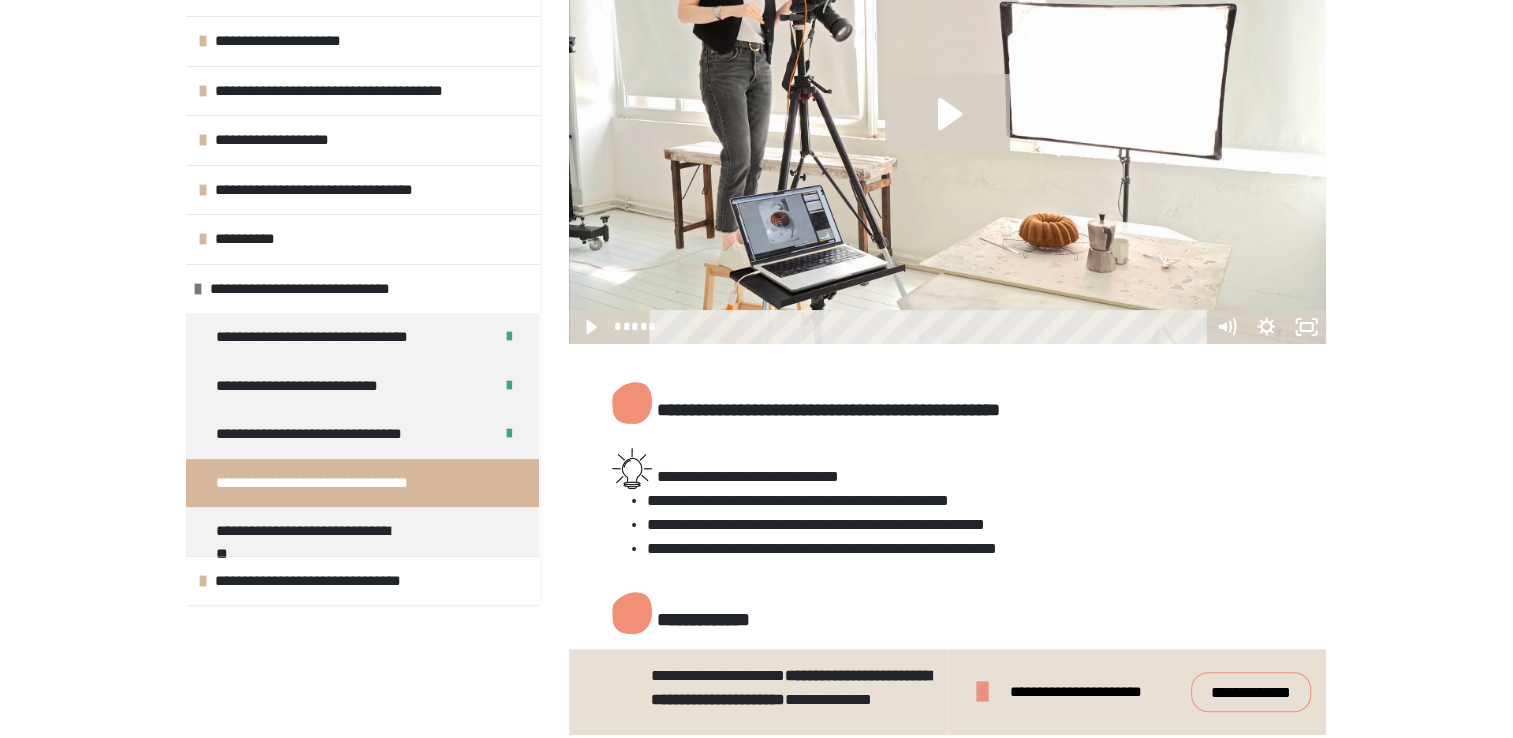 scroll, scrollTop: 0, scrollLeft: 0, axis: both 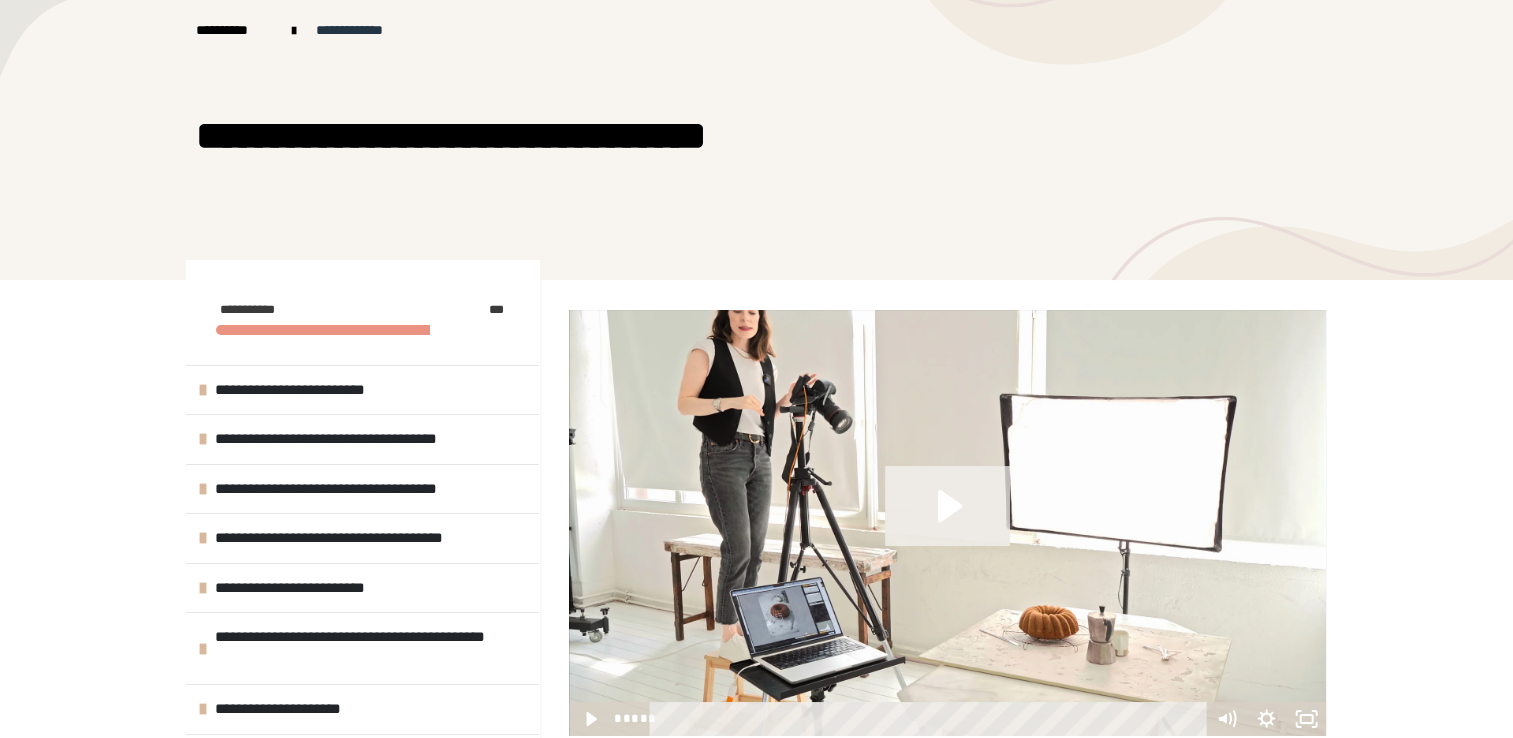 click 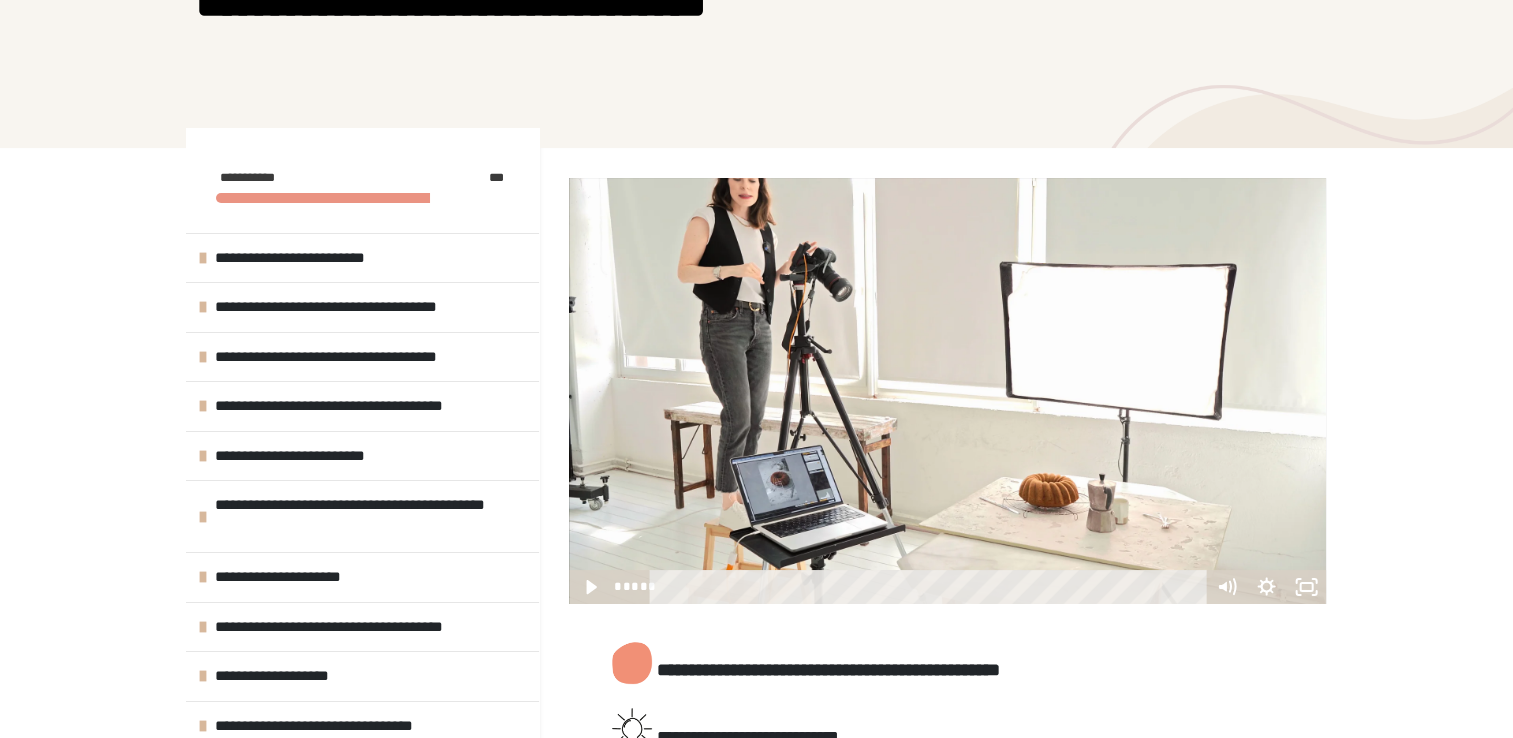 scroll, scrollTop: 144, scrollLeft: 0, axis: vertical 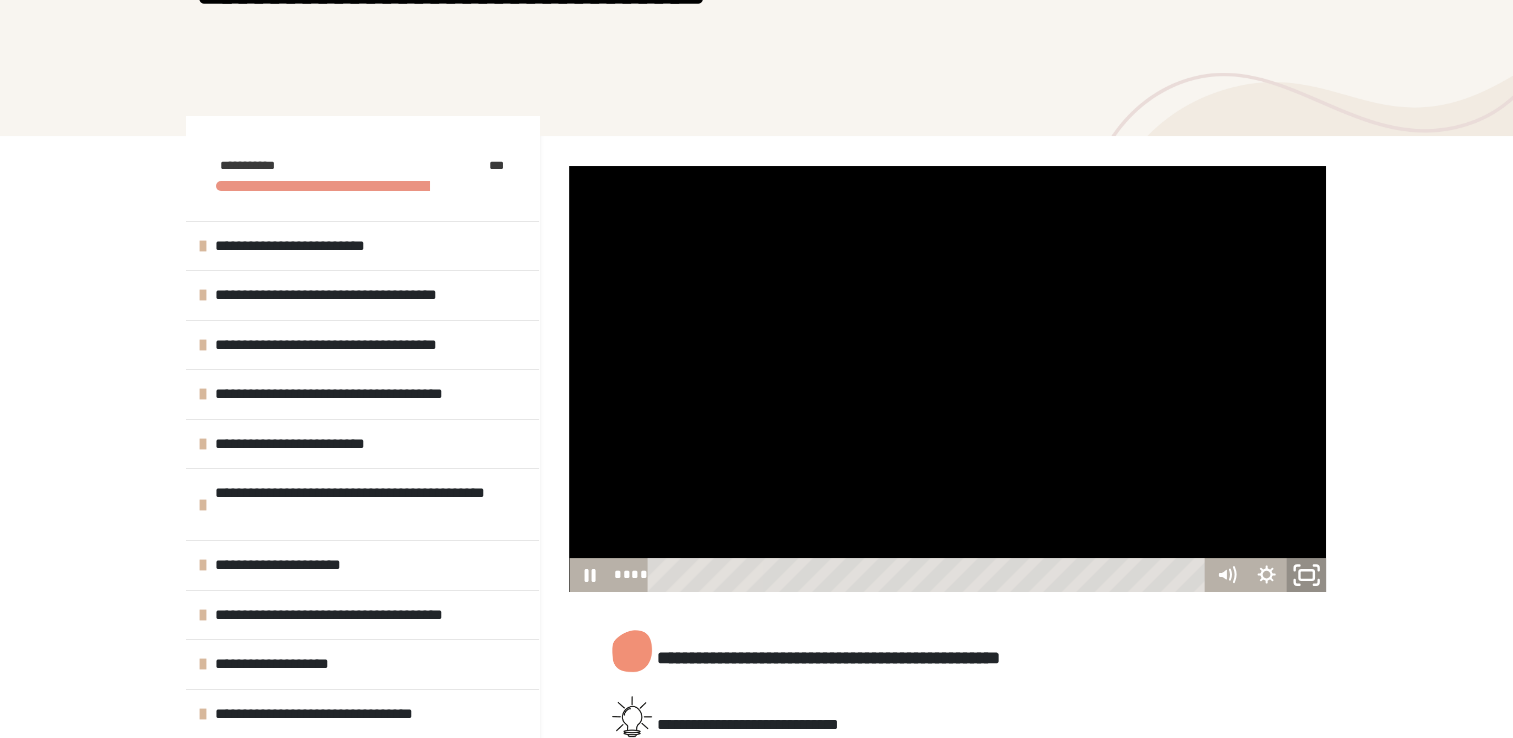 click 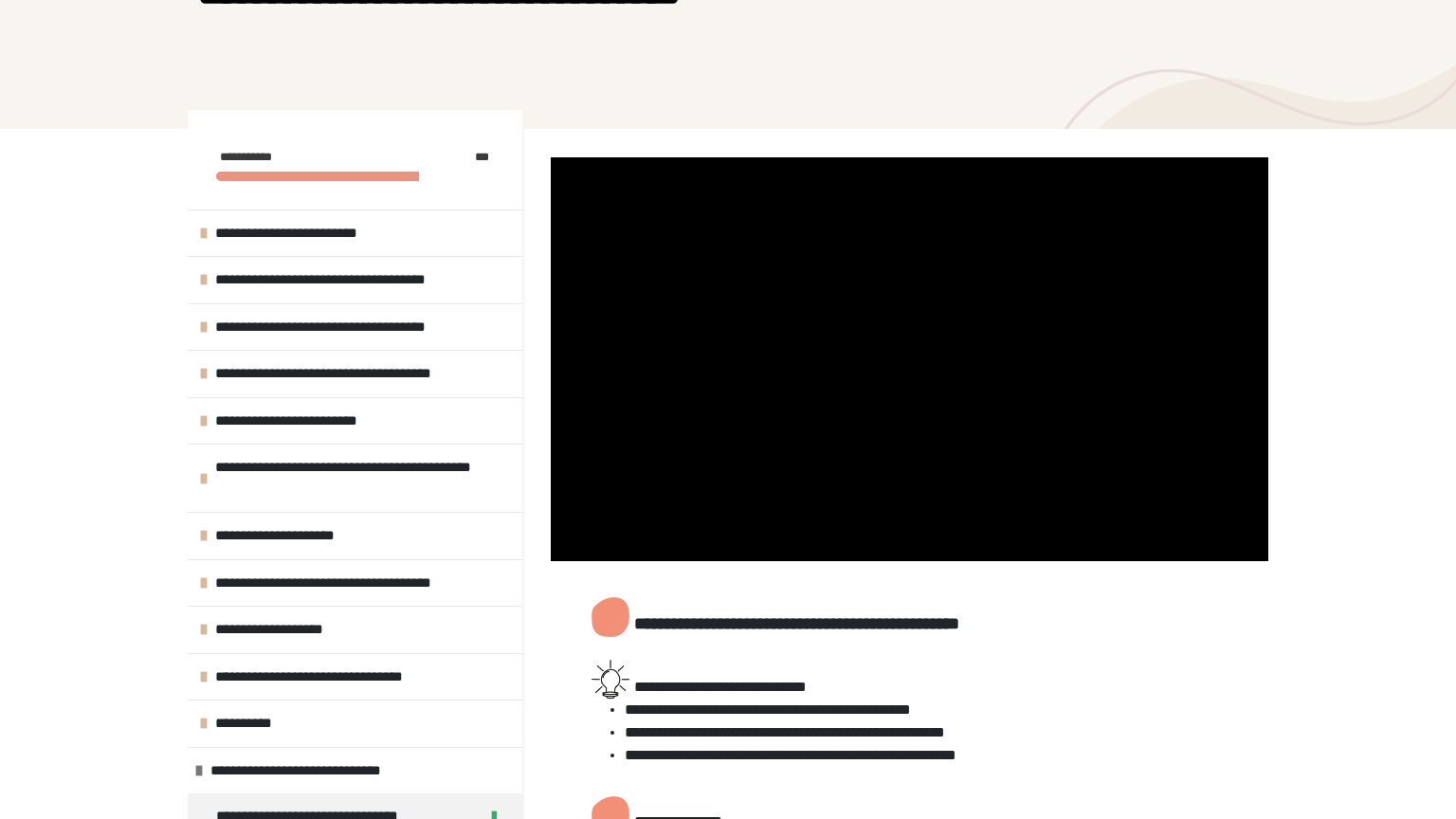 type 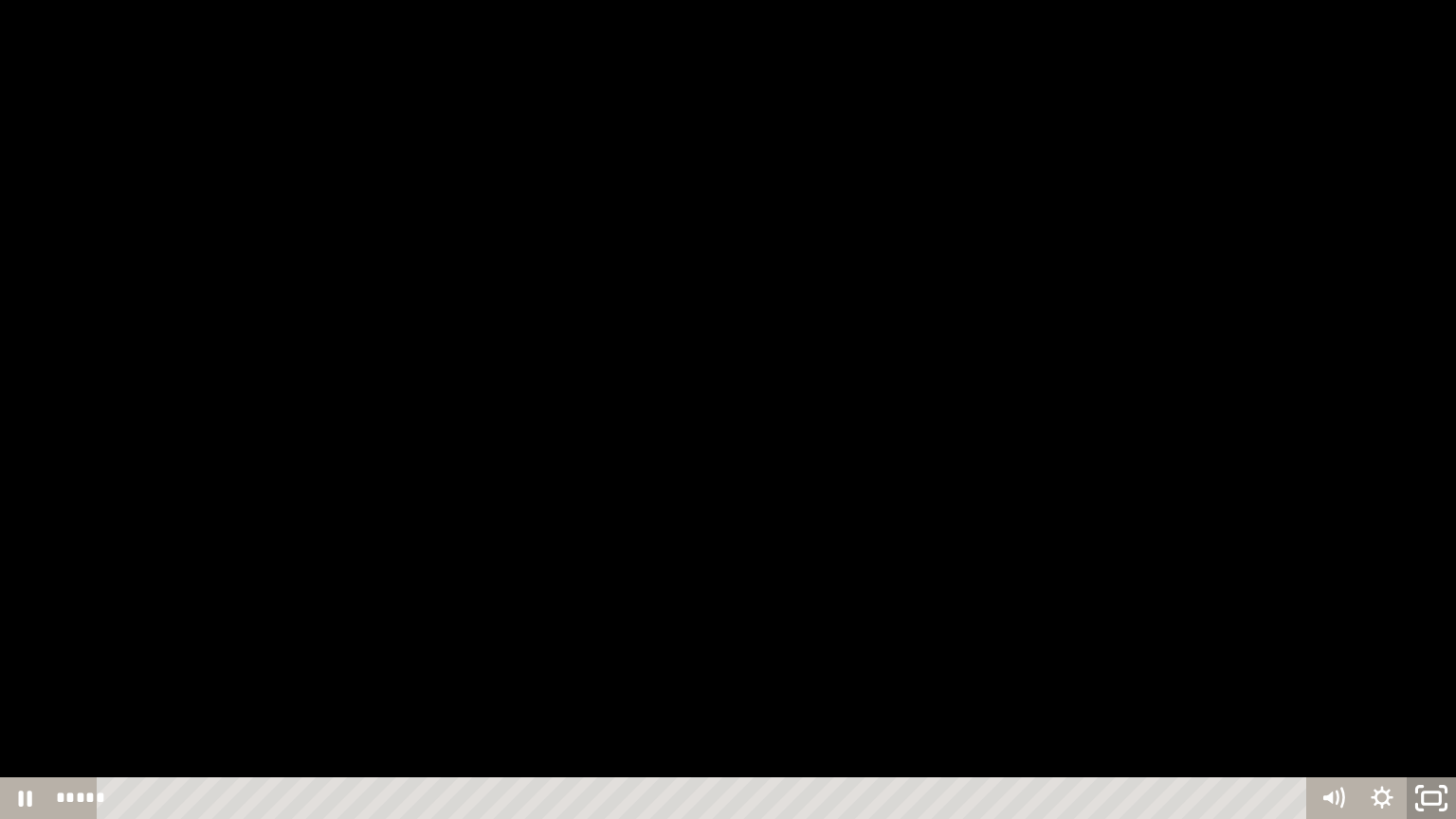 click 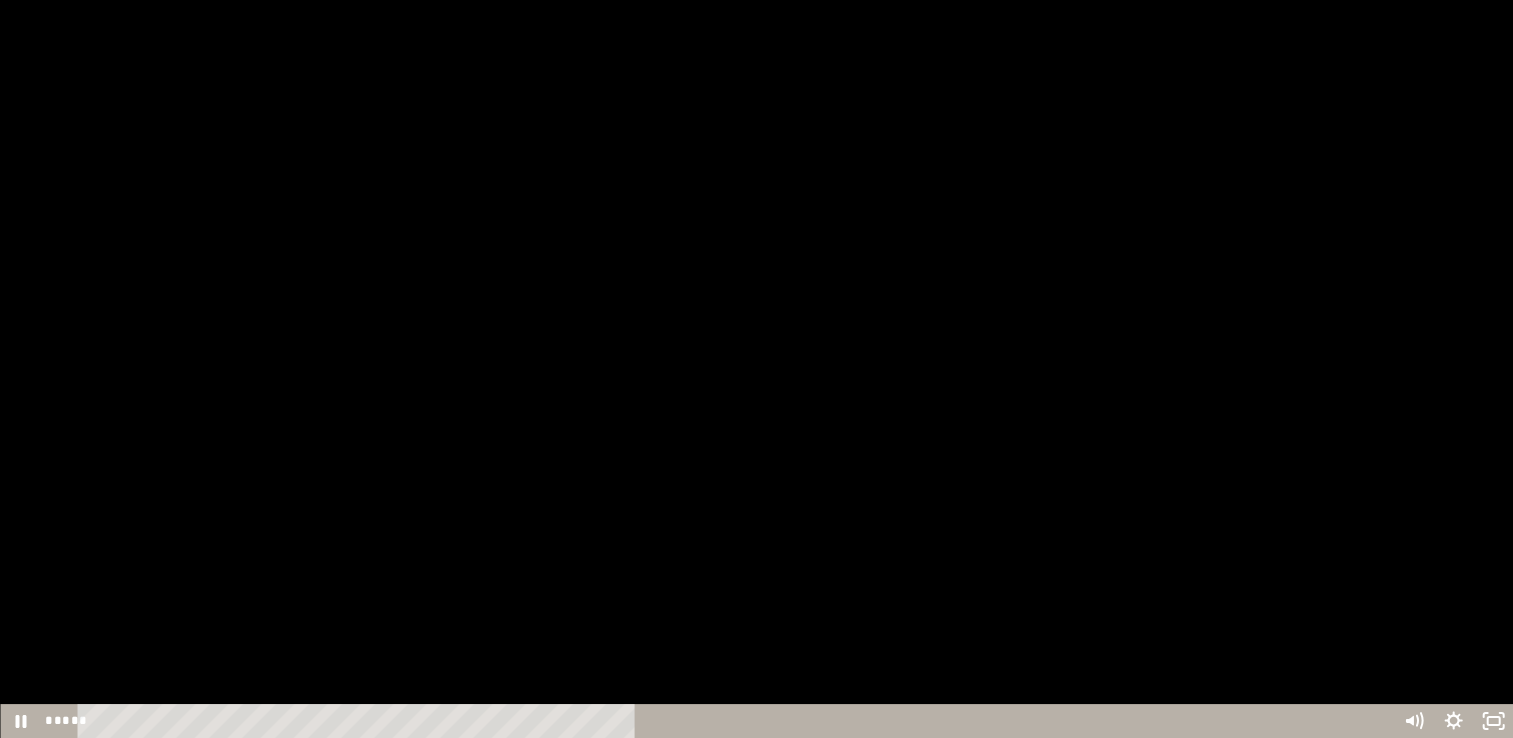 scroll, scrollTop: 700, scrollLeft: 0, axis: vertical 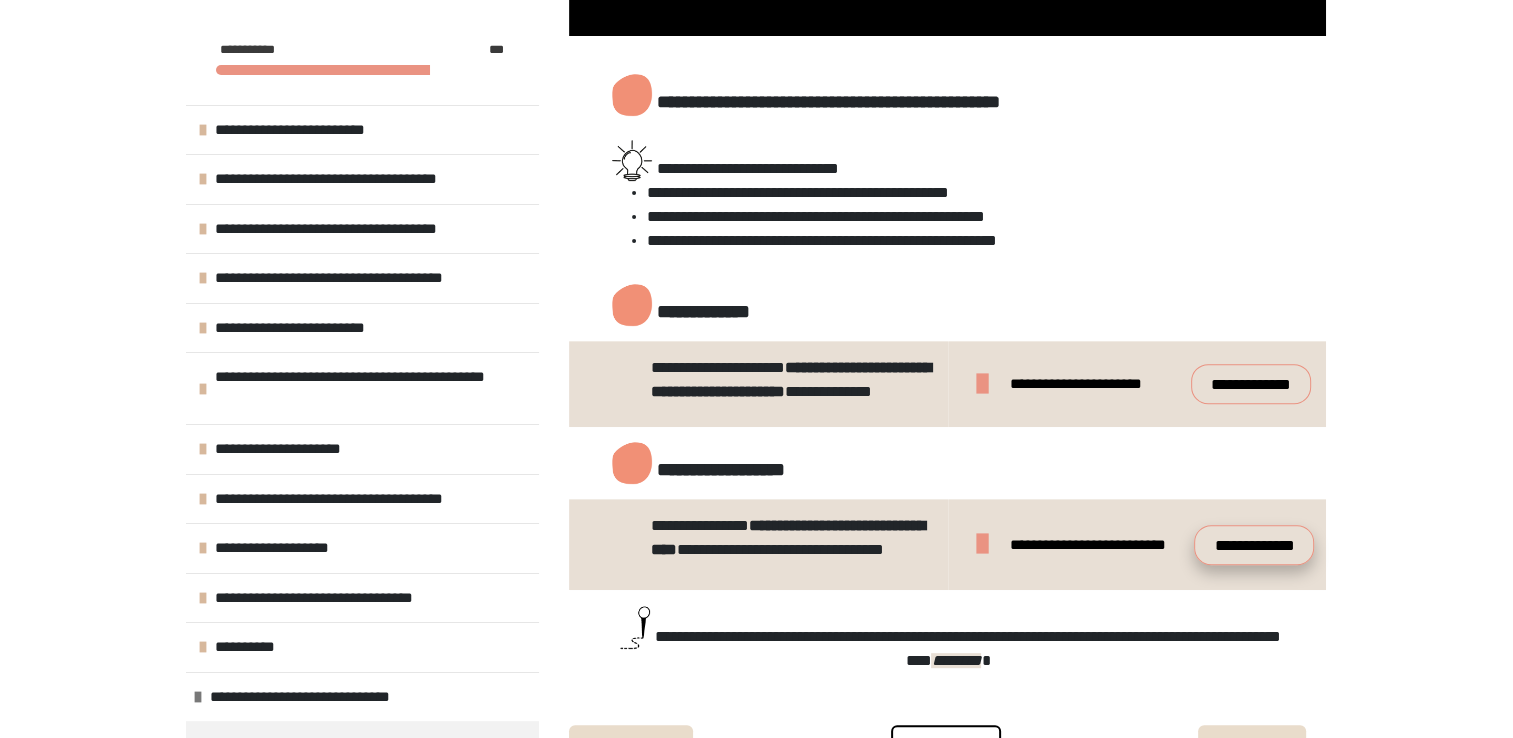 click on "**********" at bounding box center [1254, 545] 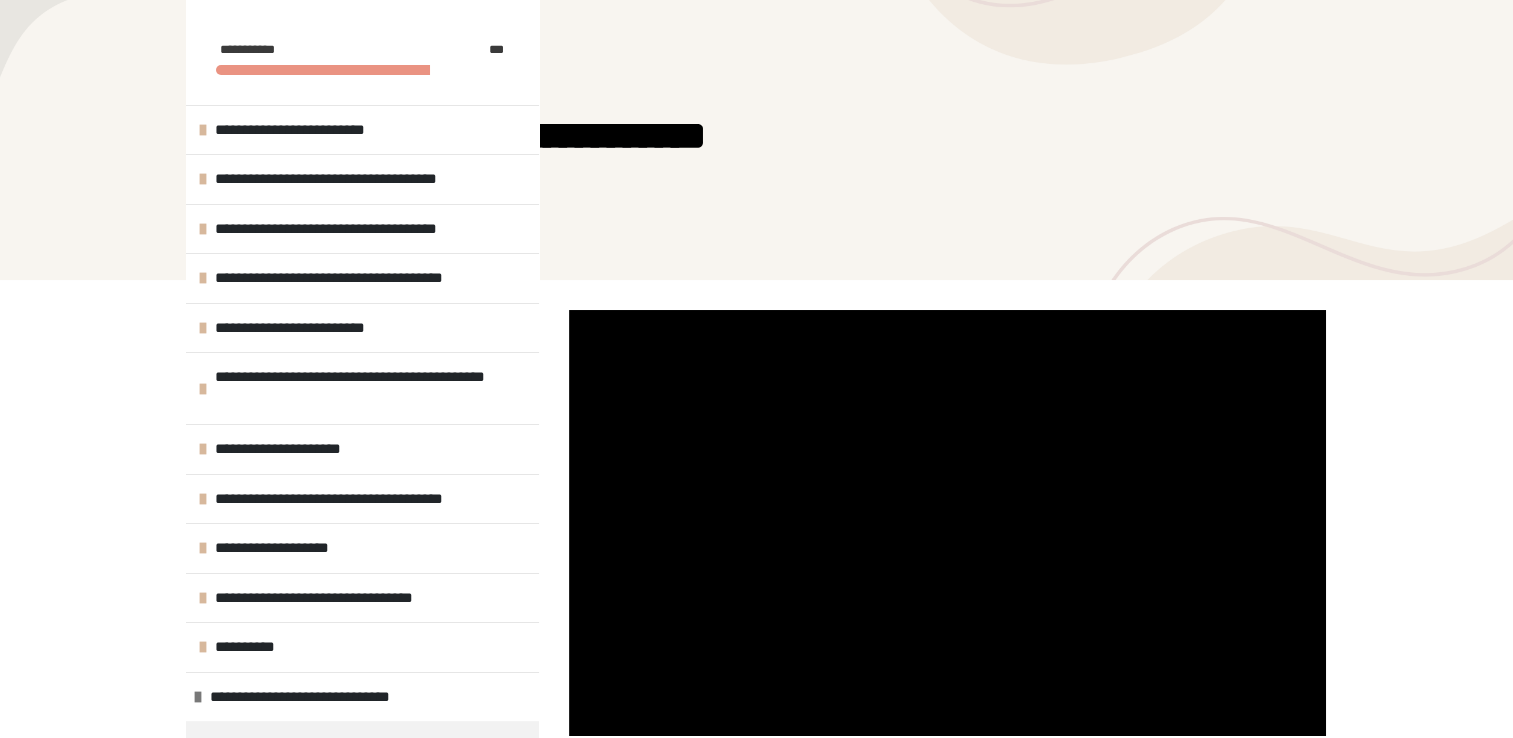 scroll, scrollTop: 822, scrollLeft: 0, axis: vertical 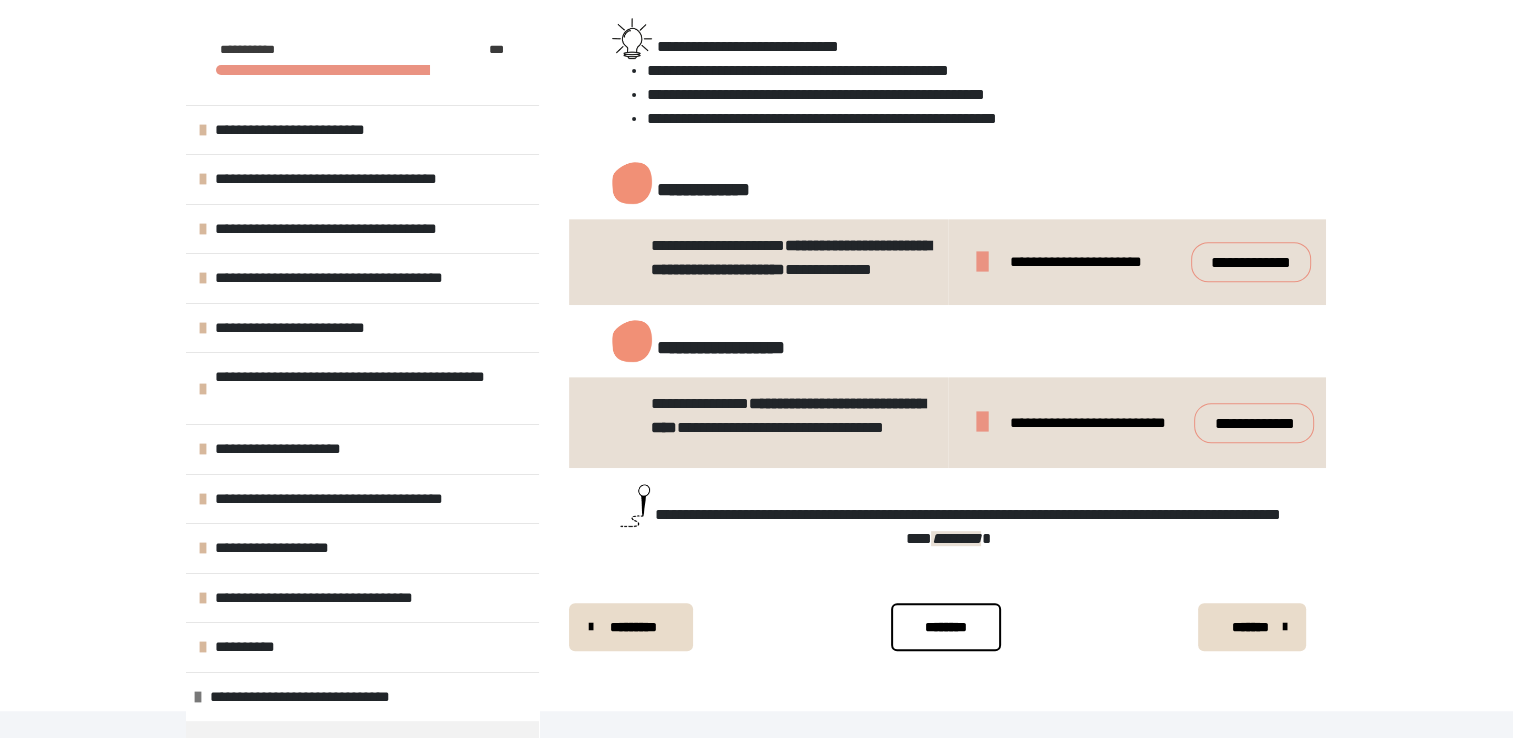 click on "********" at bounding box center (946, 627) 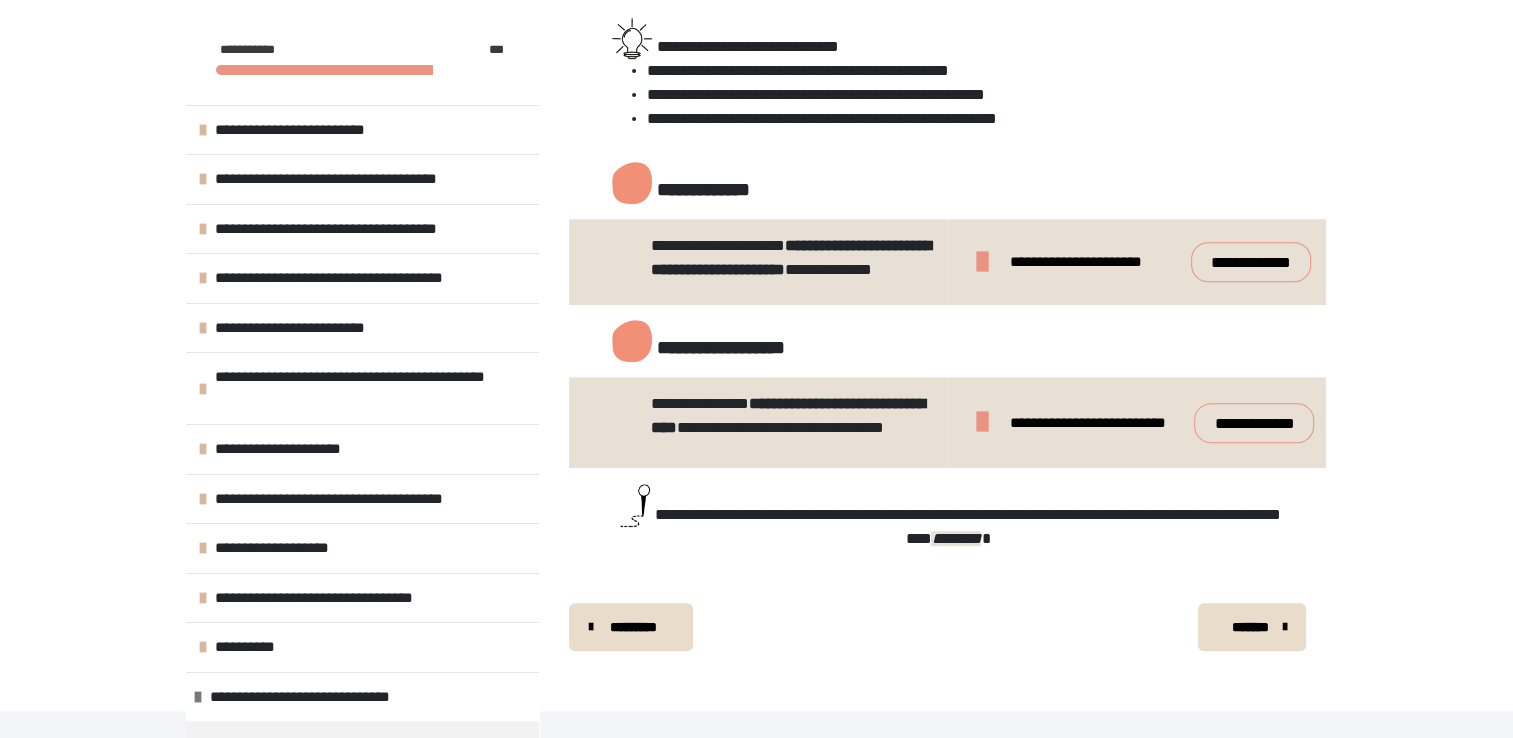 click on "*******" at bounding box center [1250, 627] 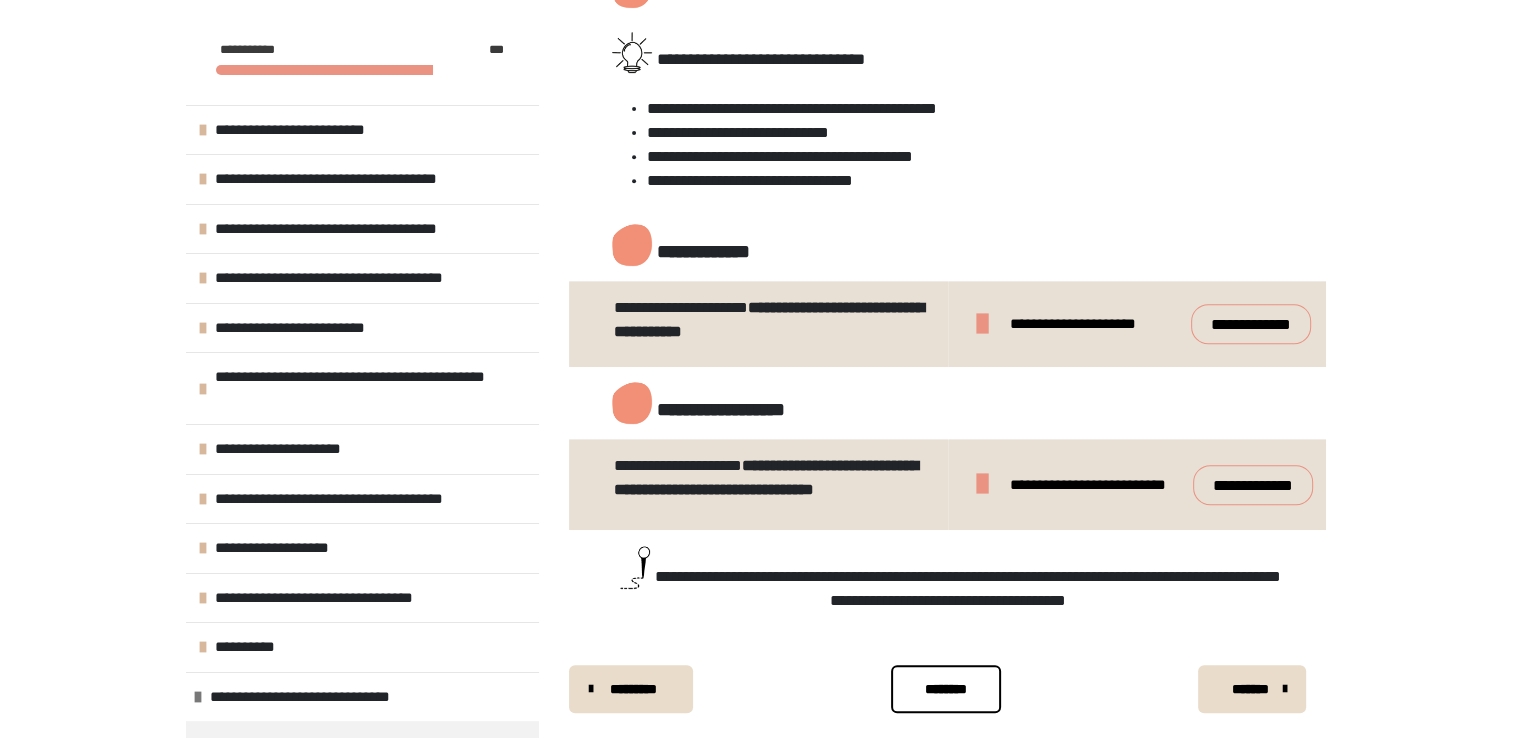scroll, scrollTop: 853, scrollLeft: 0, axis: vertical 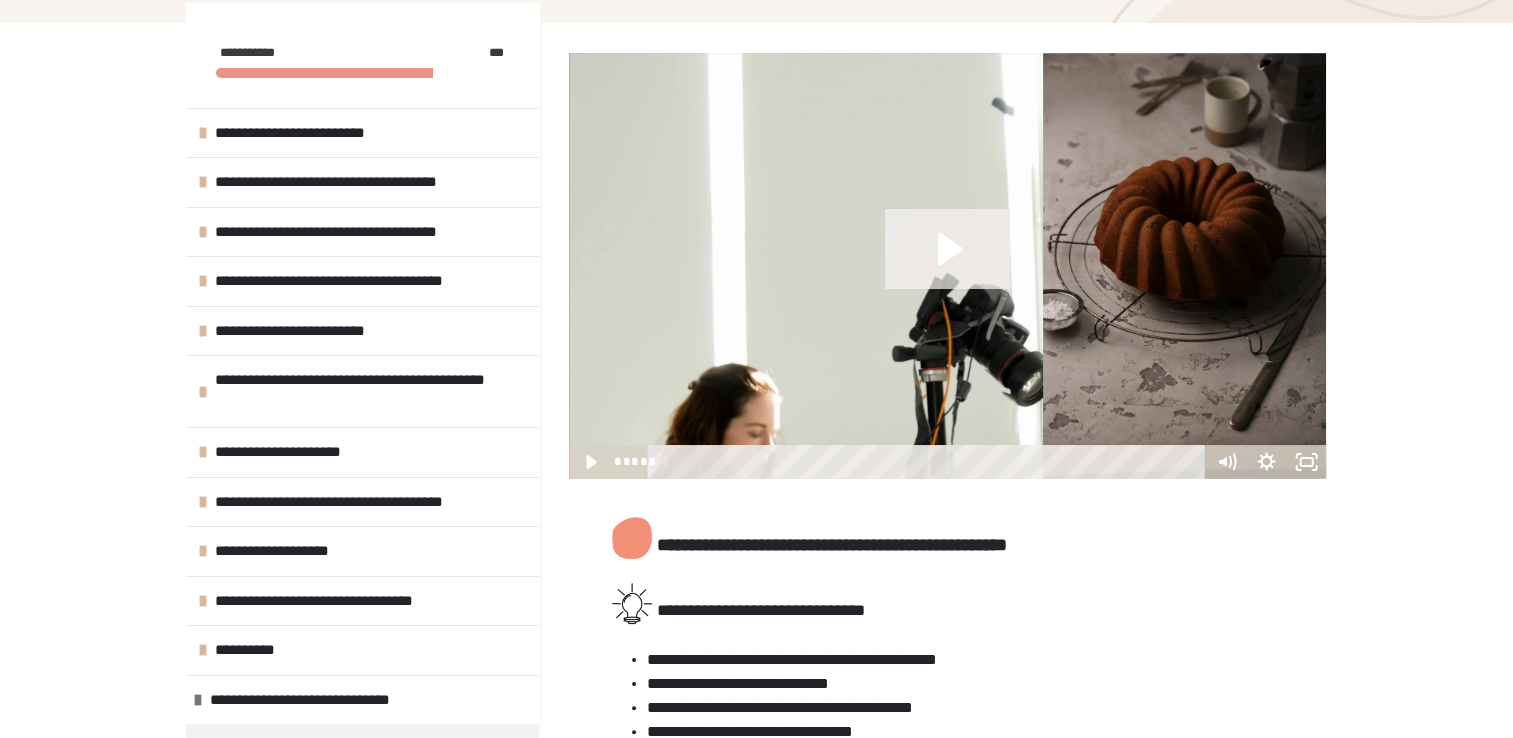 click 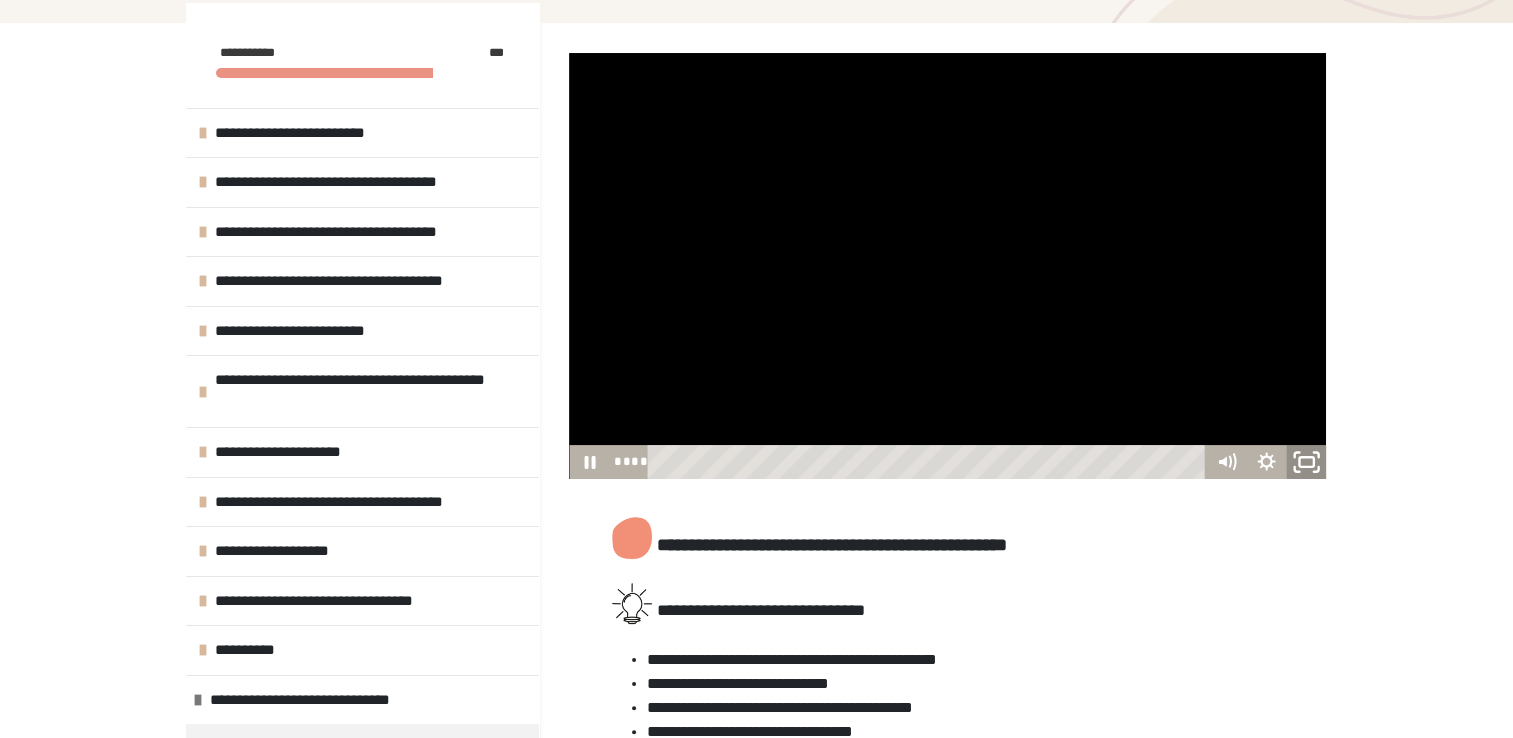 click 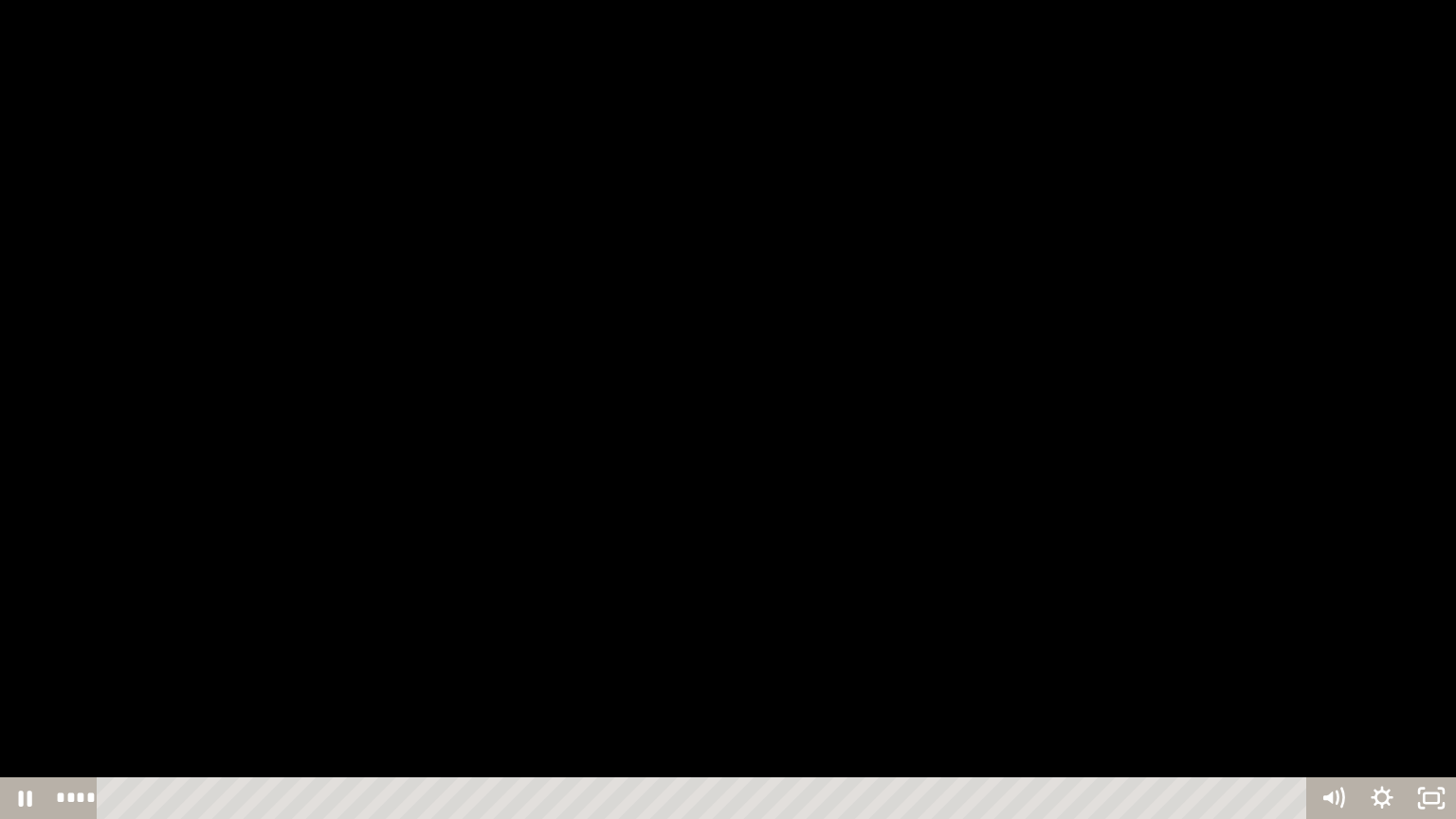 click at bounding box center (728, 410) 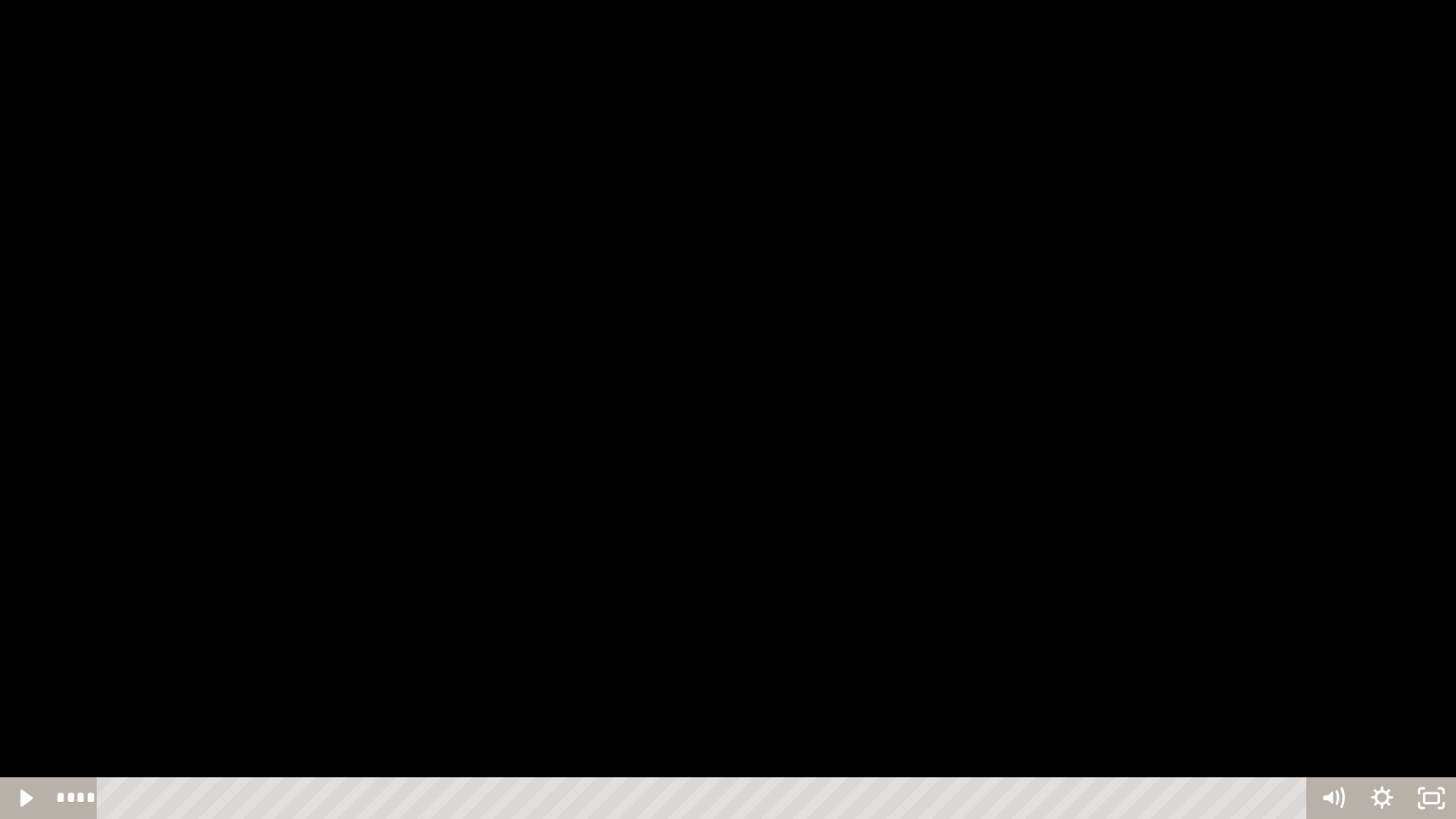 type 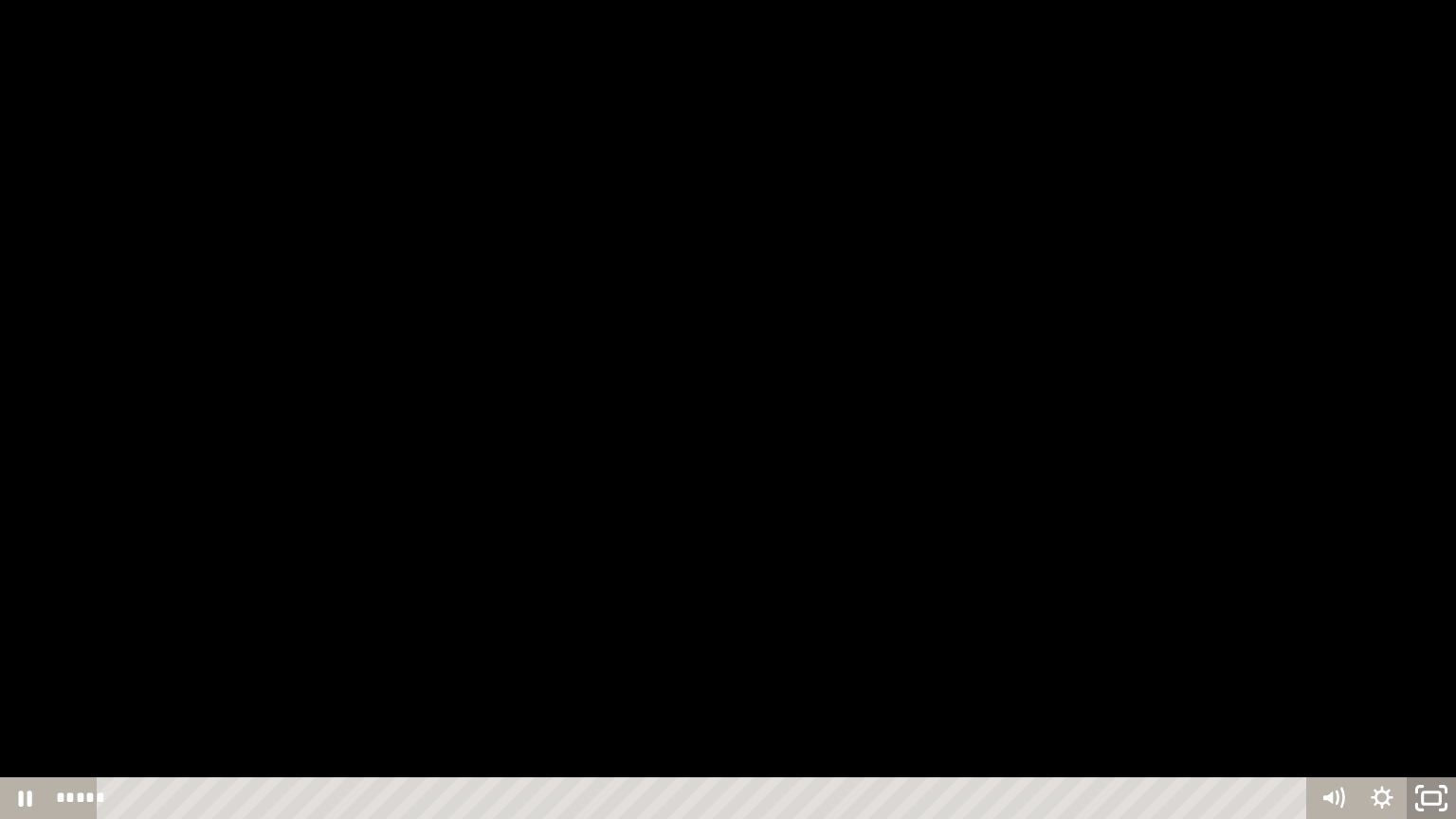 click 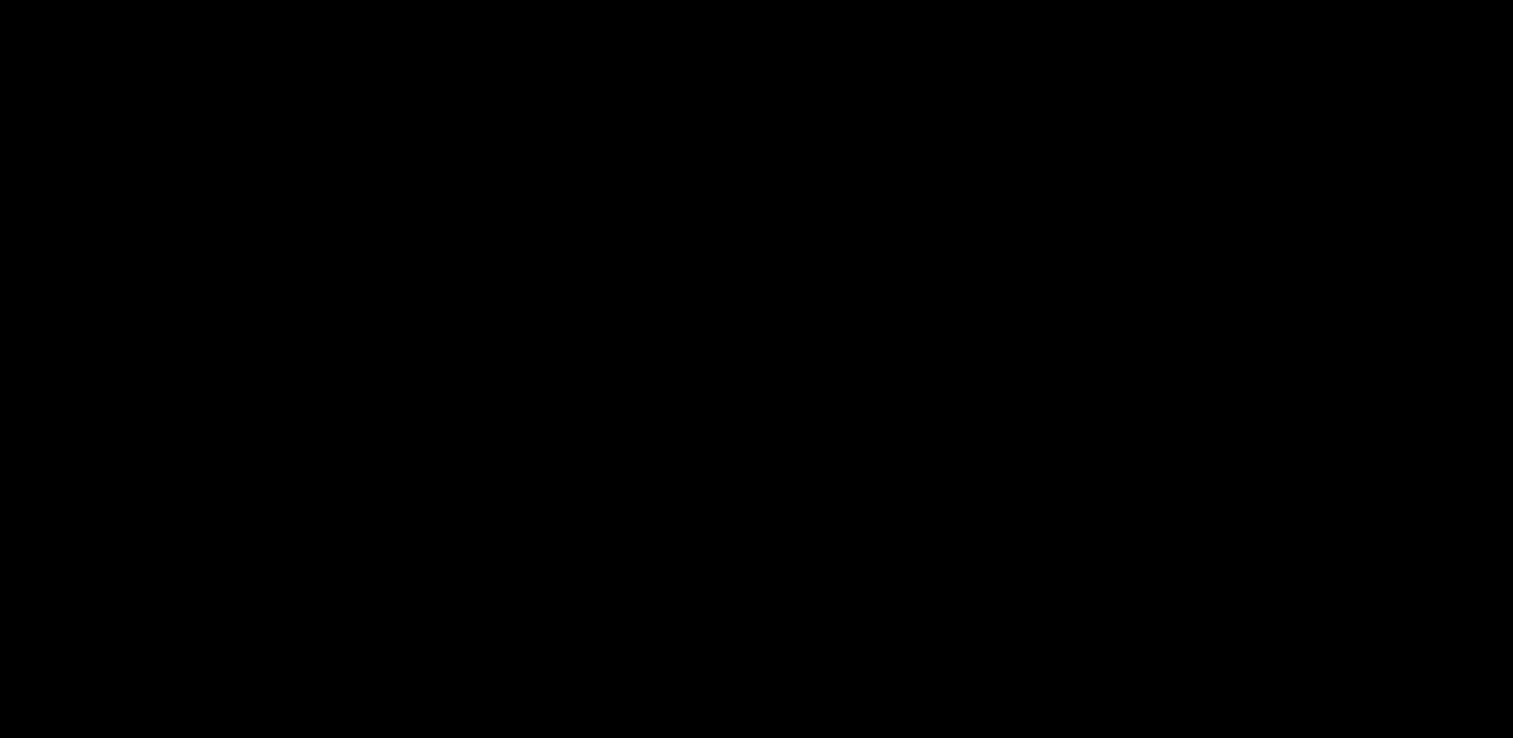 scroll, scrollTop: 724, scrollLeft: 0, axis: vertical 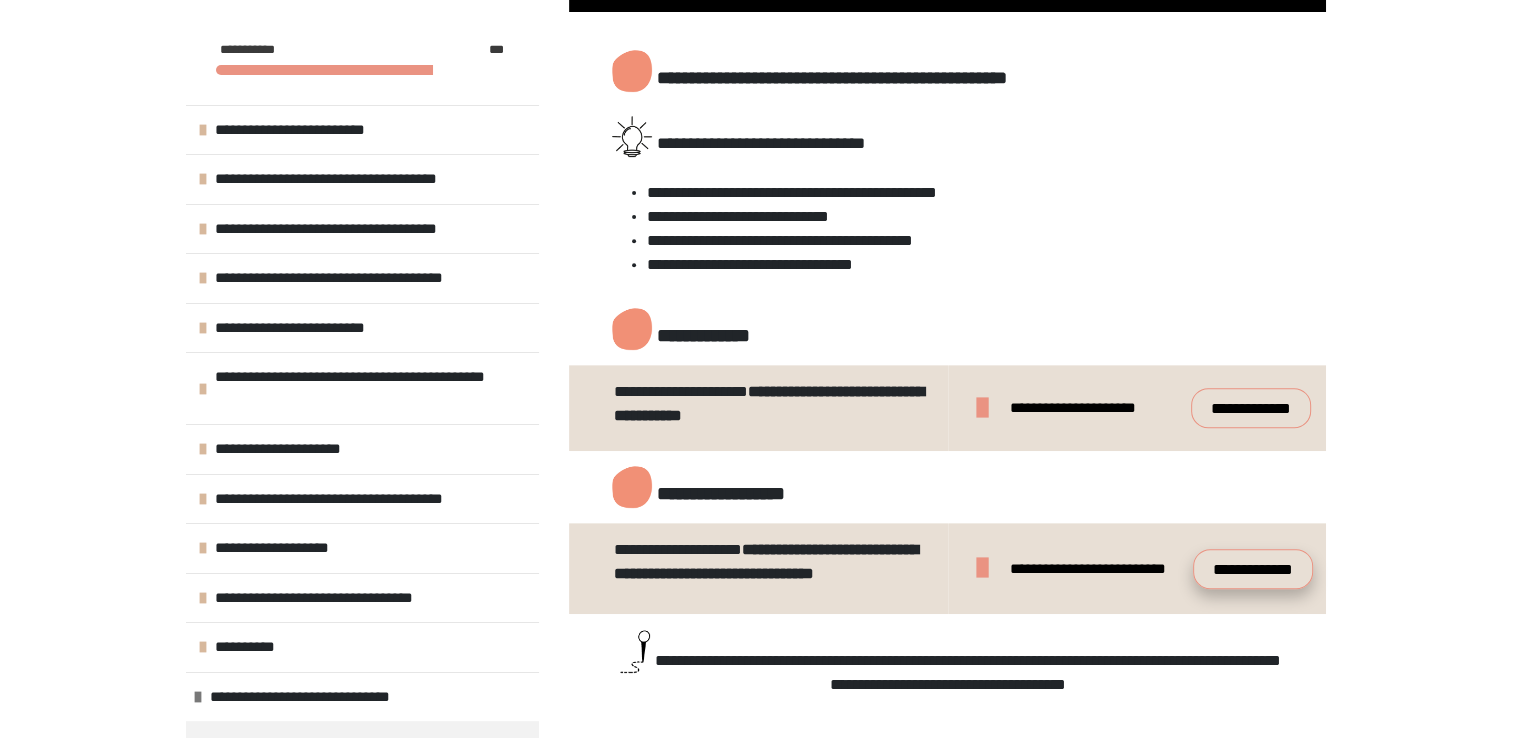 click on "**********" at bounding box center [1253, 569] 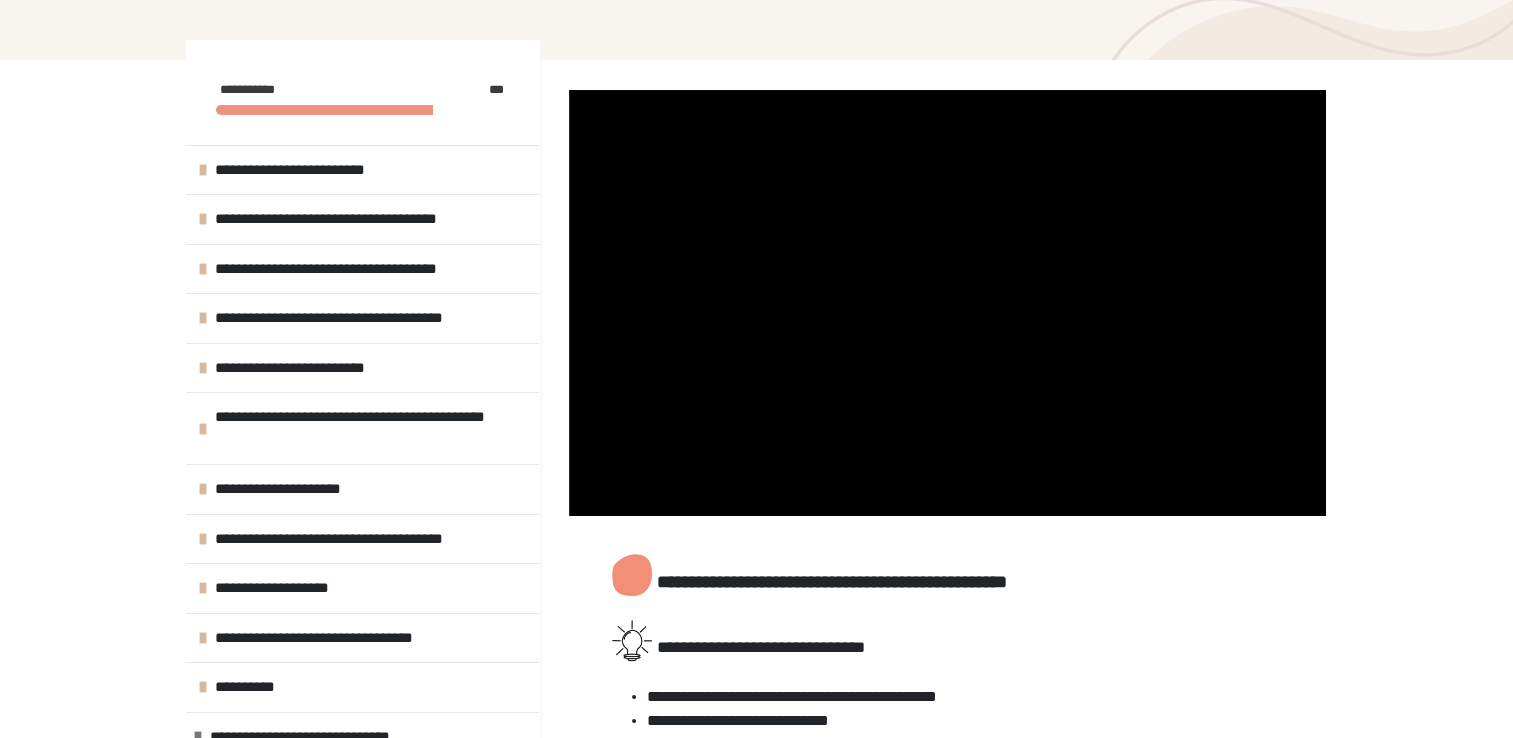 scroll, scrollTop: 214, scrollLeft: 0, axis: vertical 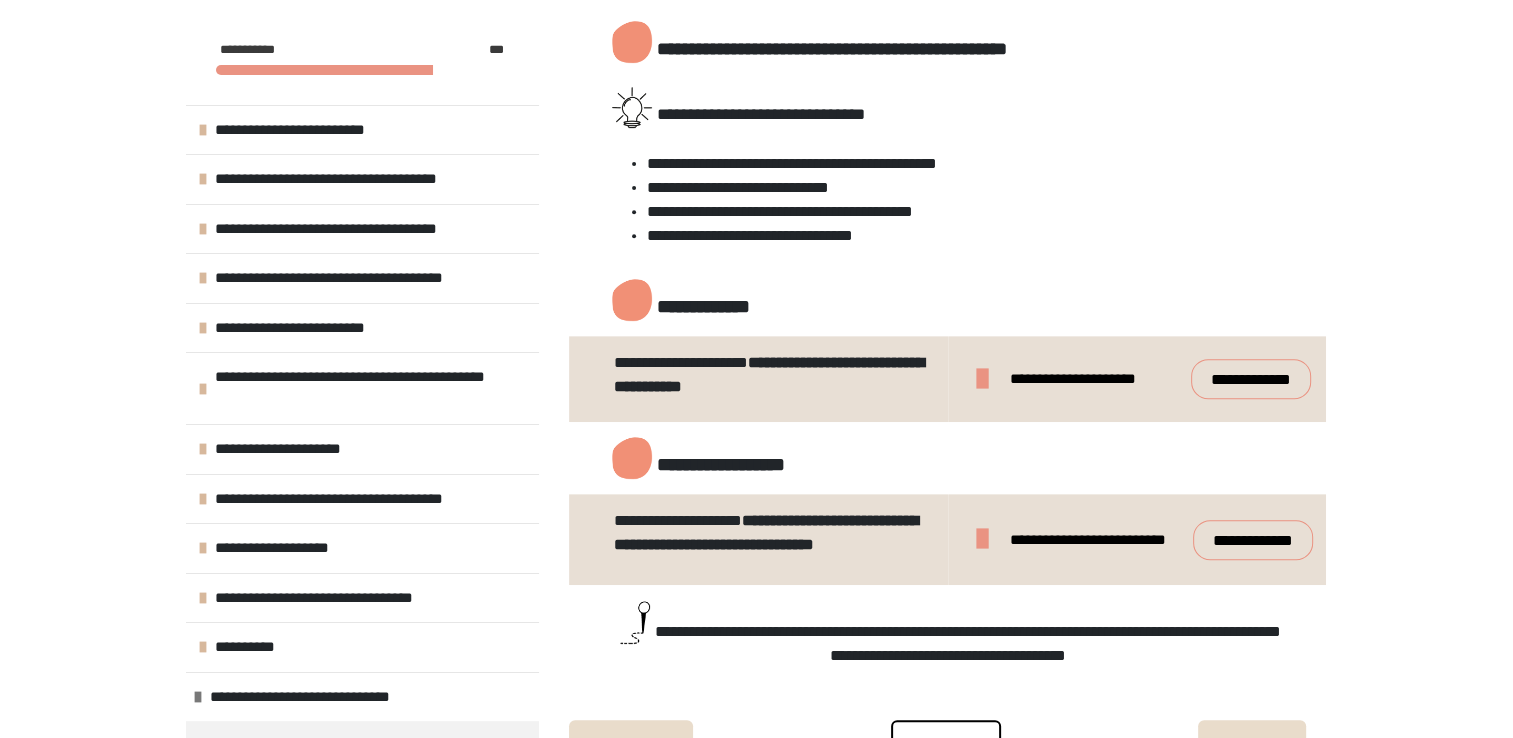 click on "**********" at bounding box center (758, 539) 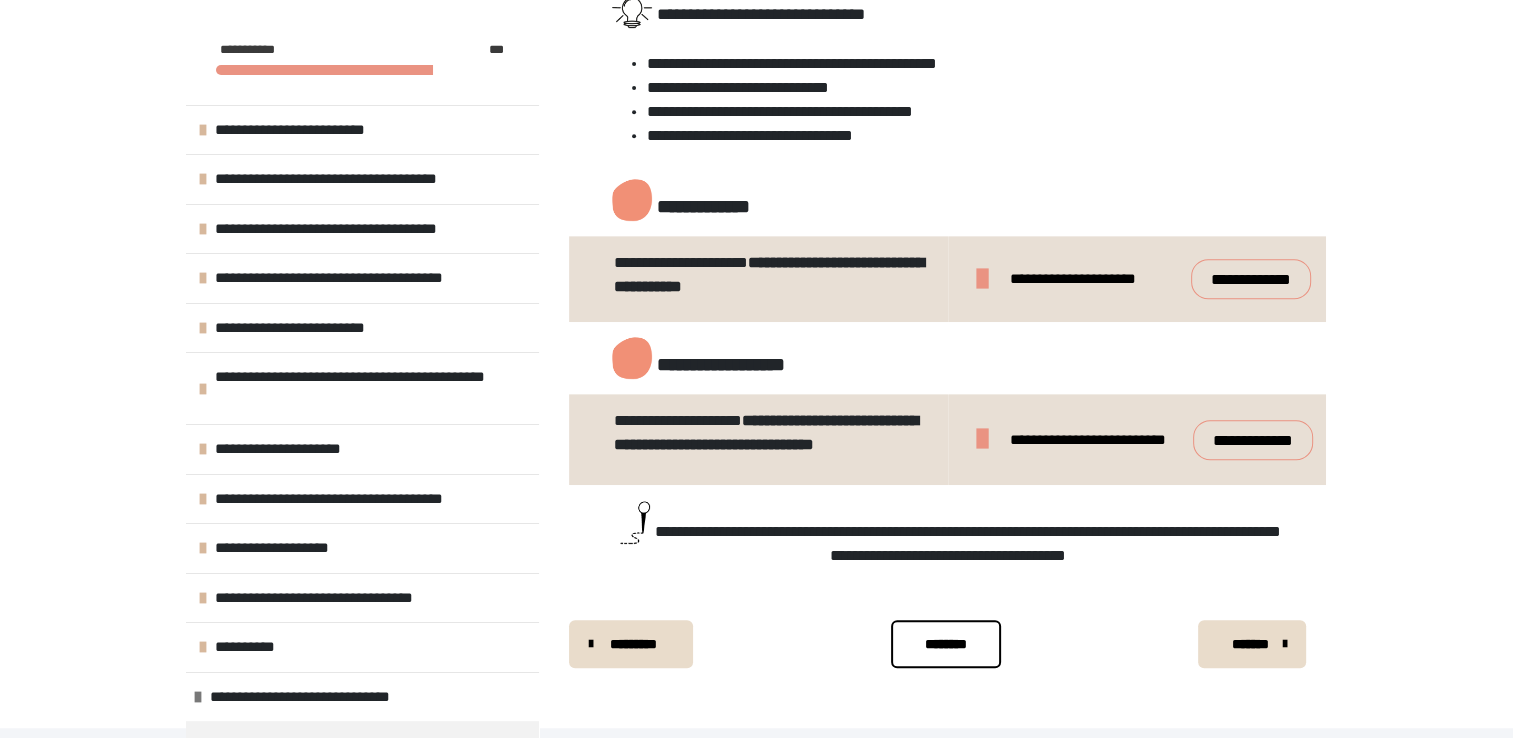 click on "********" at bounding box center [946, 644] 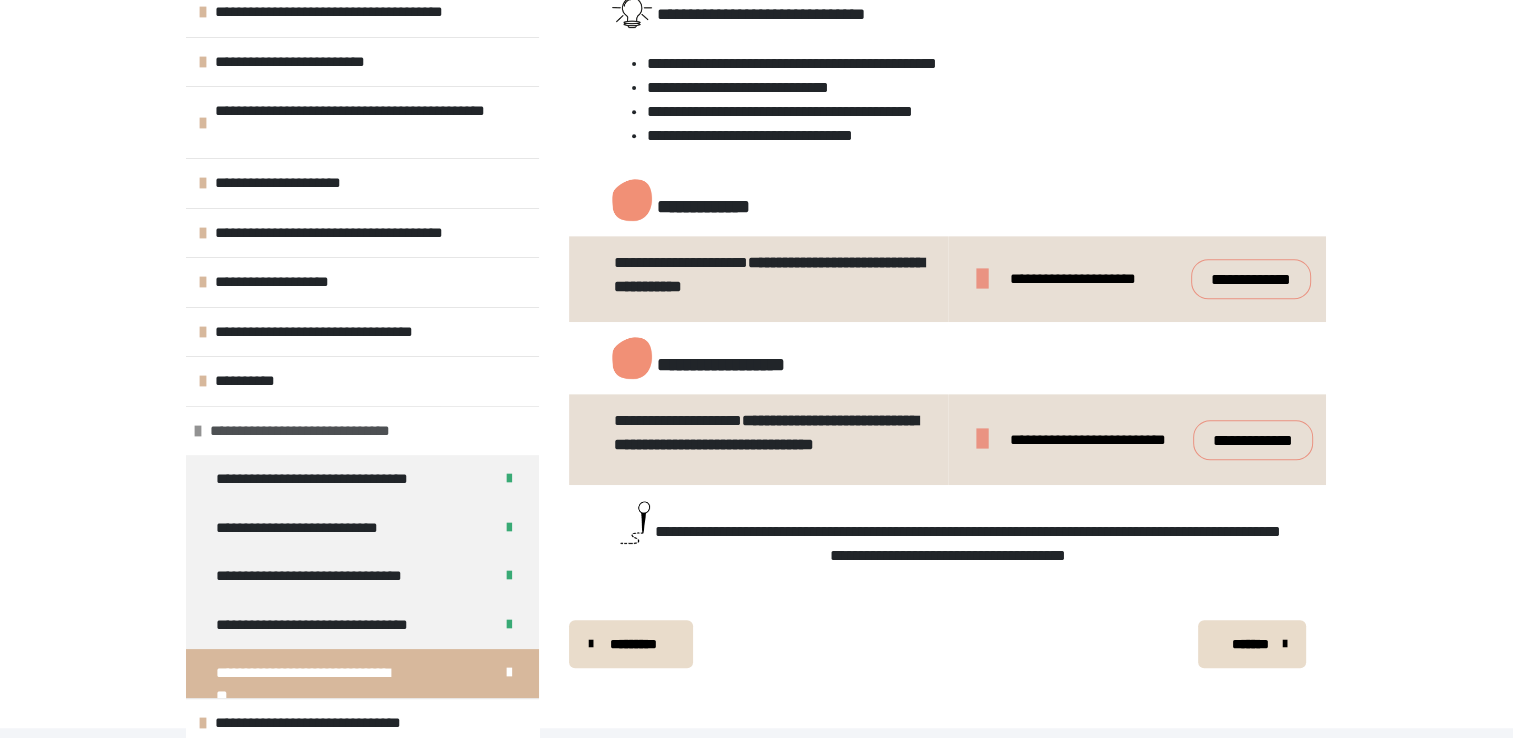 scroll, scrollTop: 339, scrollLeft: 0, axis: vertical 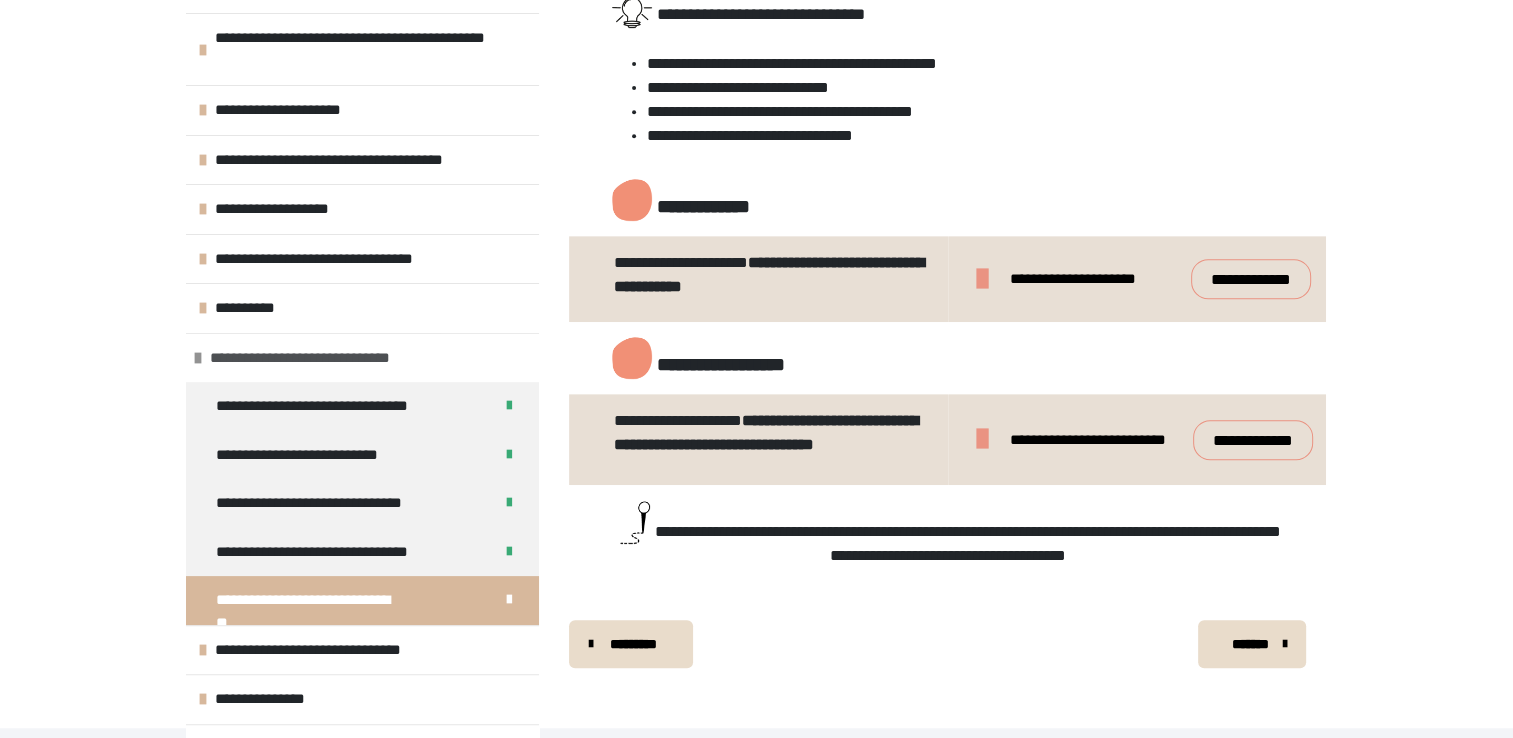 click on "**********" at bounding box center (362, 358) 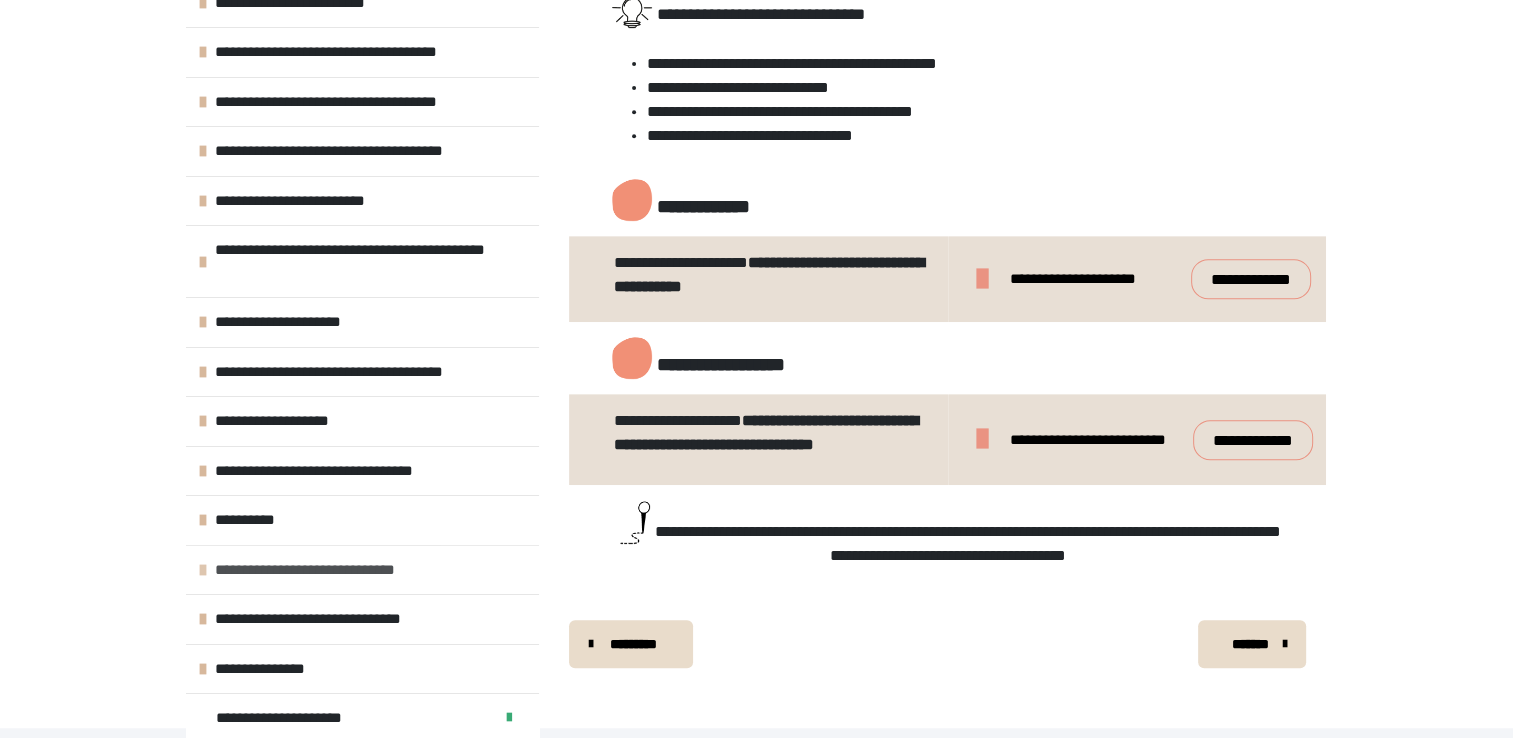 scroll, scrollTop: 123, scrollLeft: 0, axis: vertical 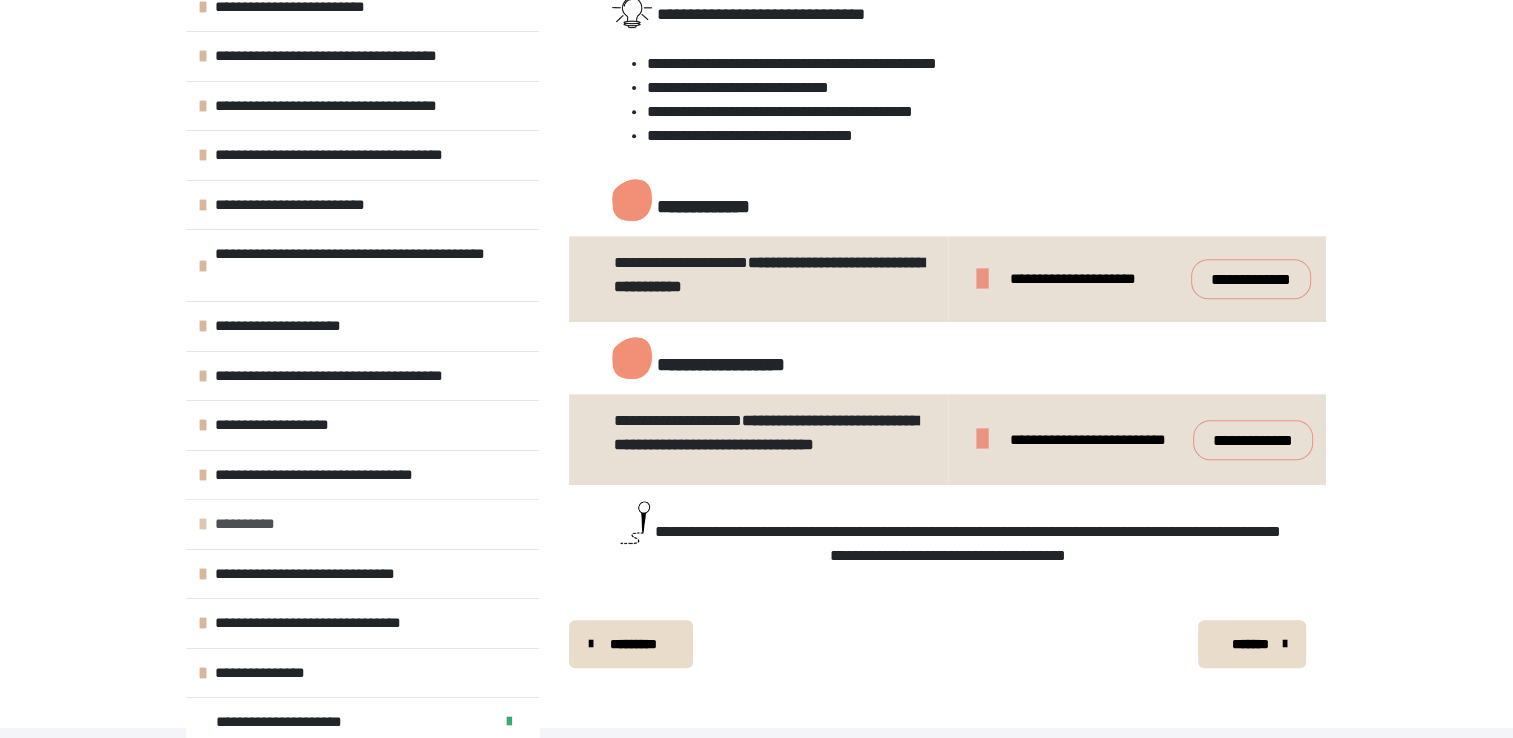 click on "**********" at bounding box center [362, 524] 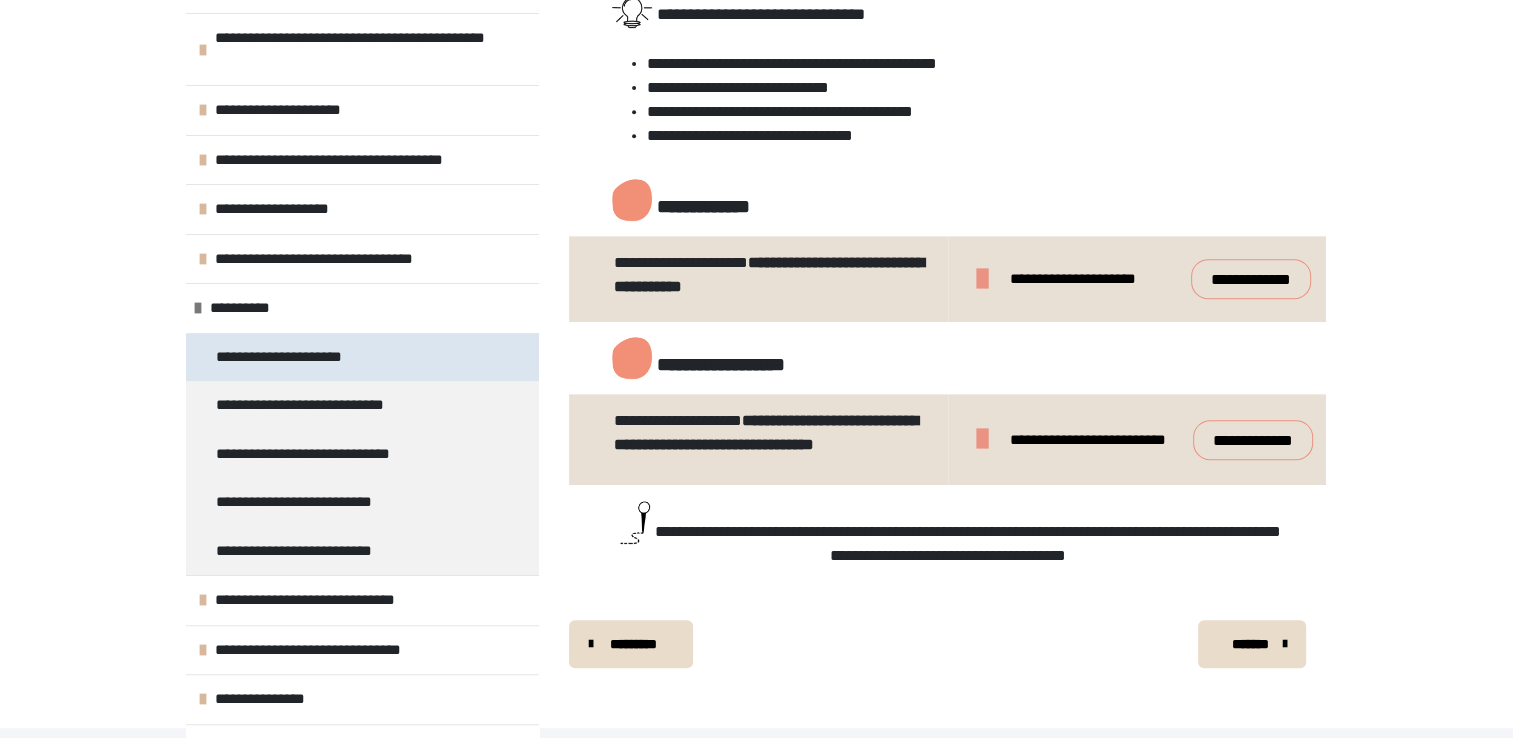 click on "**********" at bounding box center (291, 357) 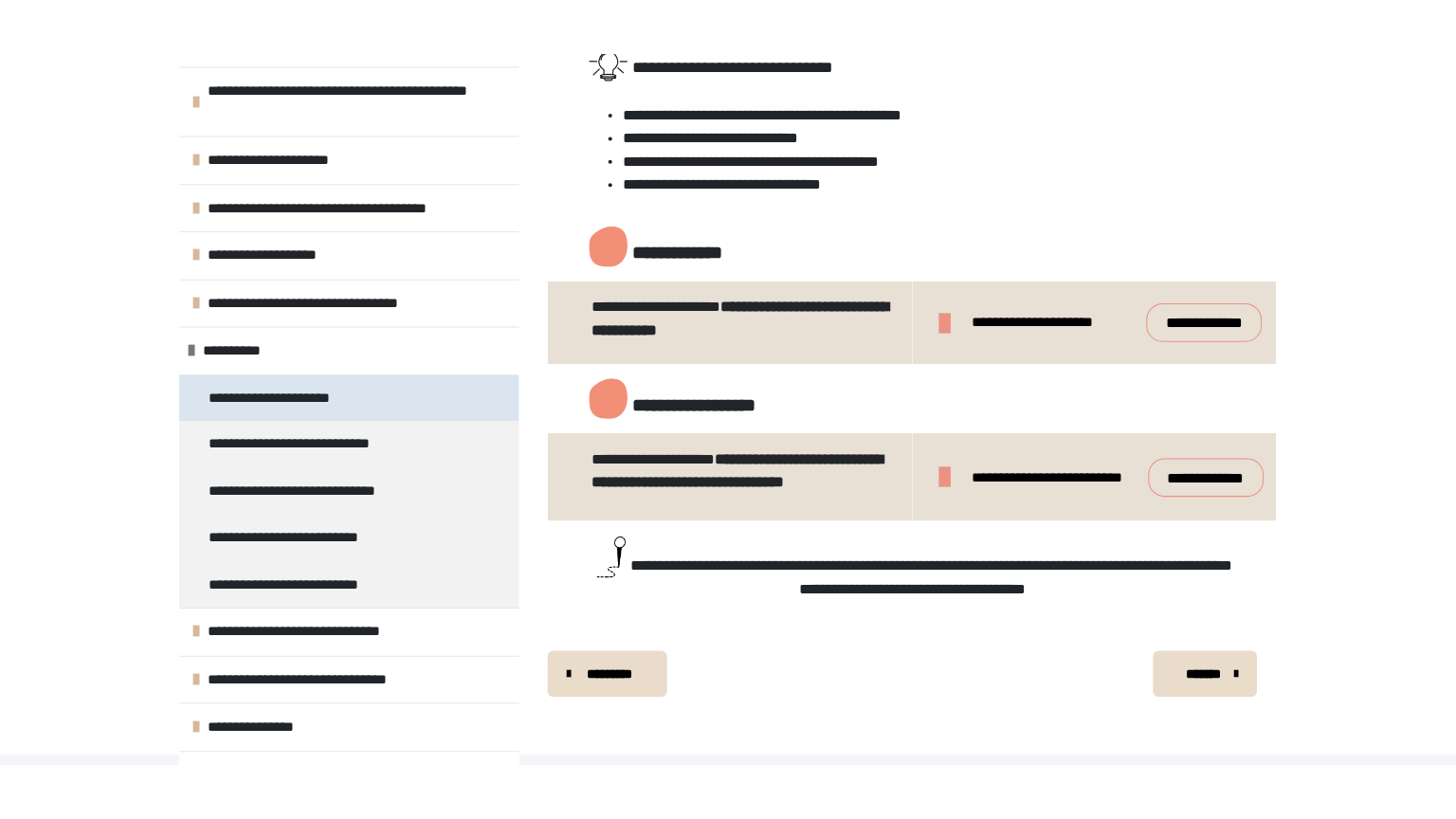 scroll, scrollTop: 256, scrollLeft: 0, axis: vertical 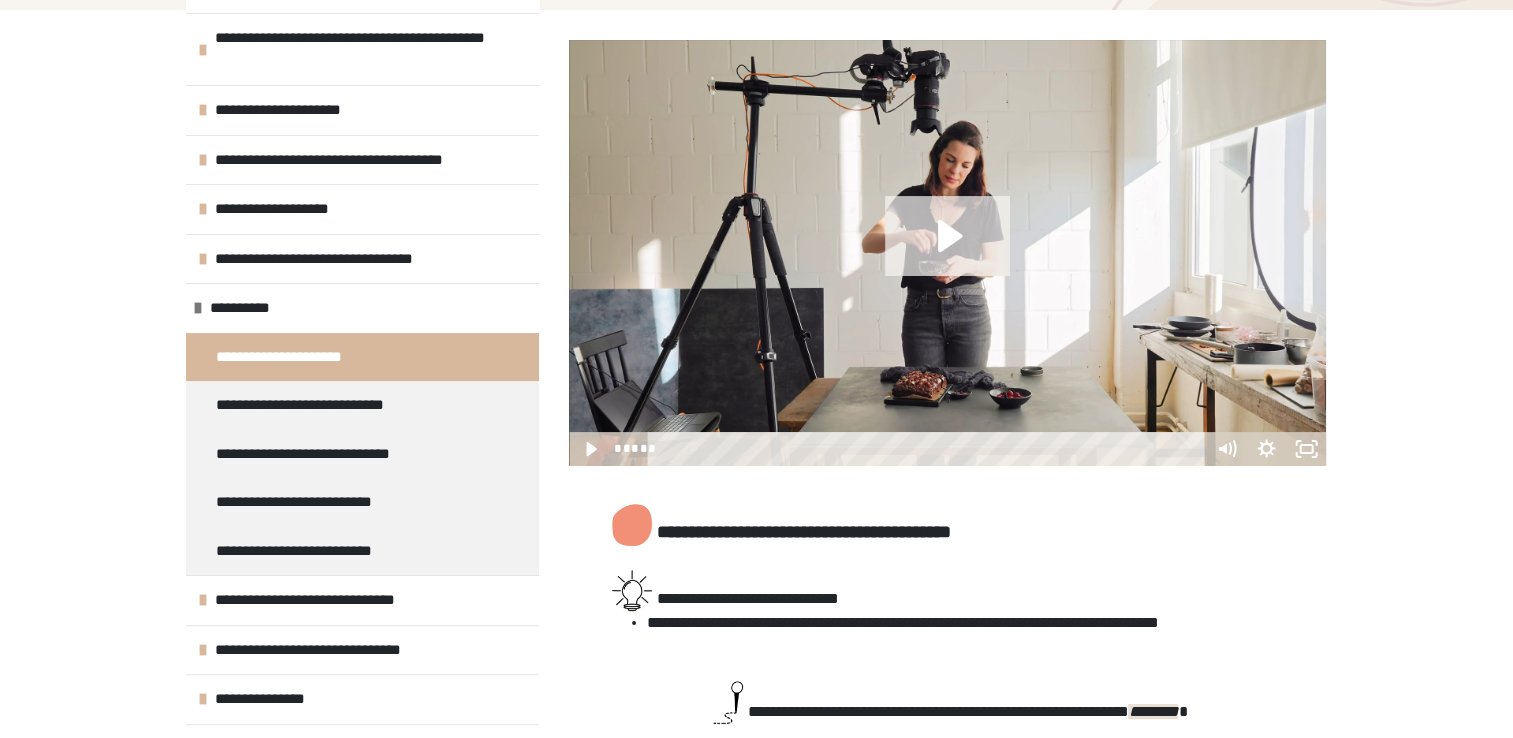 click 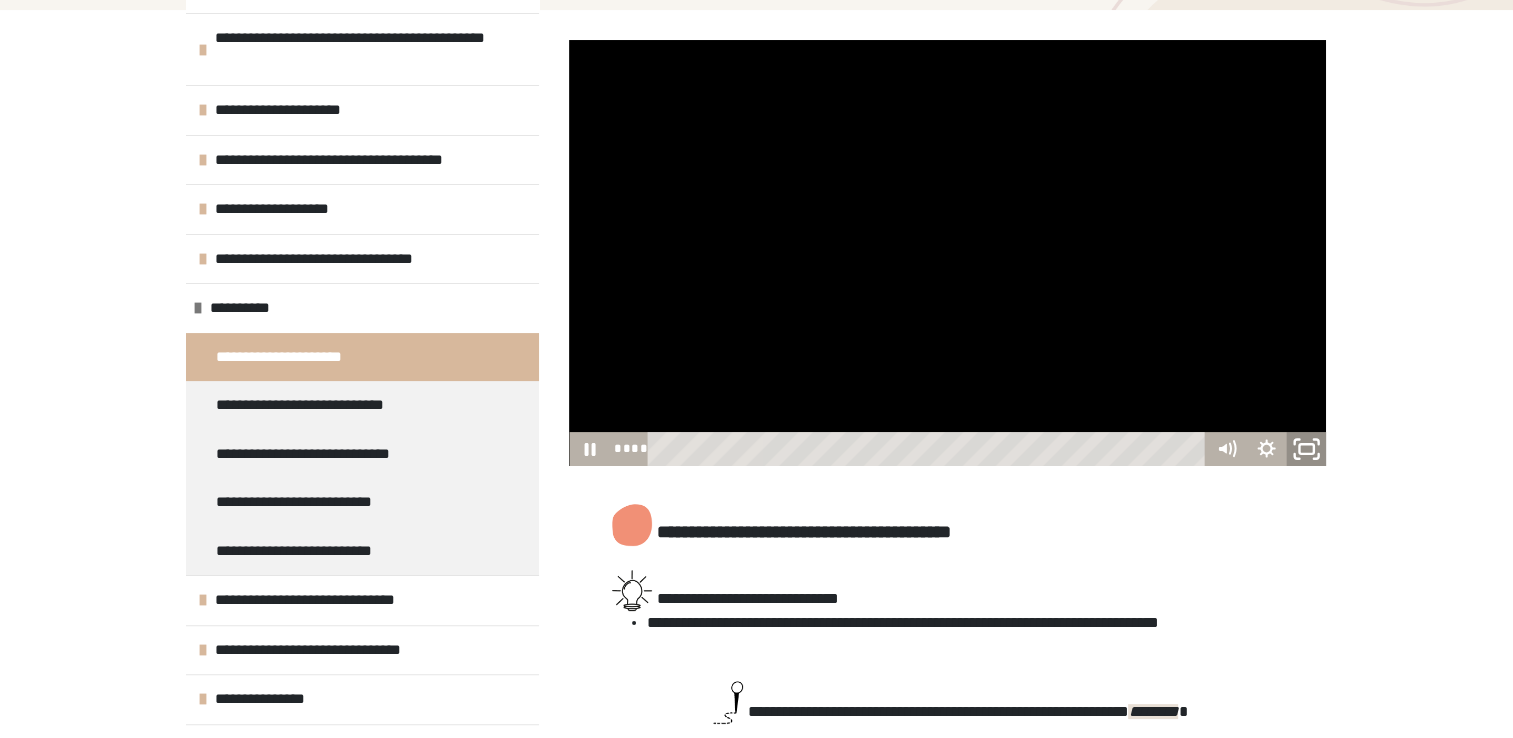 click 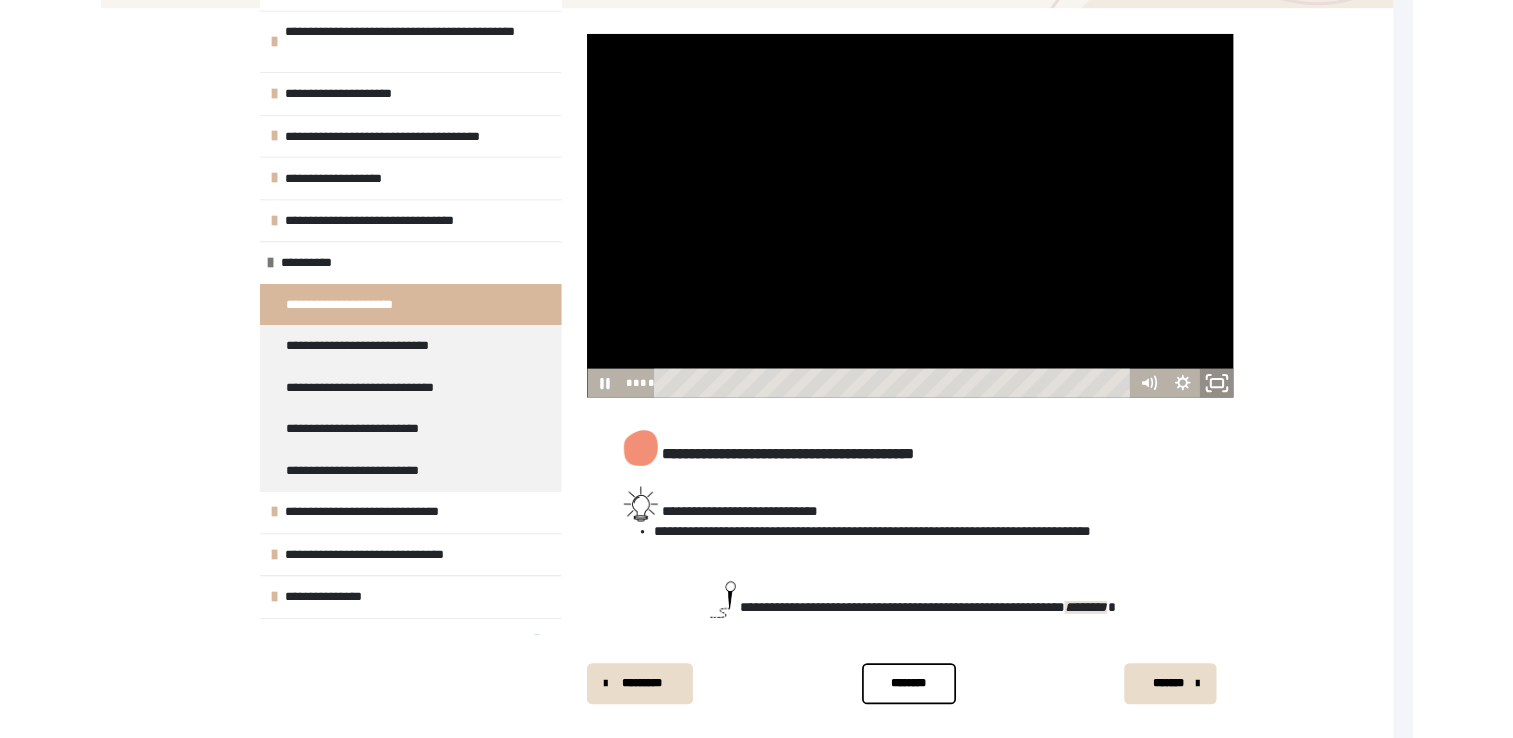 scroll, scrollTop: 240, scrollLeft: 0, axis: vertical 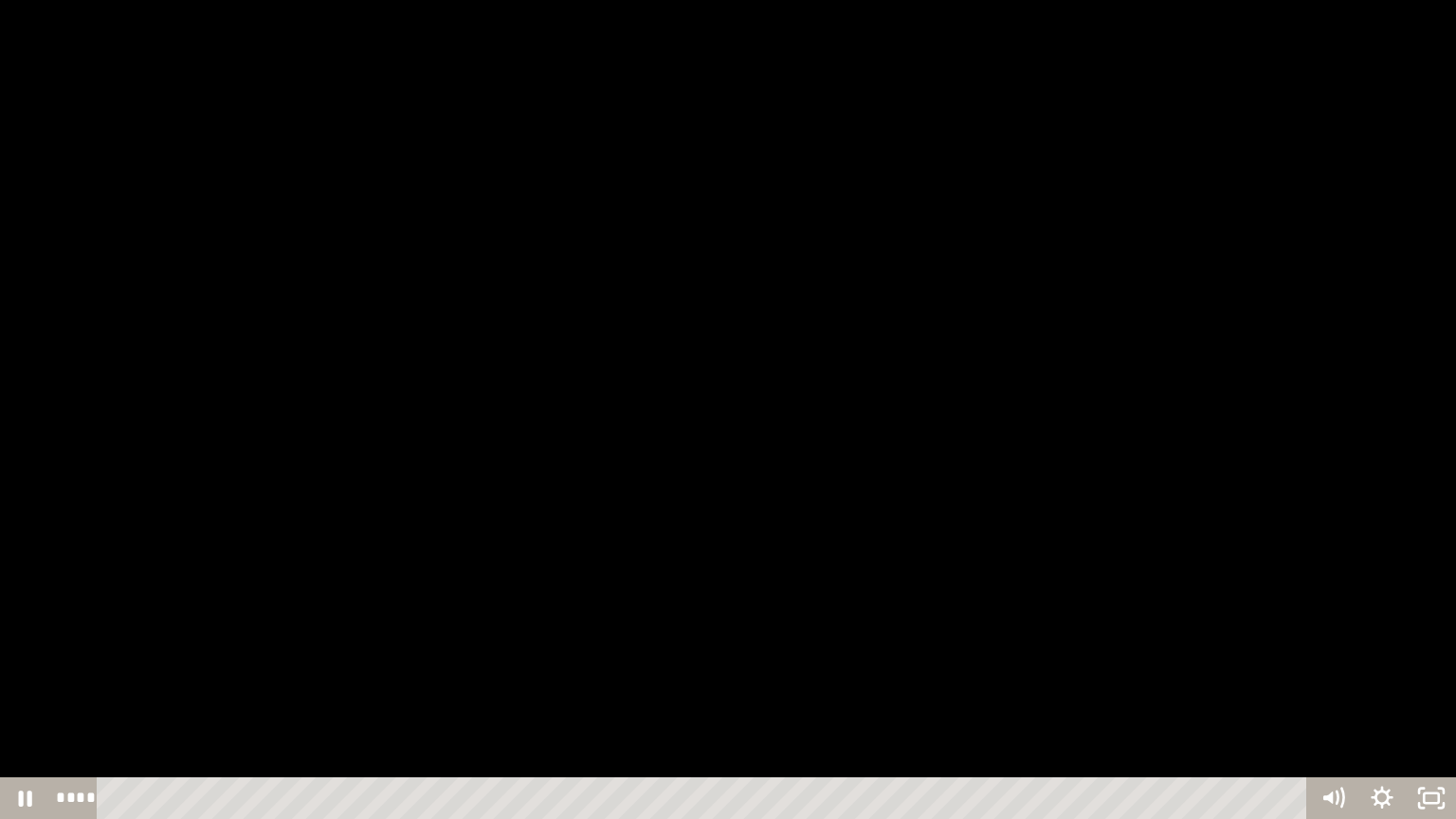 click at bounding box center (728, 410) 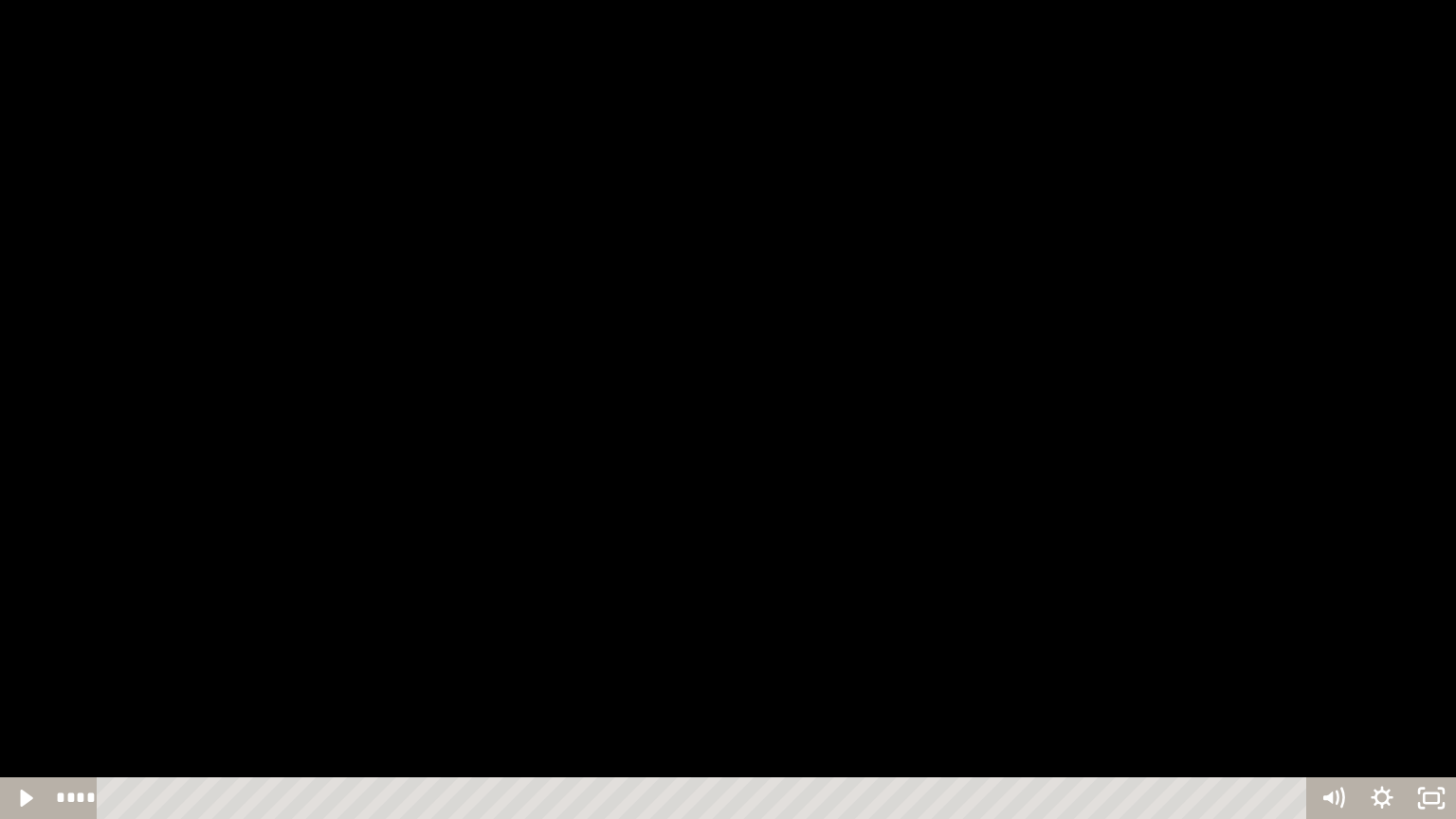 click at bounding box center (728, 410) 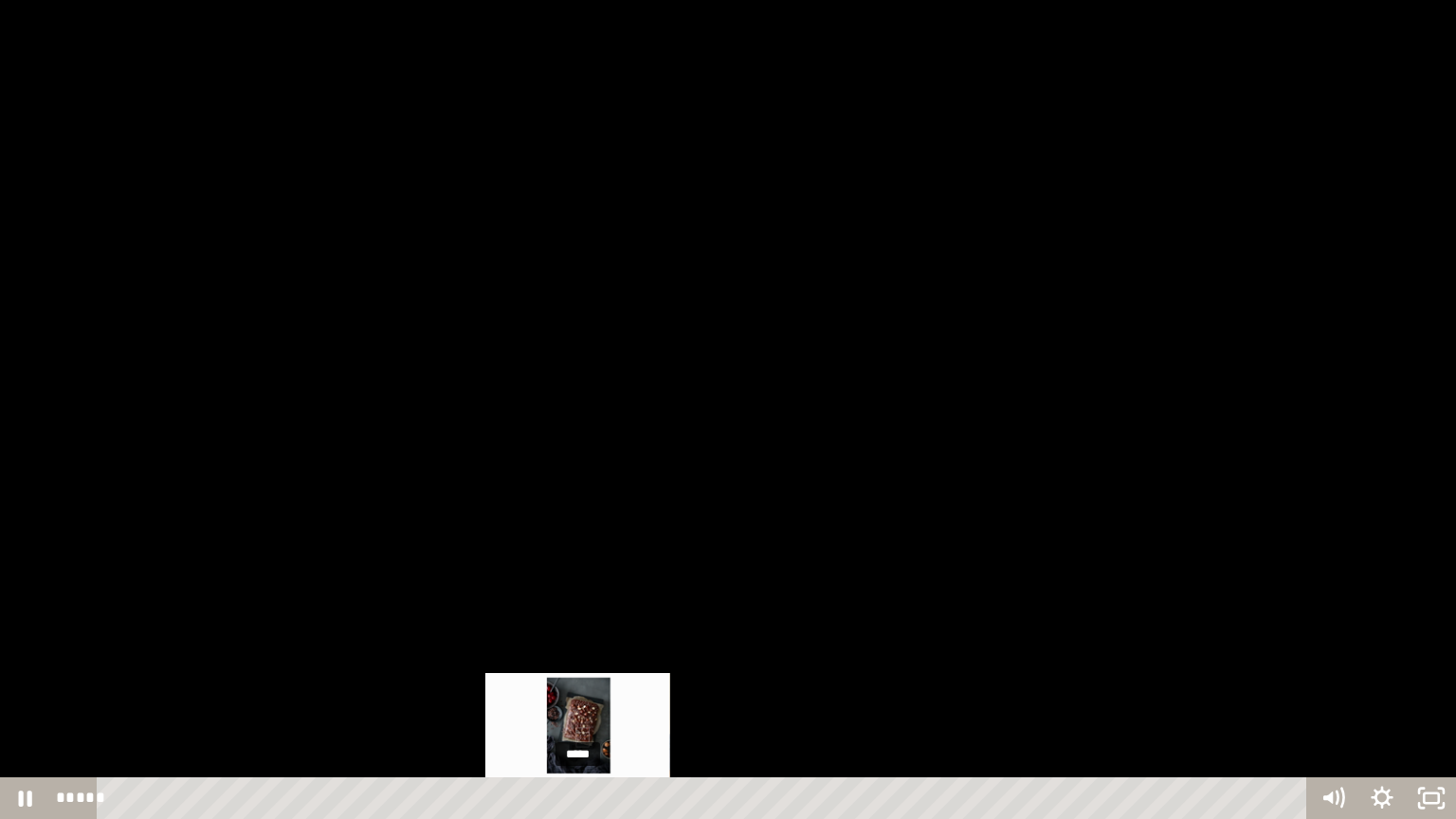 click on "*****" at bounding box center (705, 798) 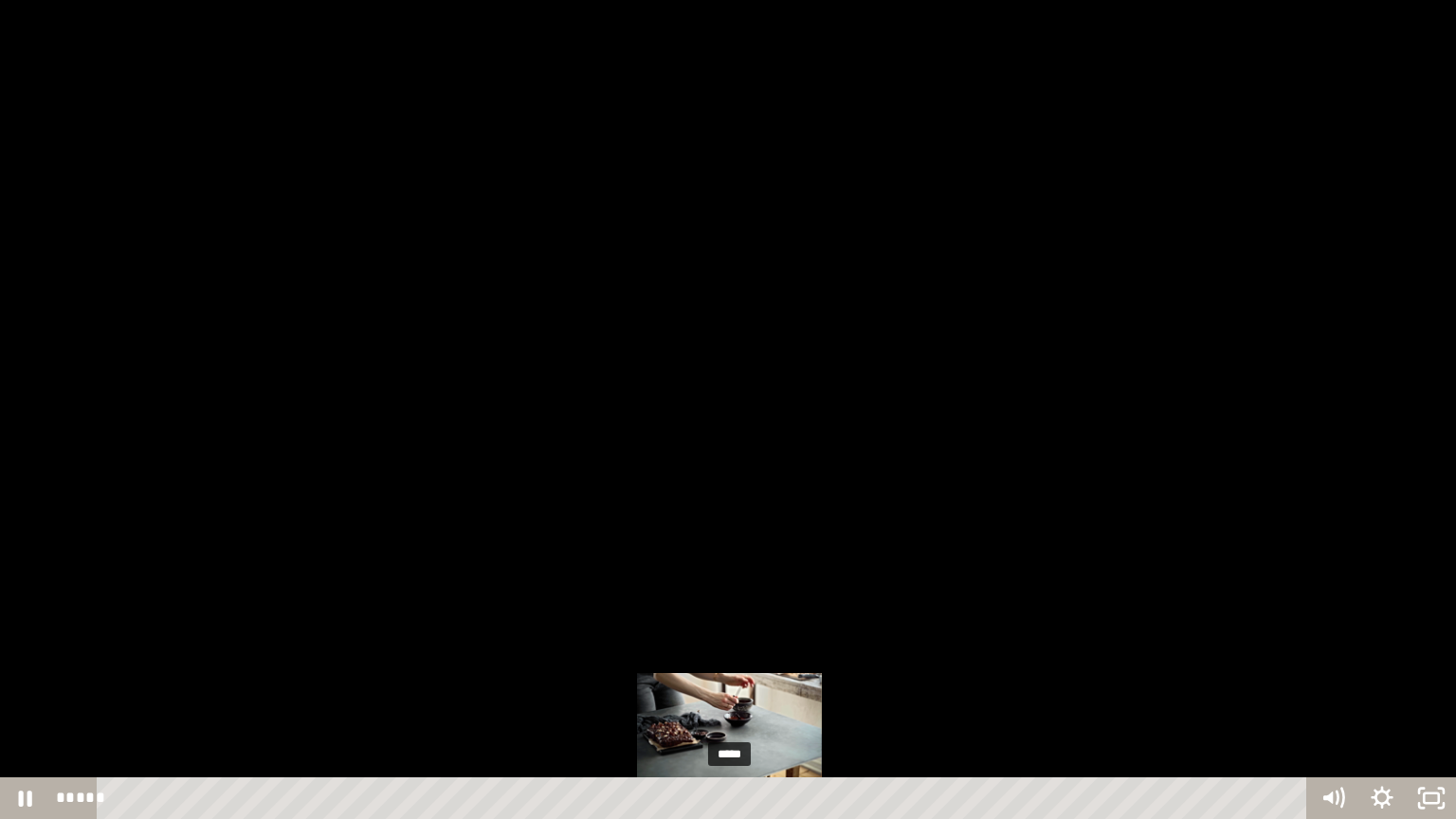 click on "*****" at bounding box center (705, 798) 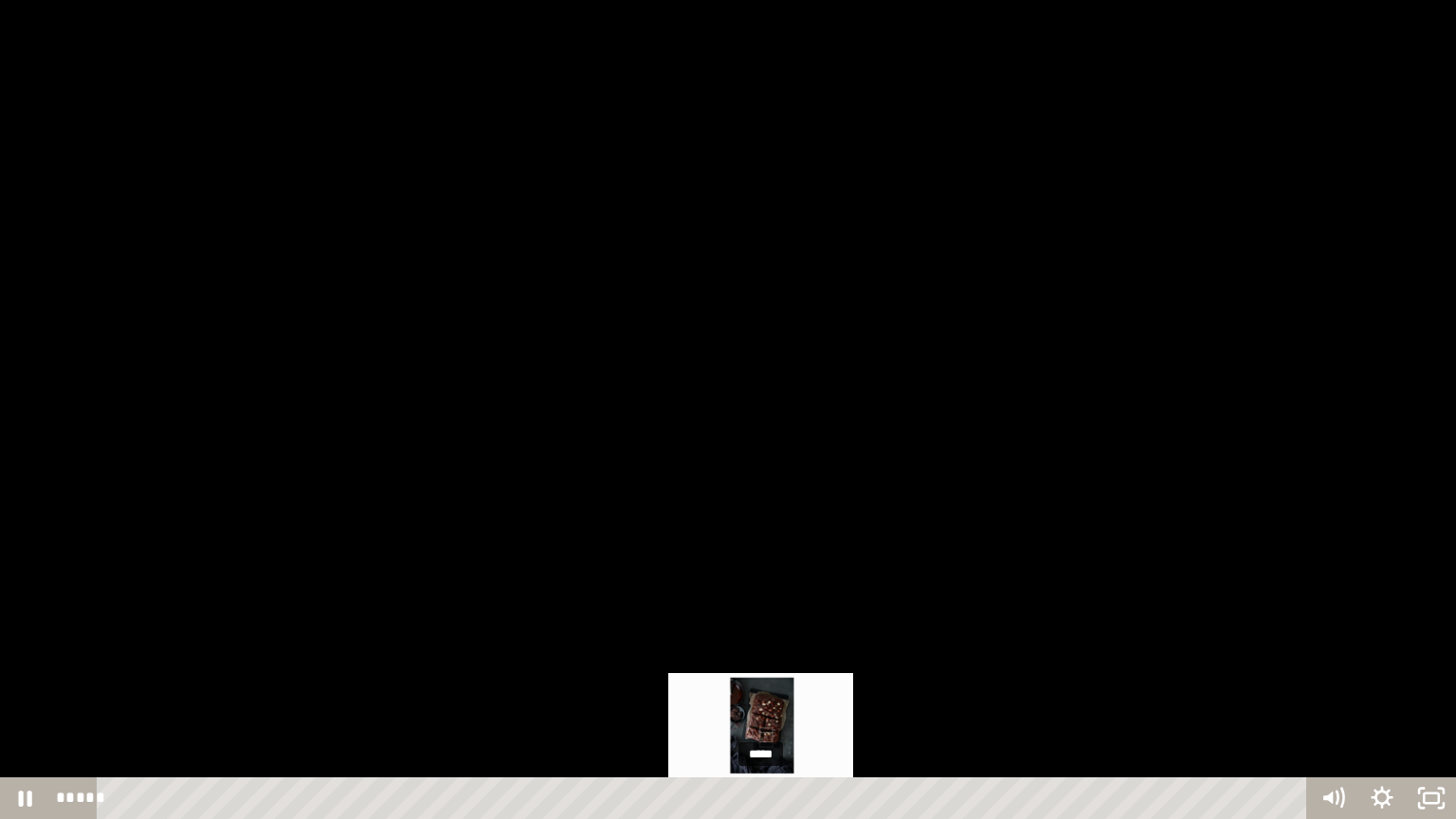 click on "*****" at bounding box center (705, 798) 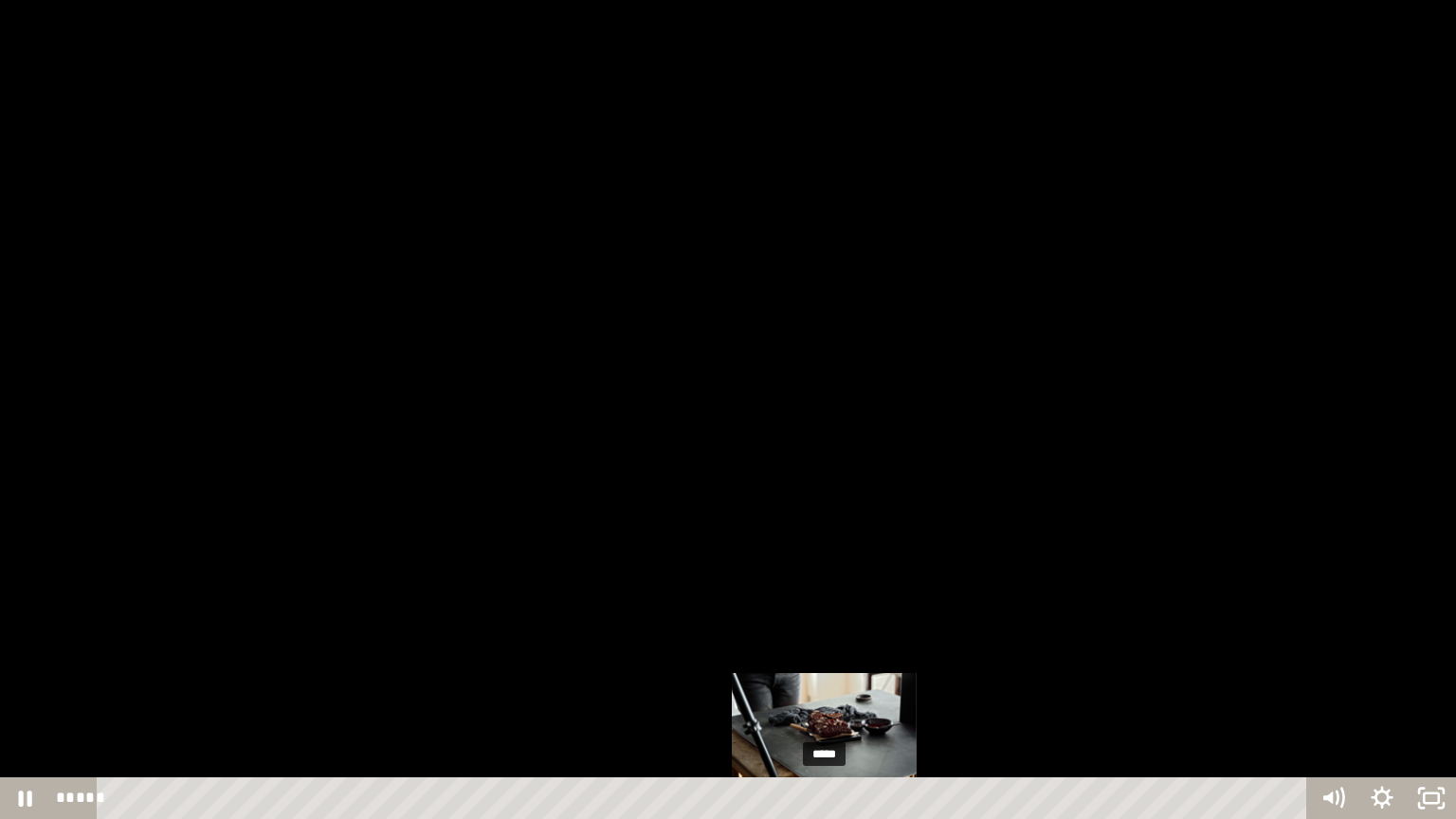 click on "*****" at bounding box center (705, 798) 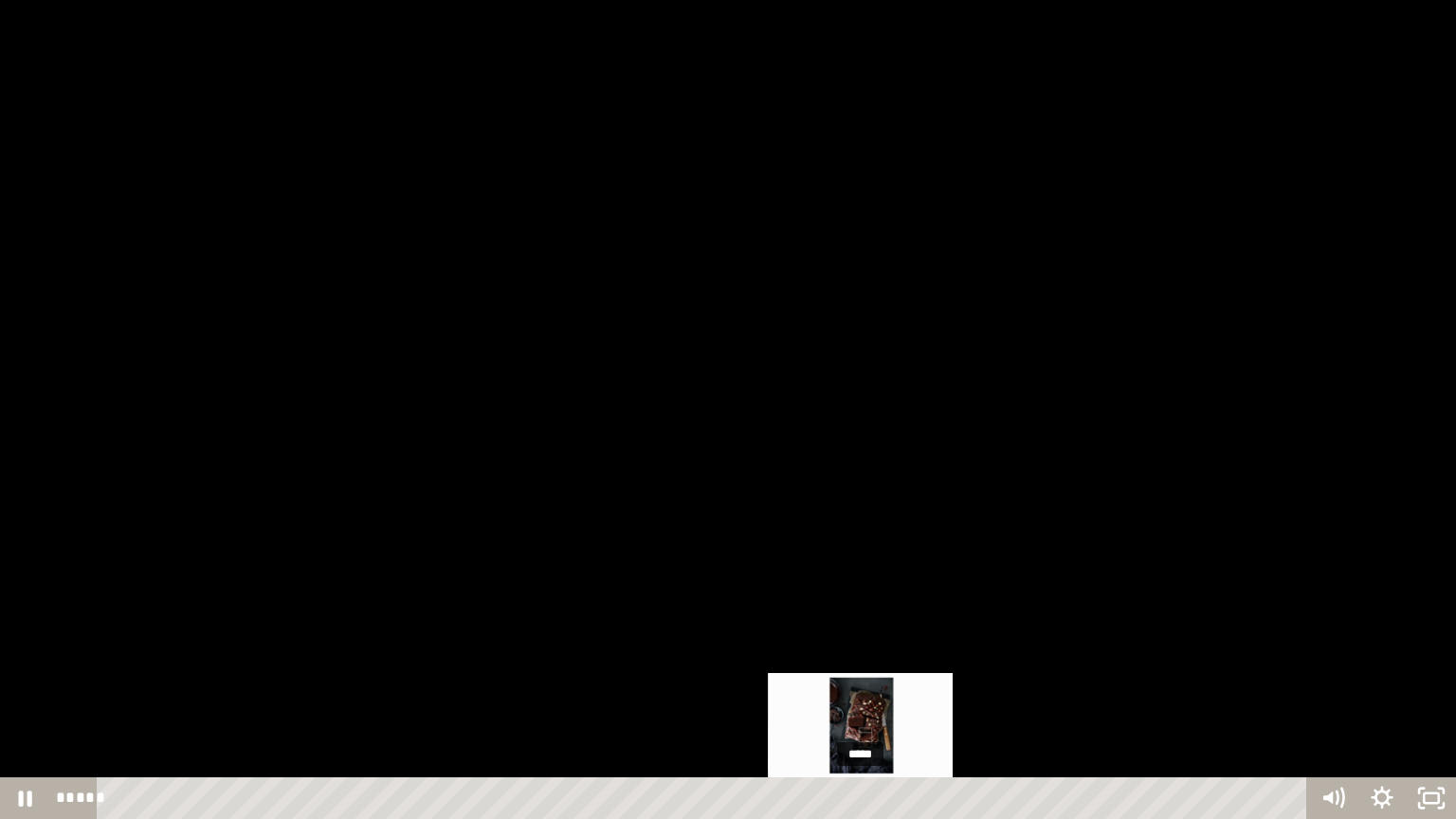 click on "*****" at bounding box center (705, 798) 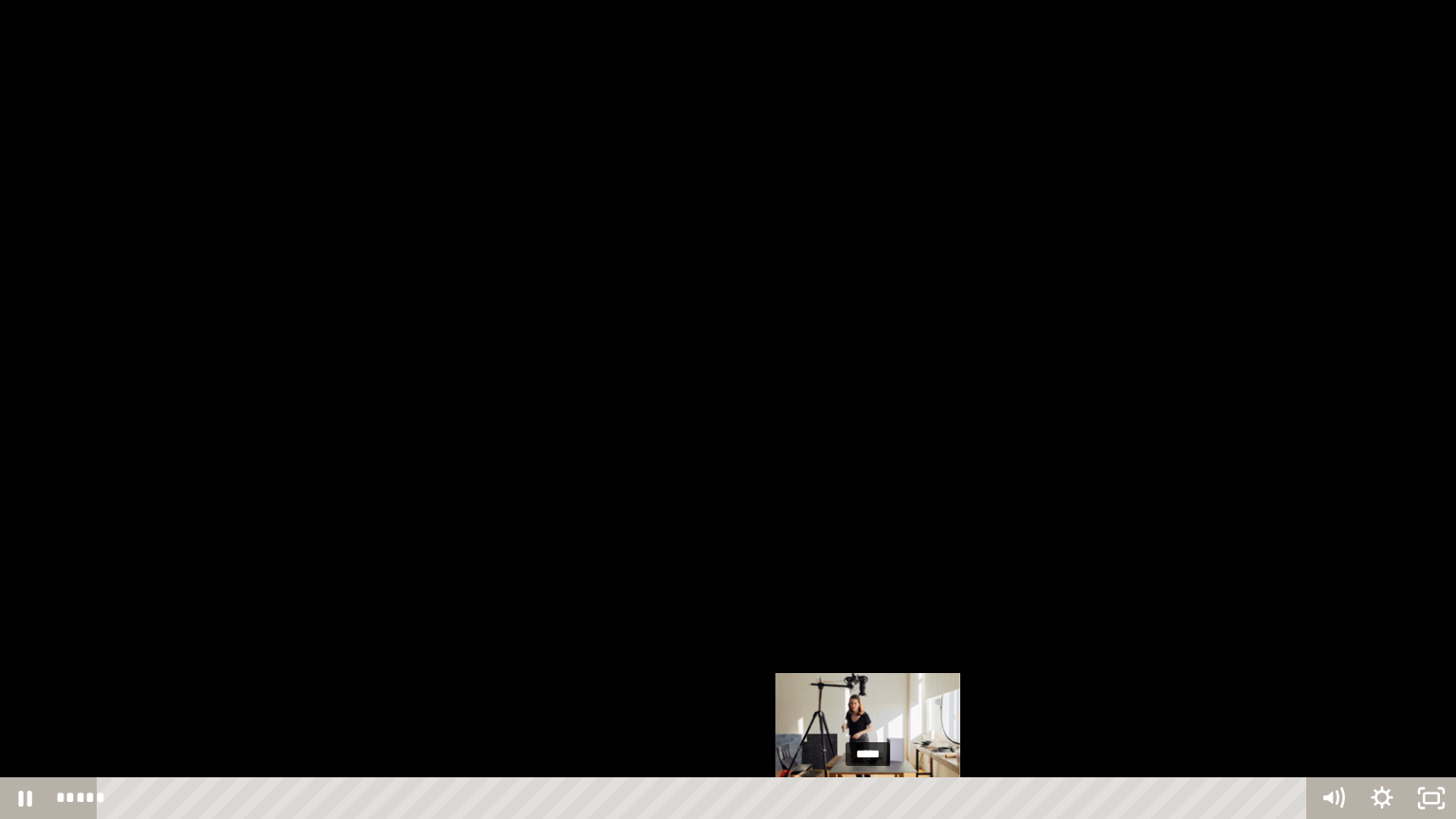 click on "*****" at bounding box center [705, 798] 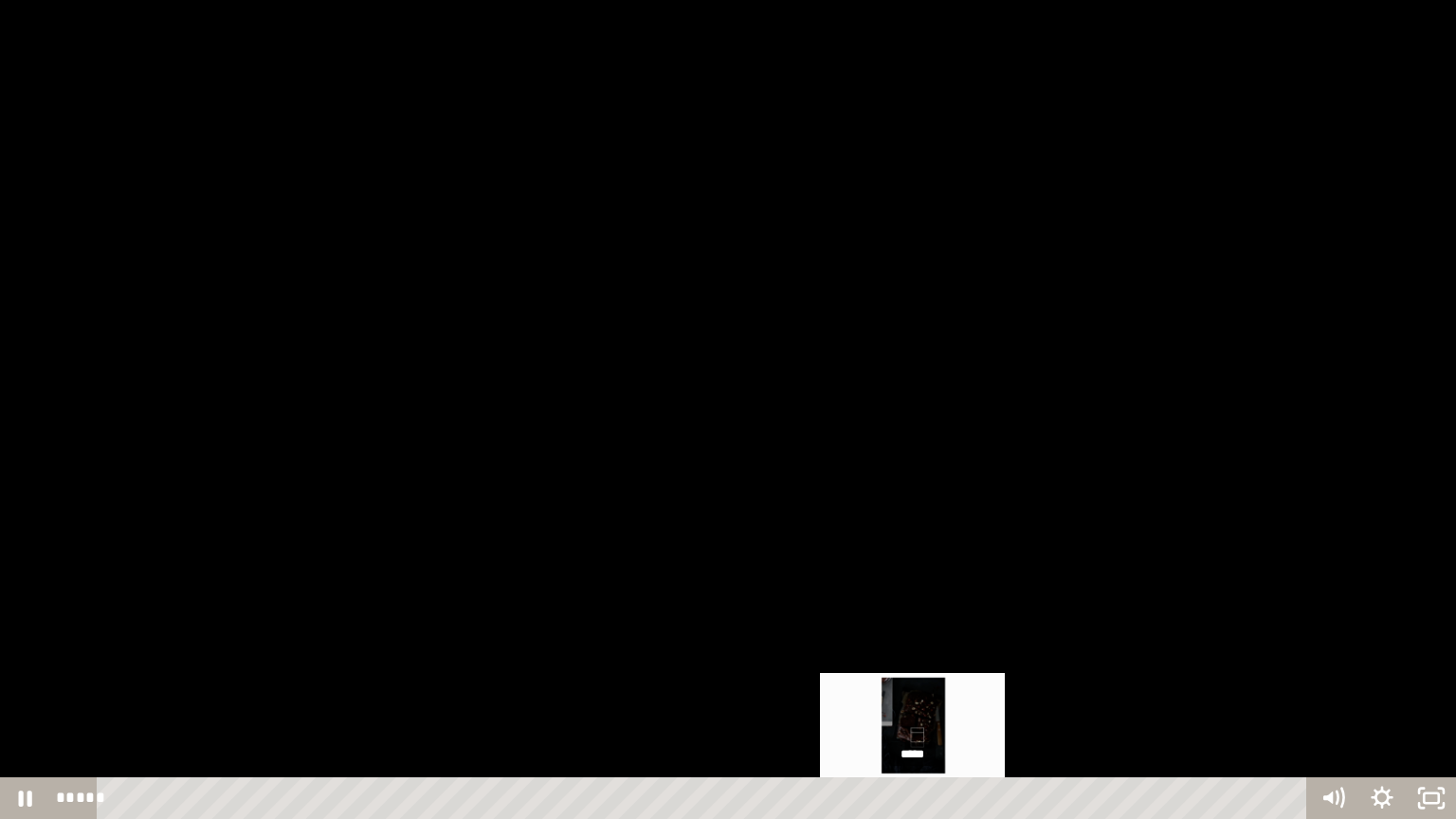 click on "*****" at bounding box center (705, 798) 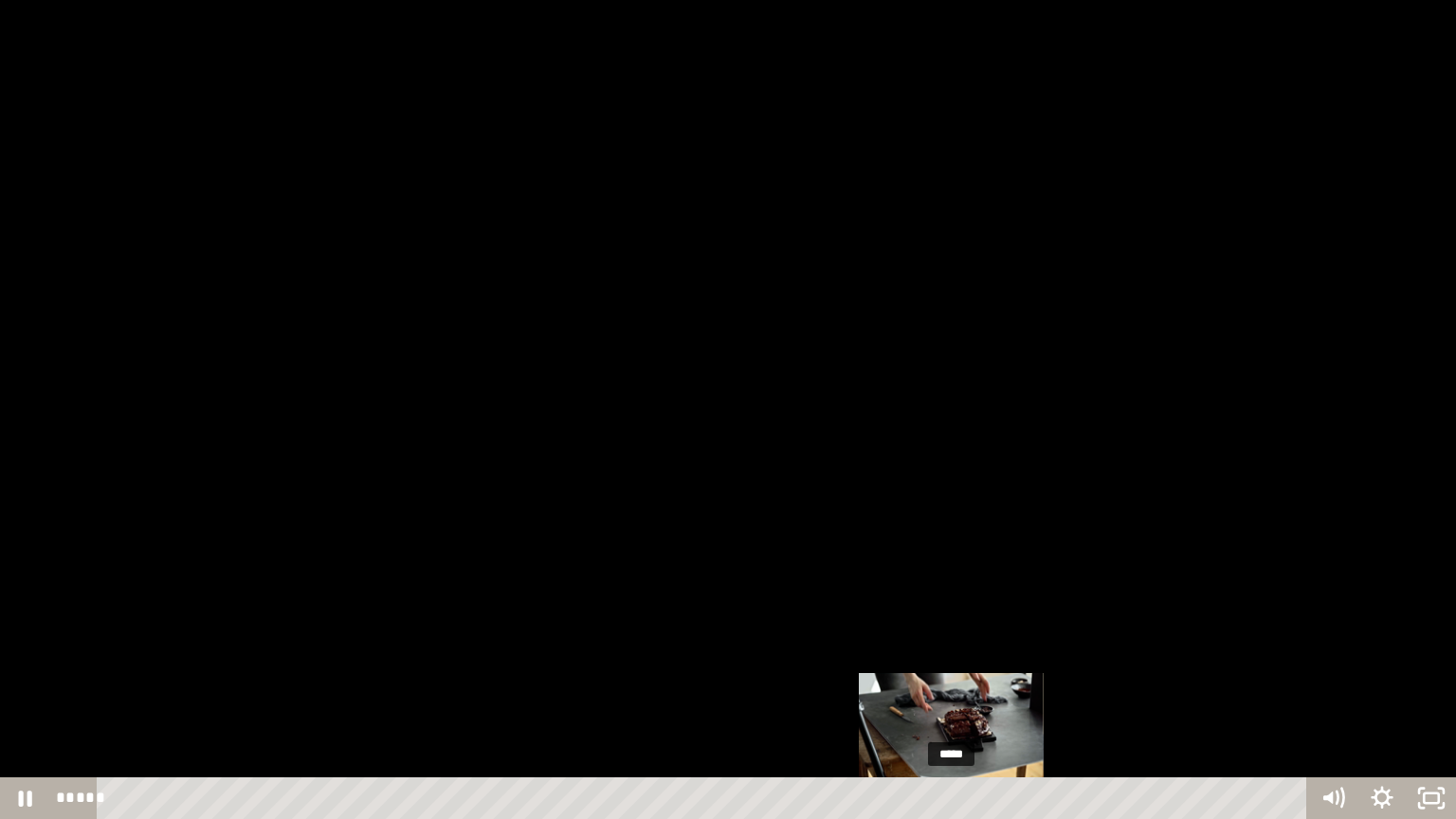 click on "*****" at bounding box center [705, 798] 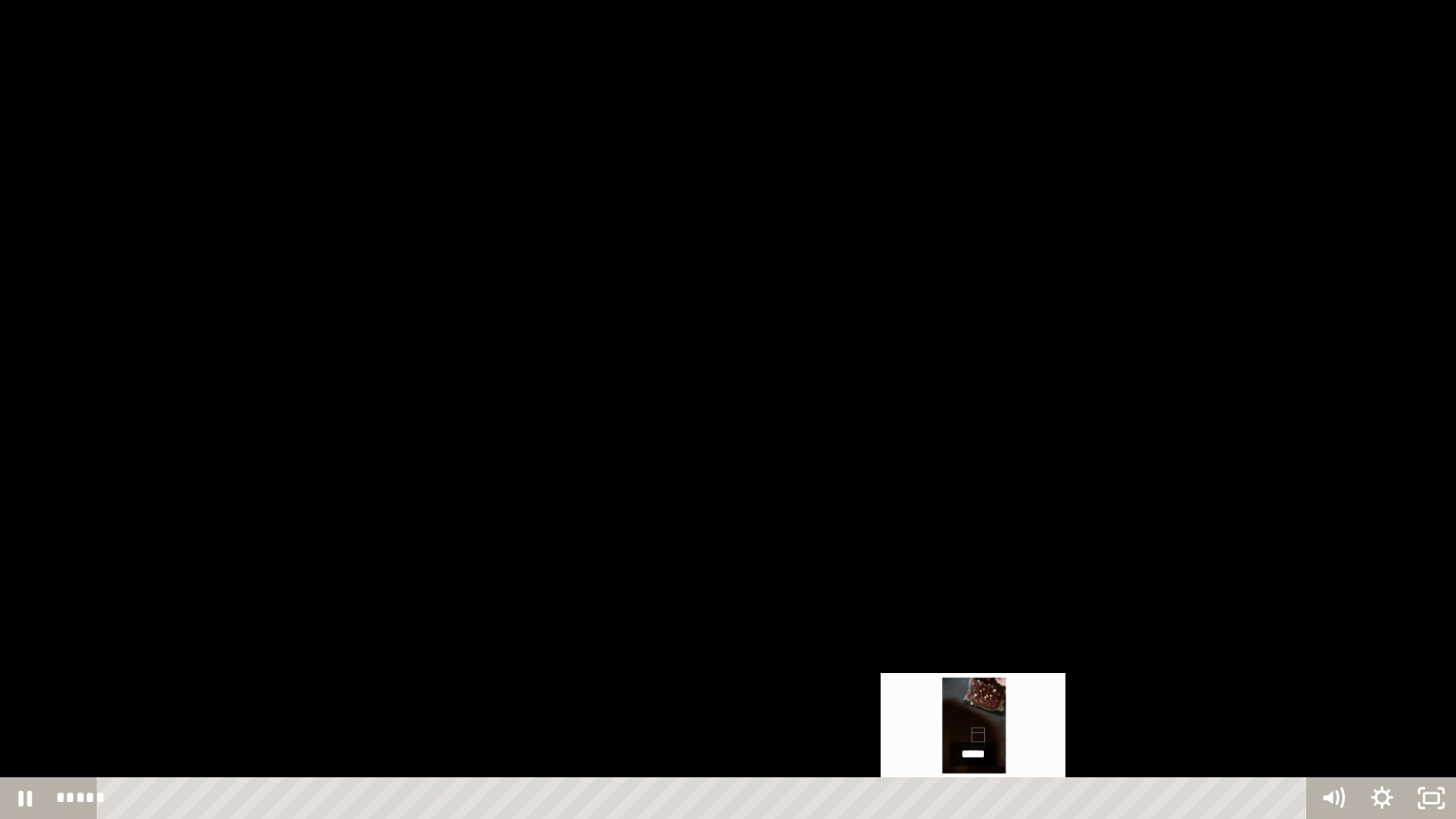 click on "*****" at bounding box center [705, 798] 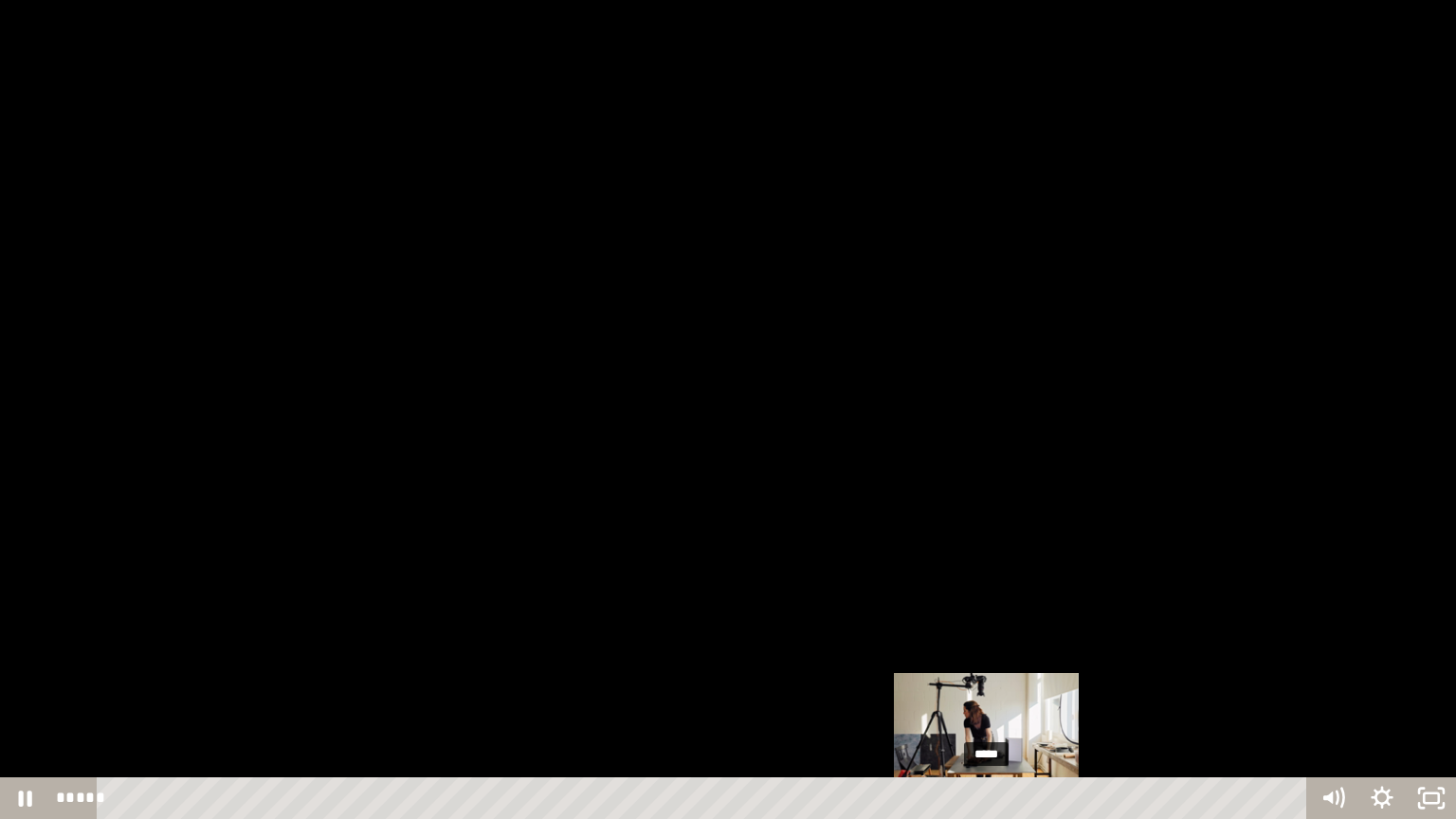 click on "*****" at bounding box center (705, 798) 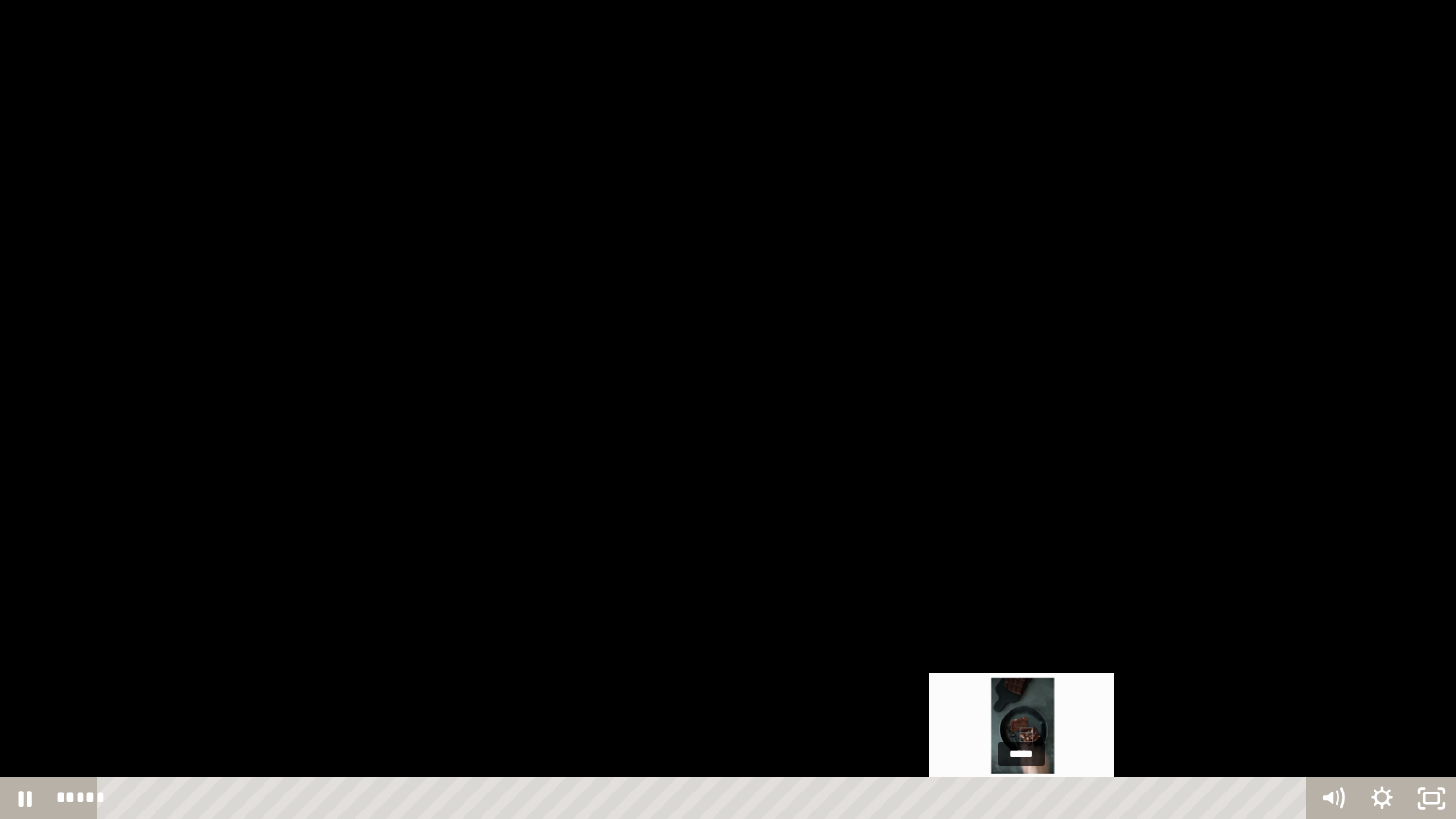 click on "*****" at bounding box center (705, 798) 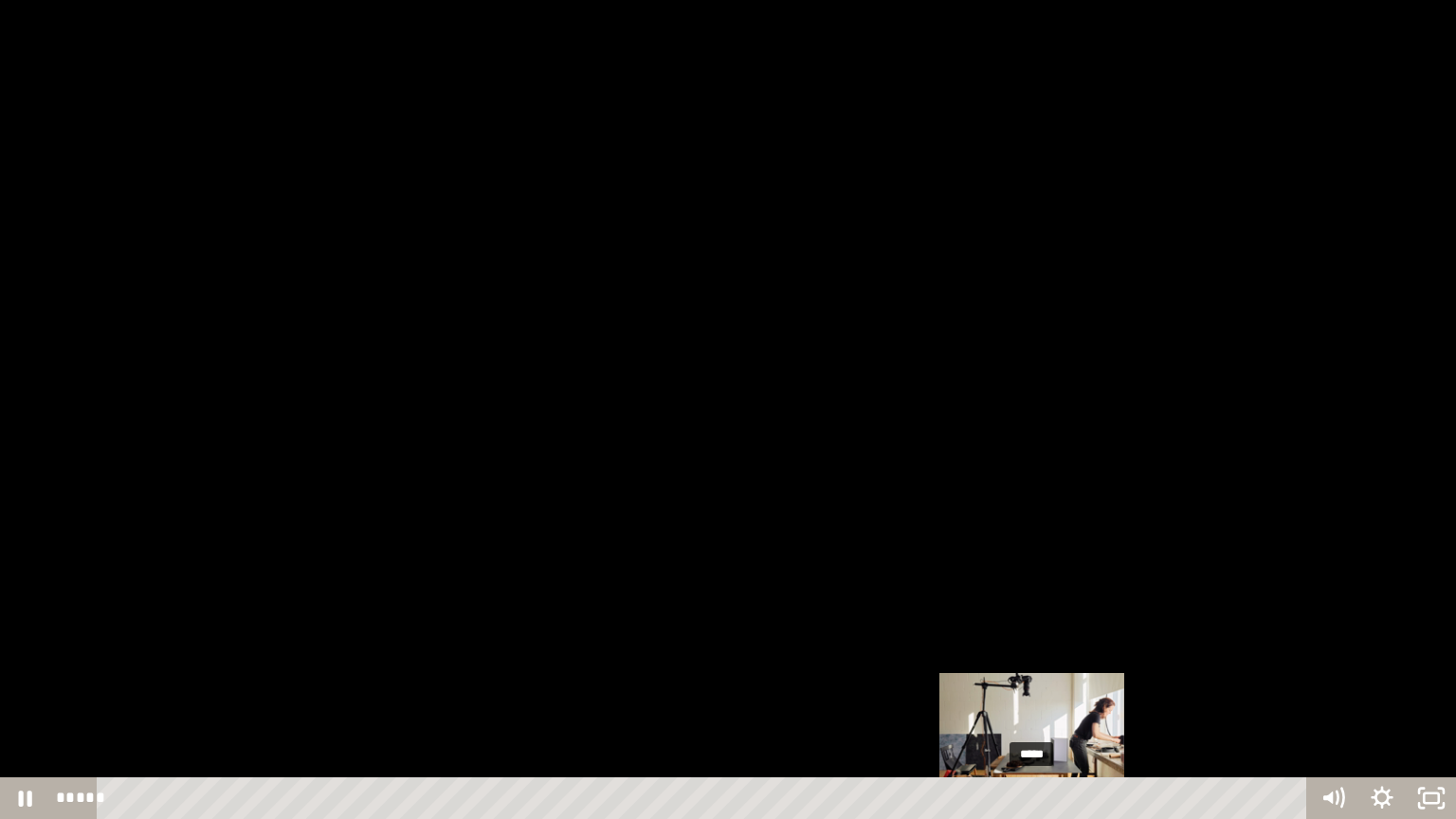 click on "*****" at bounding box center [705, 798] 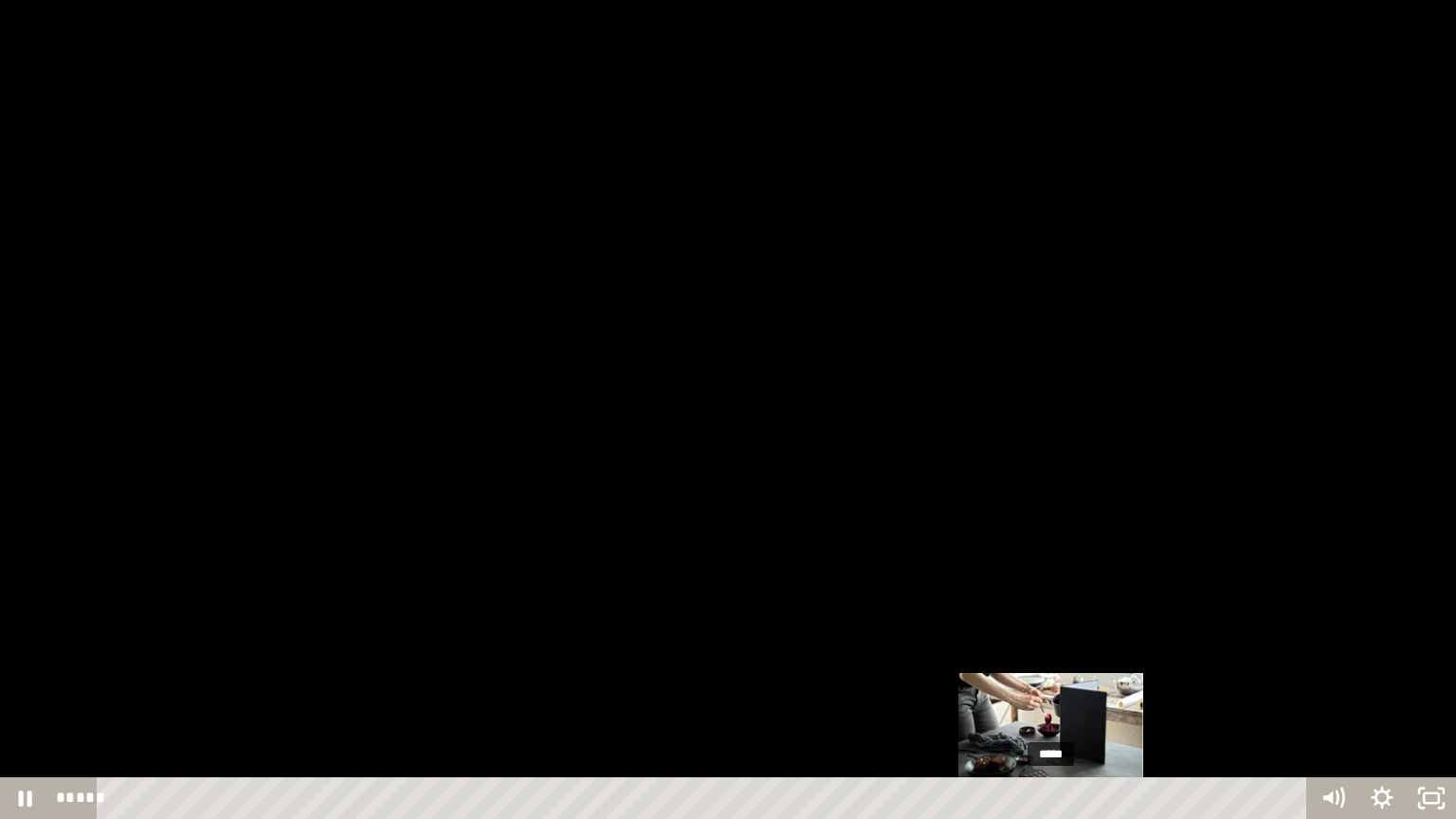 click on "*****" at bounding box center (705, 798) 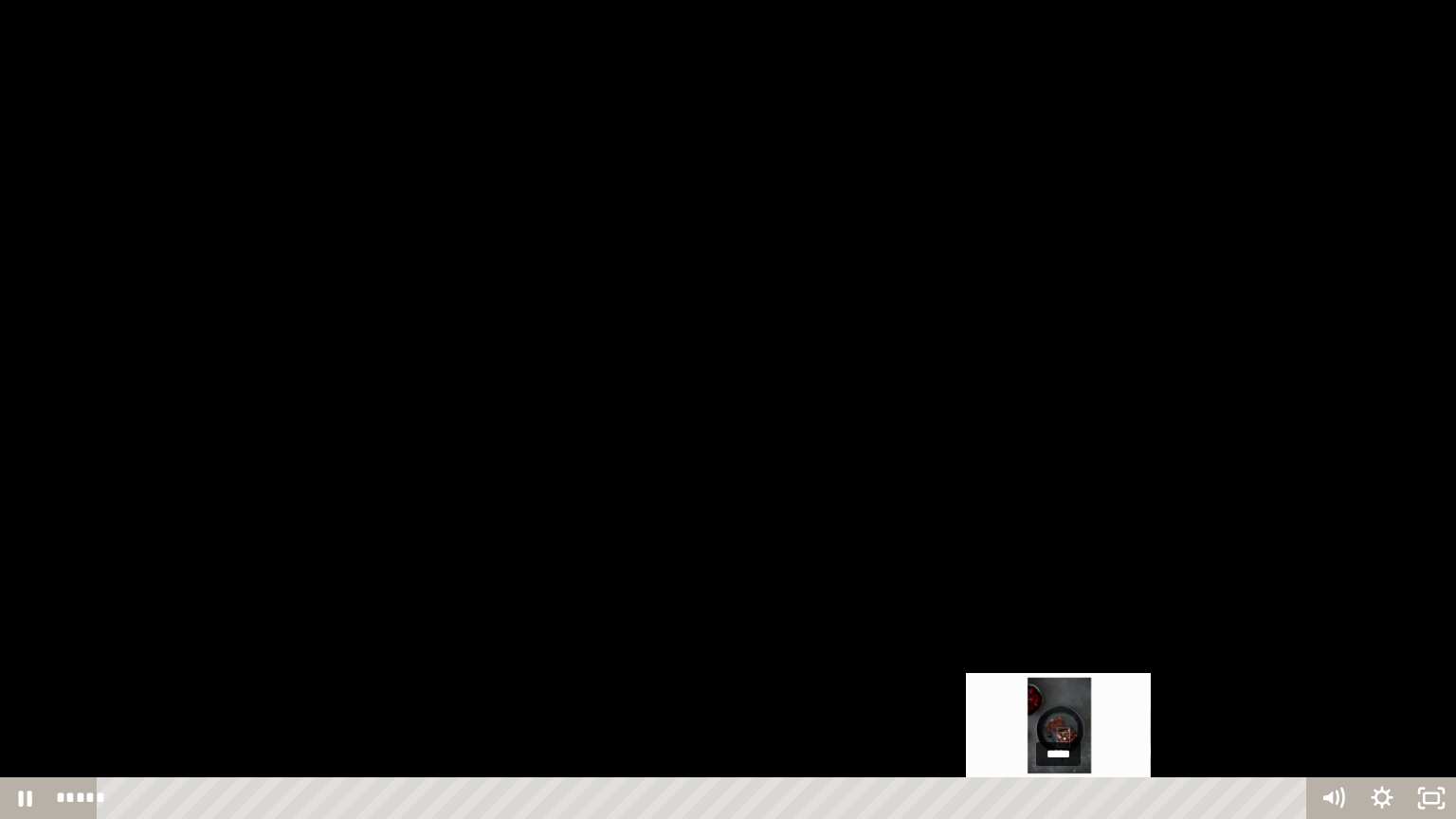 click on "*****" at bounding box center (705, 798) 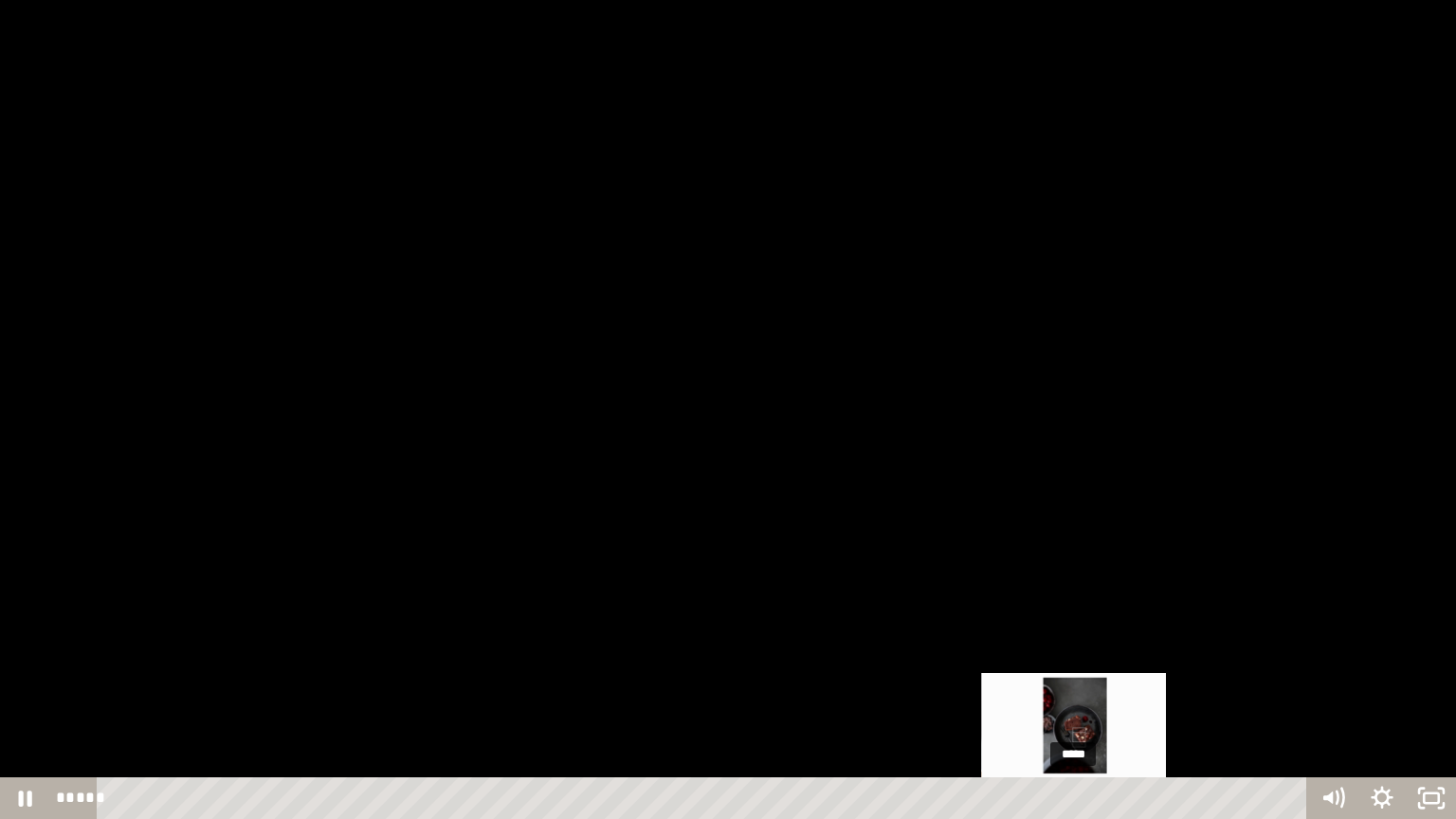 click on "*****" at bounding box center (705, 798) 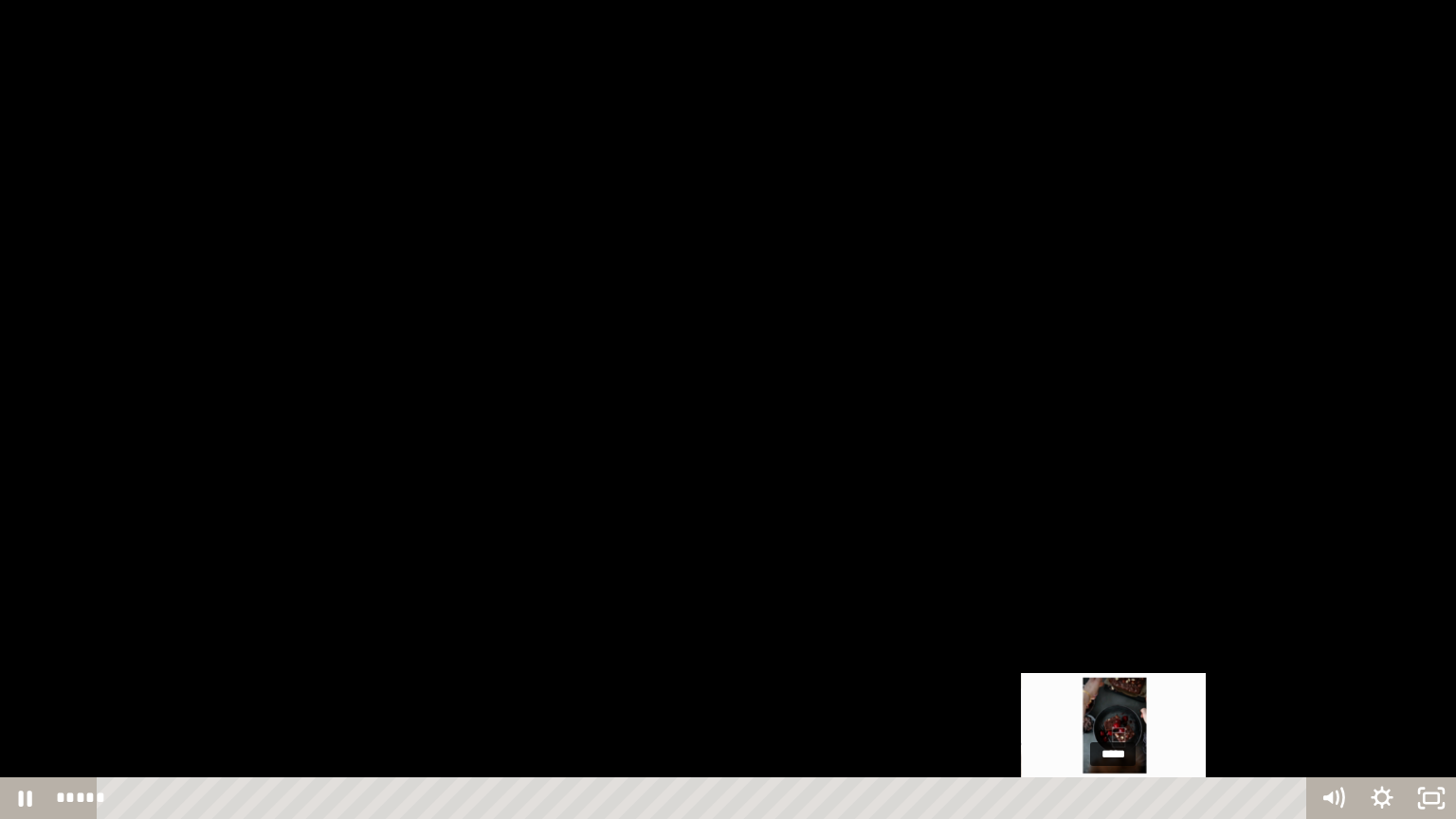 click on "*****" at bounding box center (705, 798) 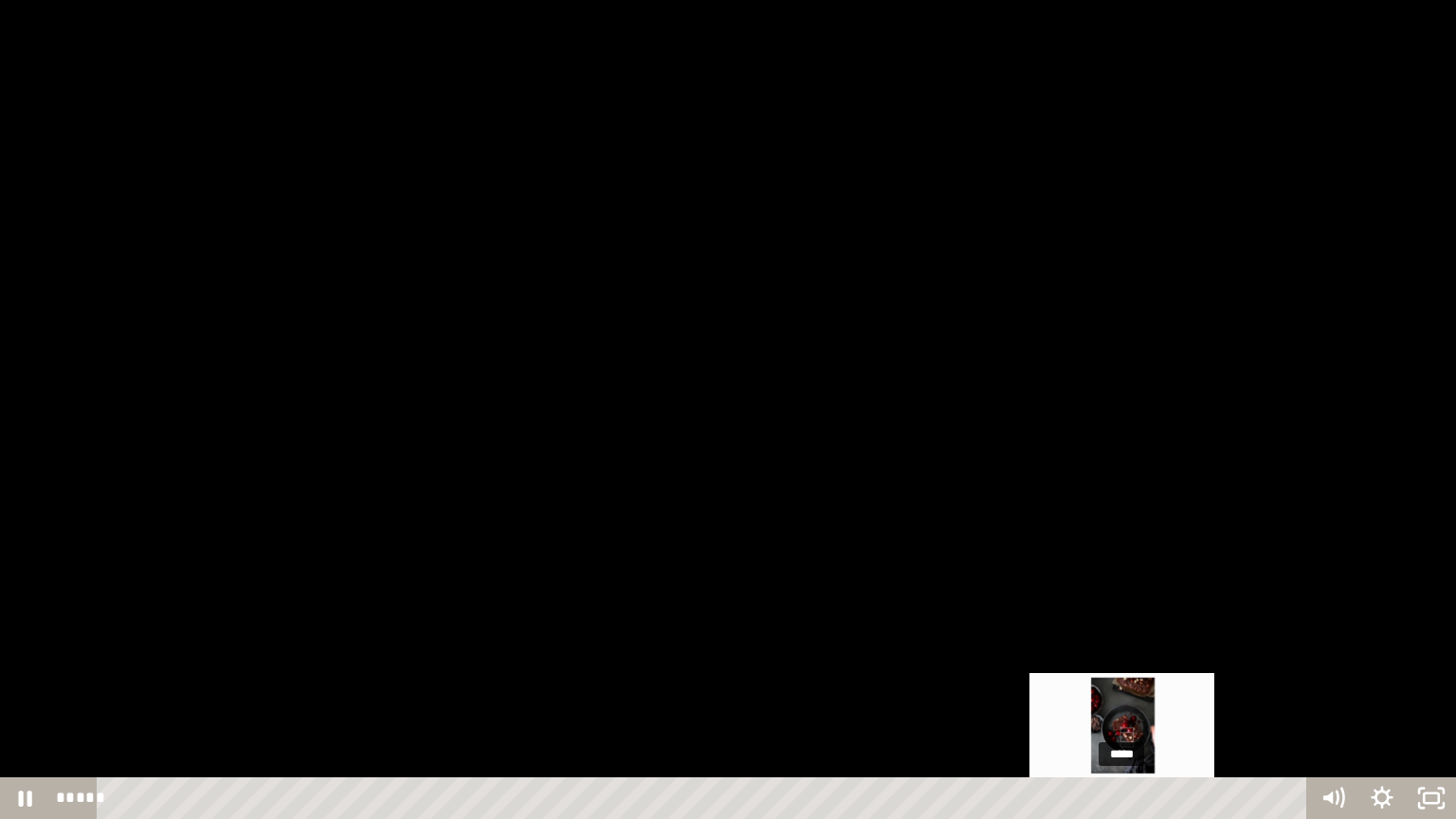 click on "*****" at bounding box center [705, 798] 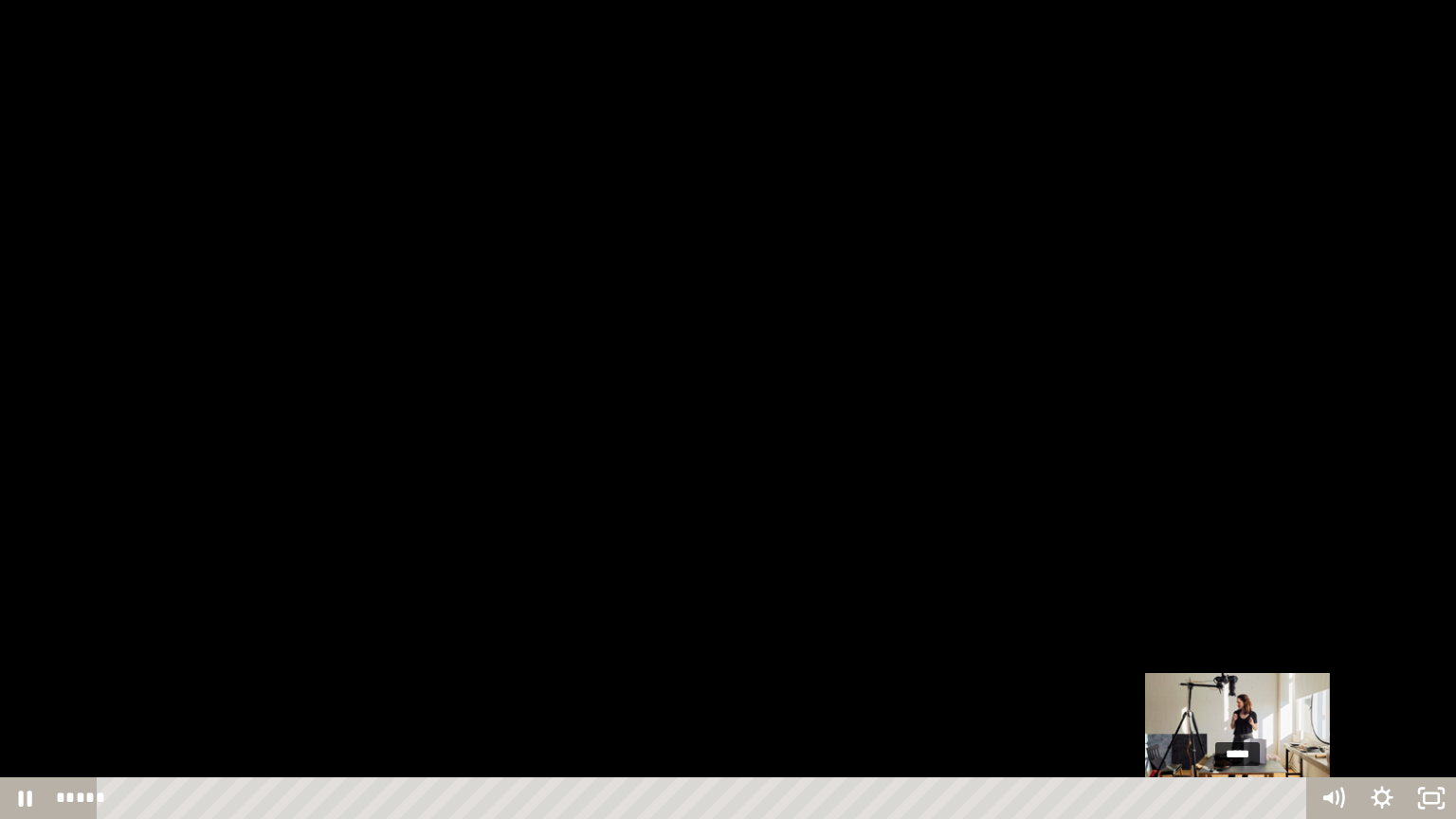 click on "*****" at bounding box center [705, 798] 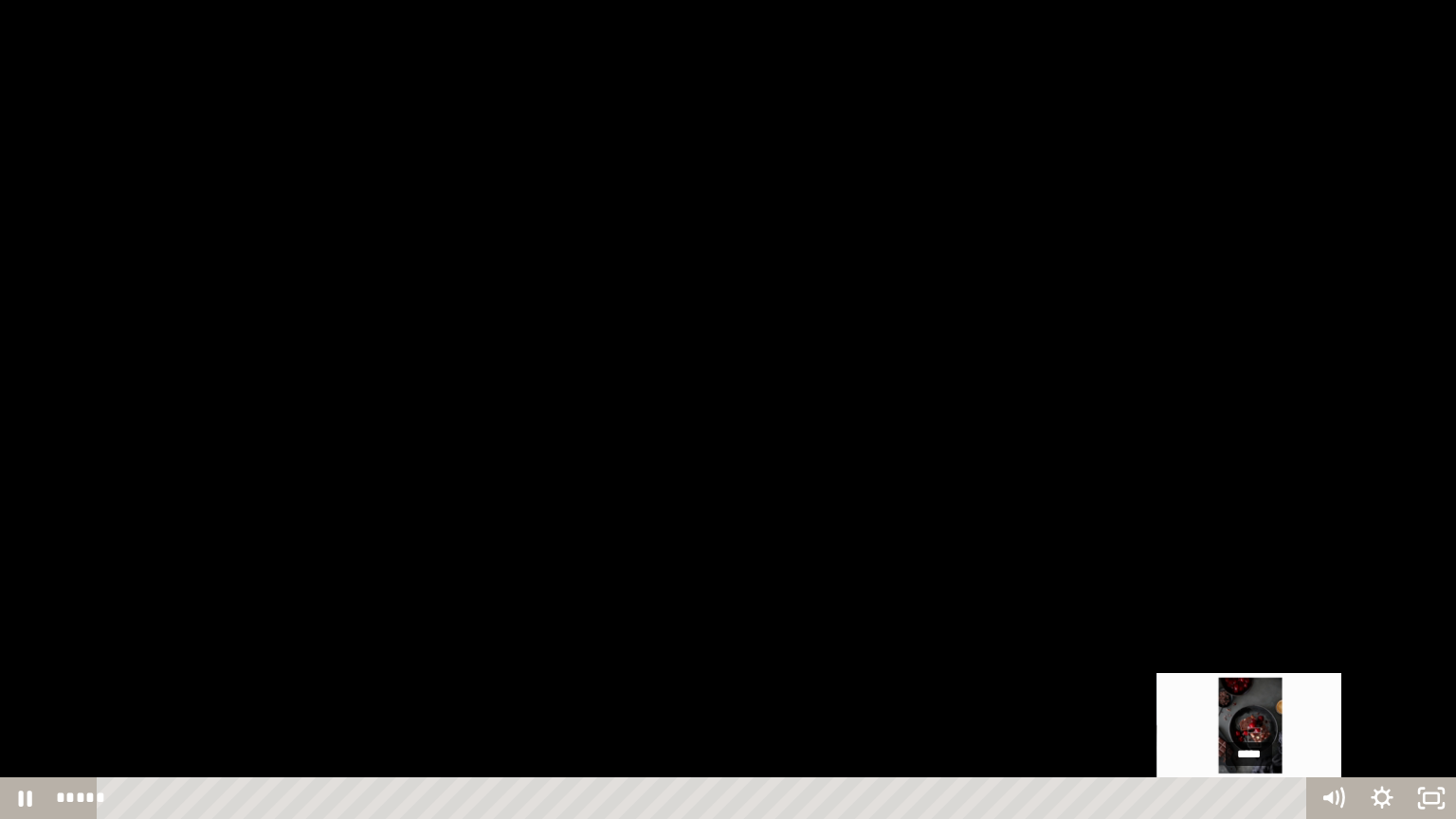 click on "*****" at bounding box center (705, 798) 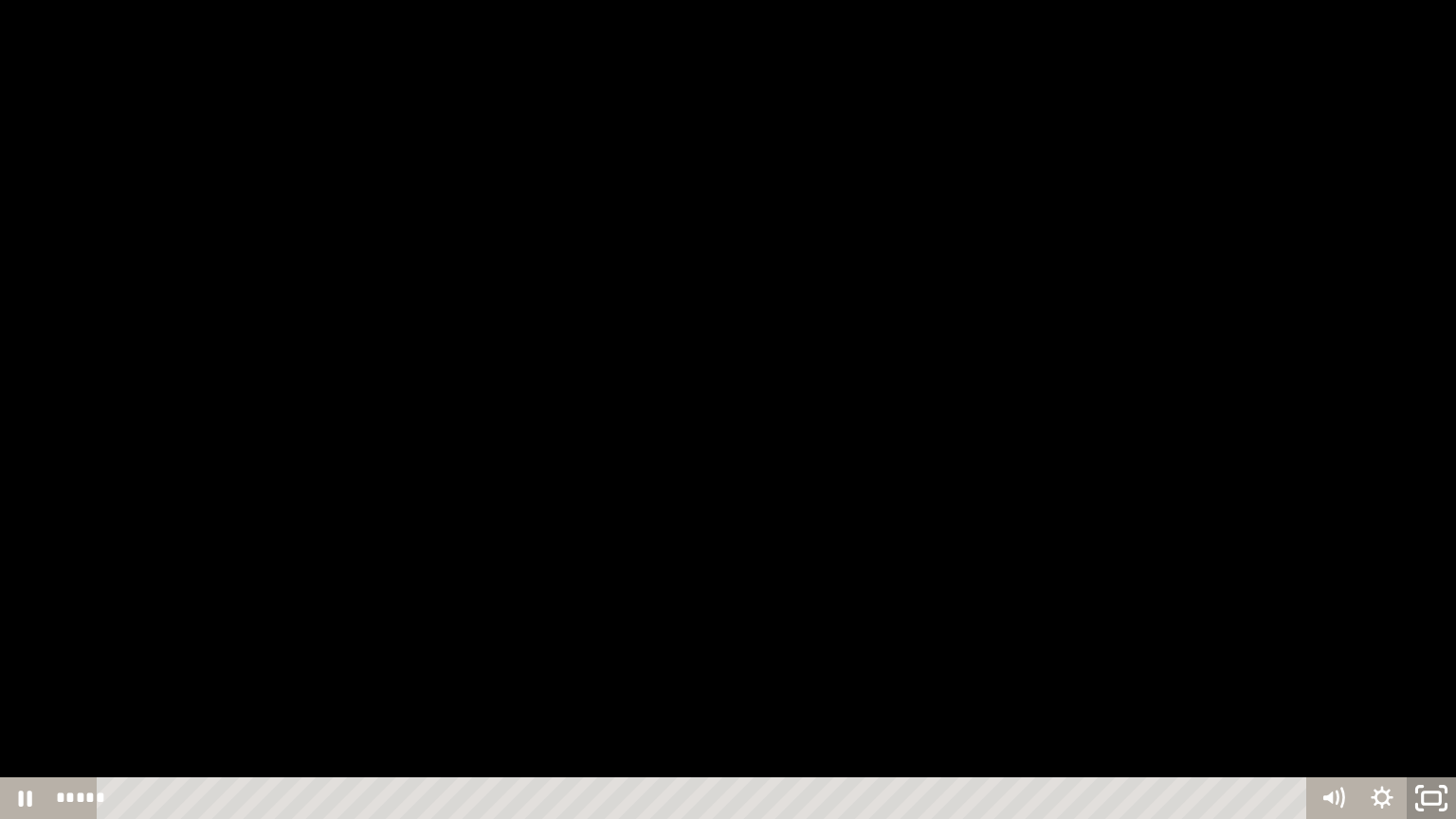 click 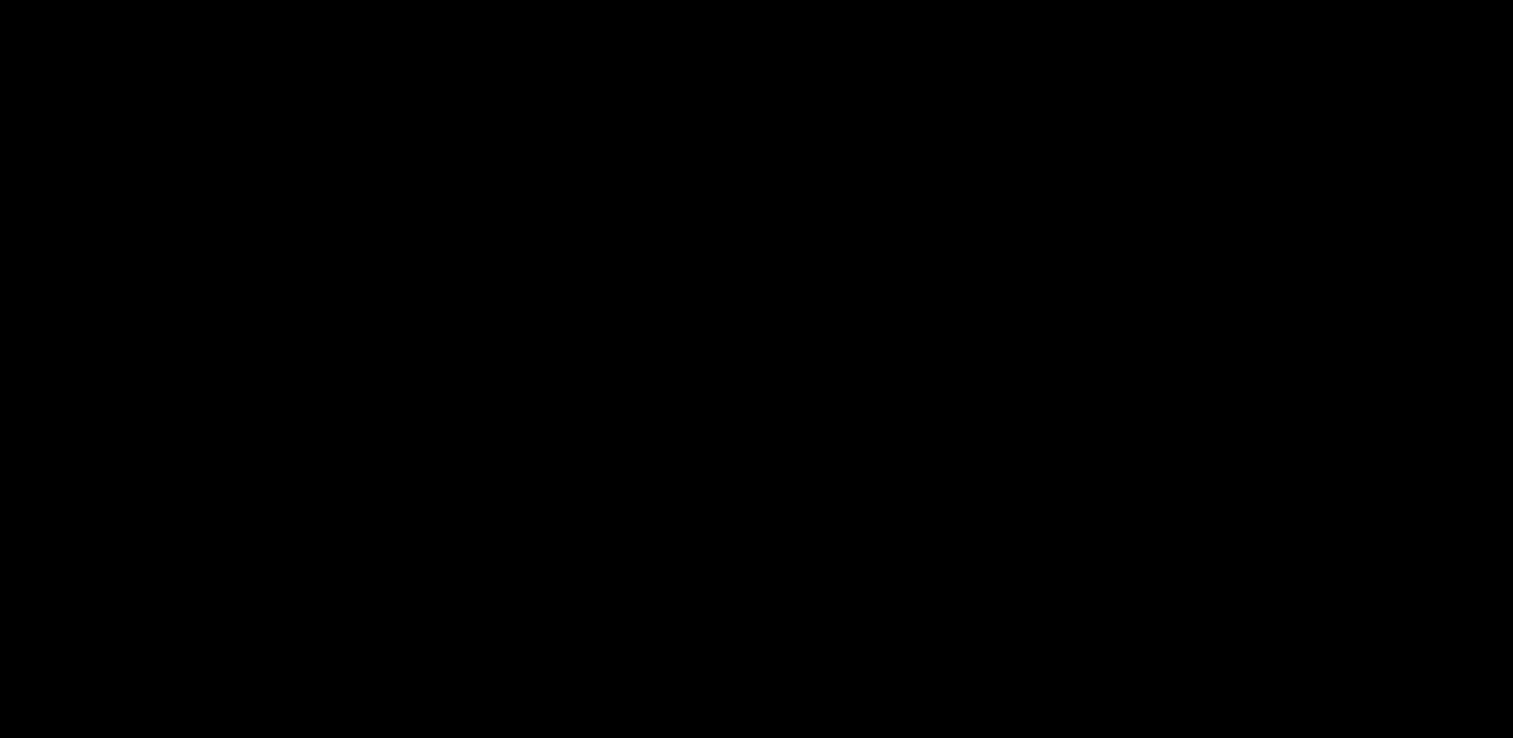 scroll, scrollTop: 339, scrollLeft: 0, axis: vertical 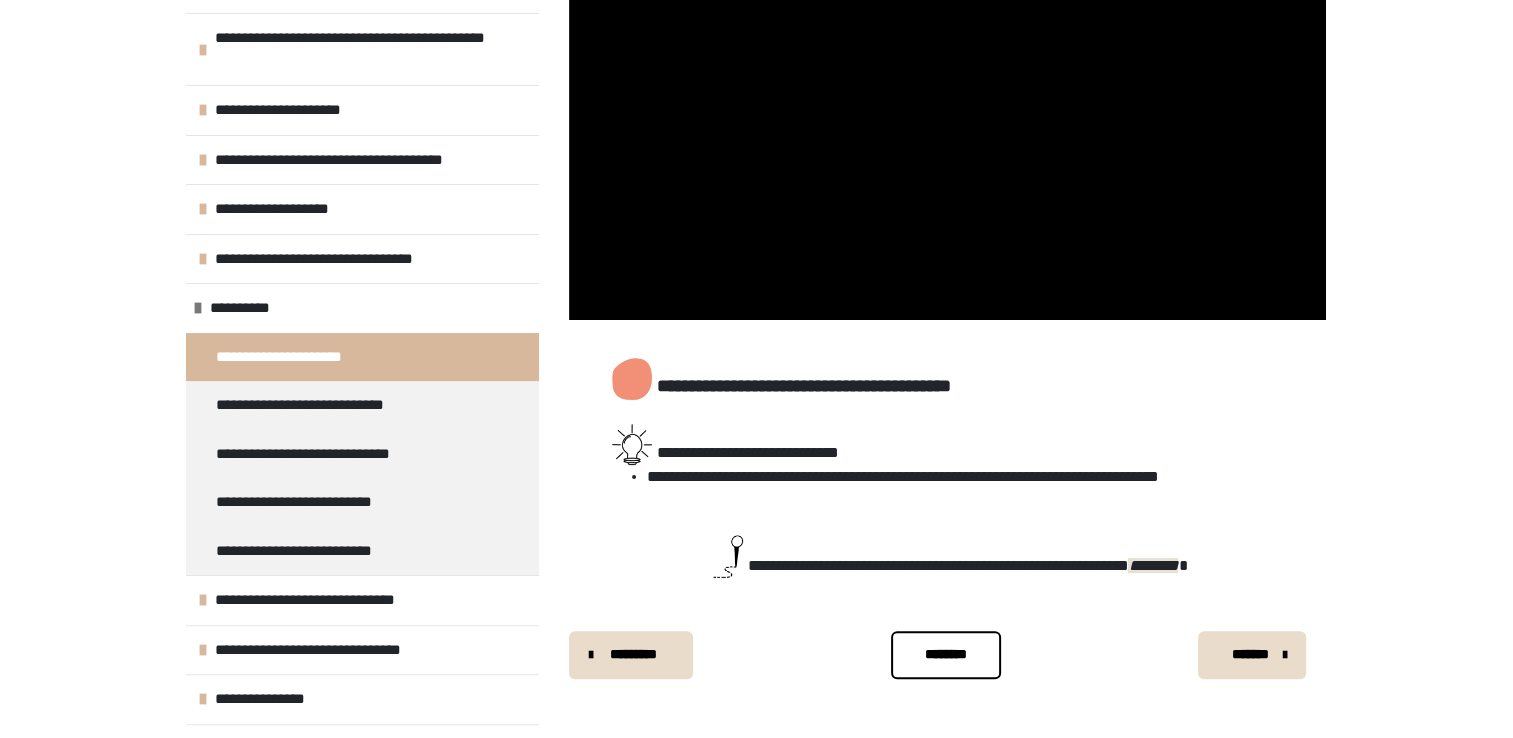 click on "********" at bounding box center [946, 654] 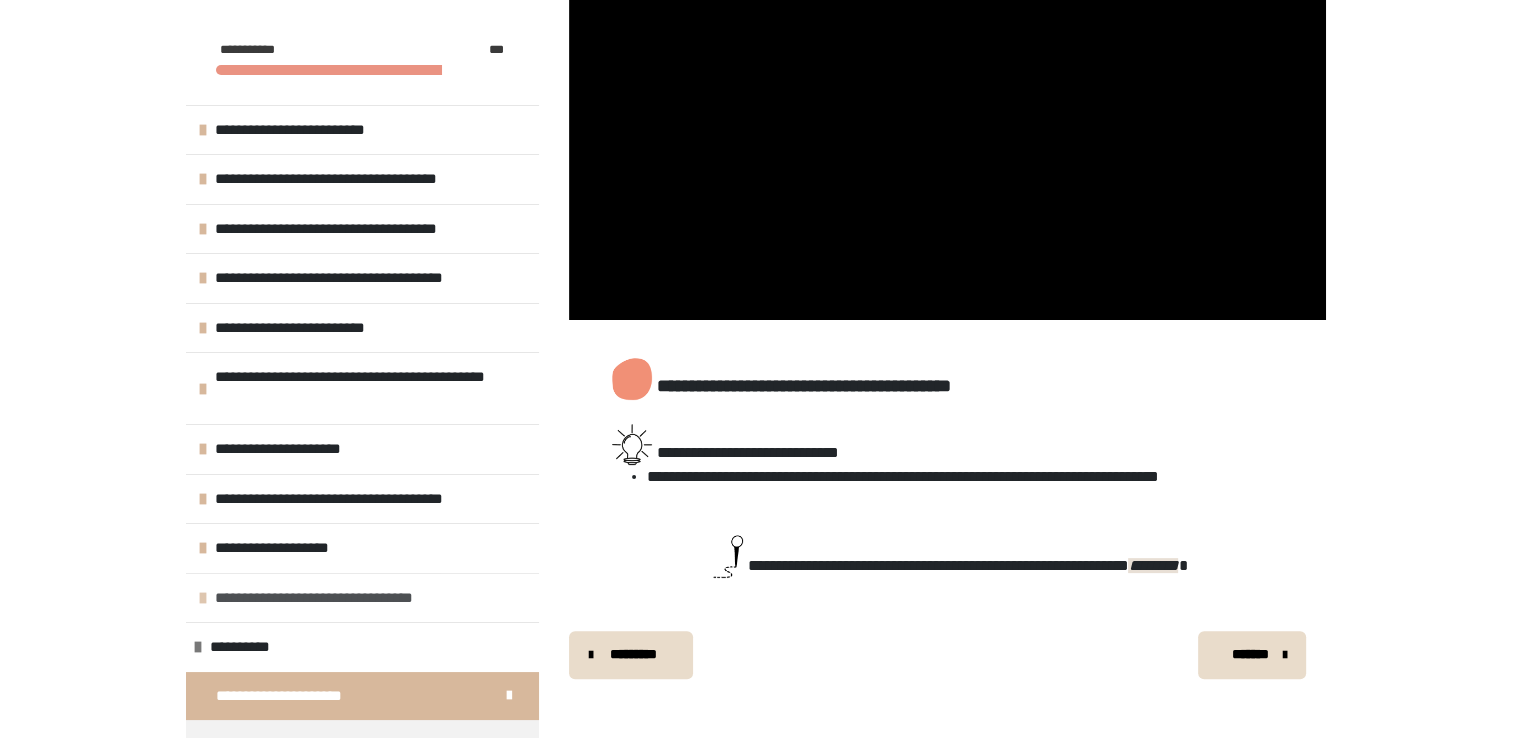 scroll, scrollTop: 365, scrollLeft: 0, axis: vertical 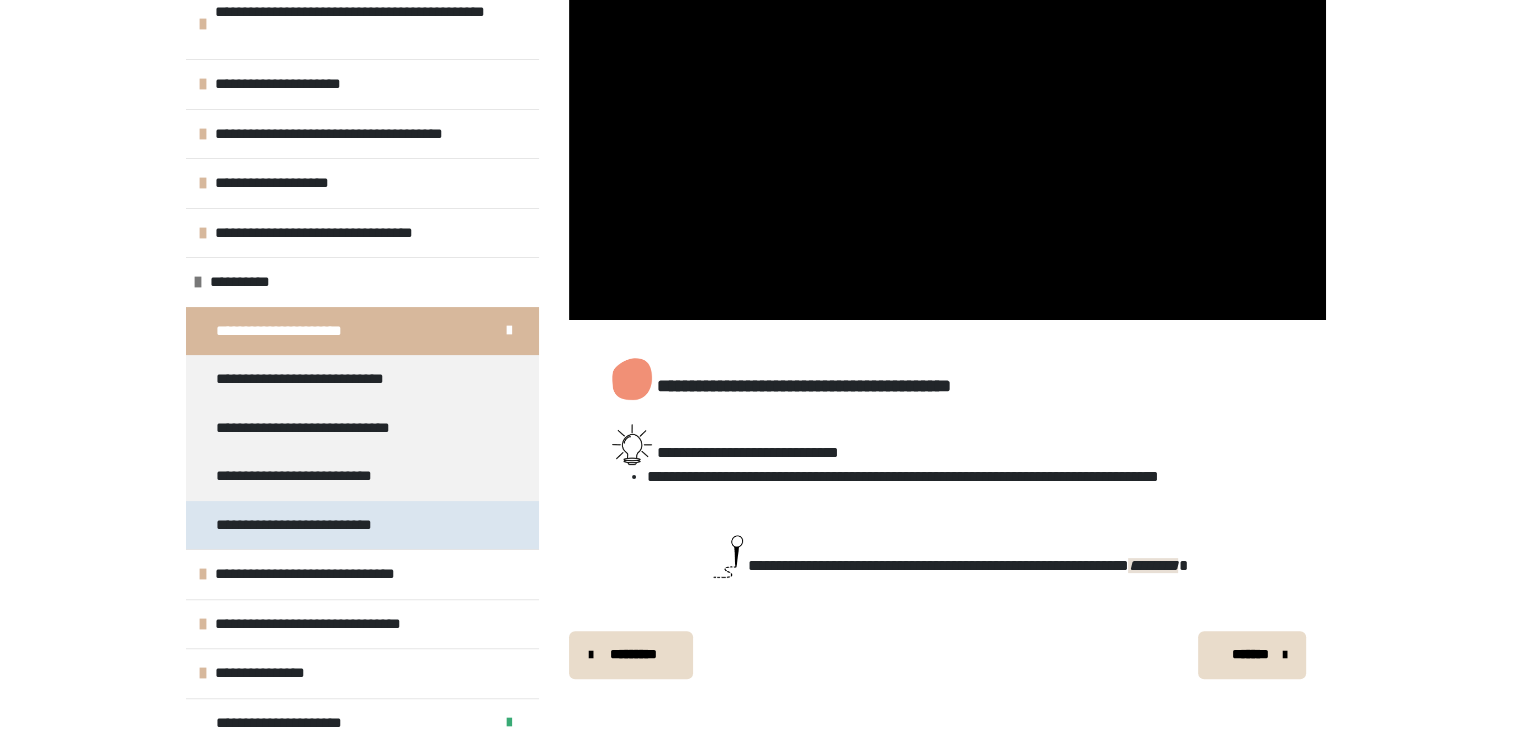 click on "**********" at bounding box center [314, 525] 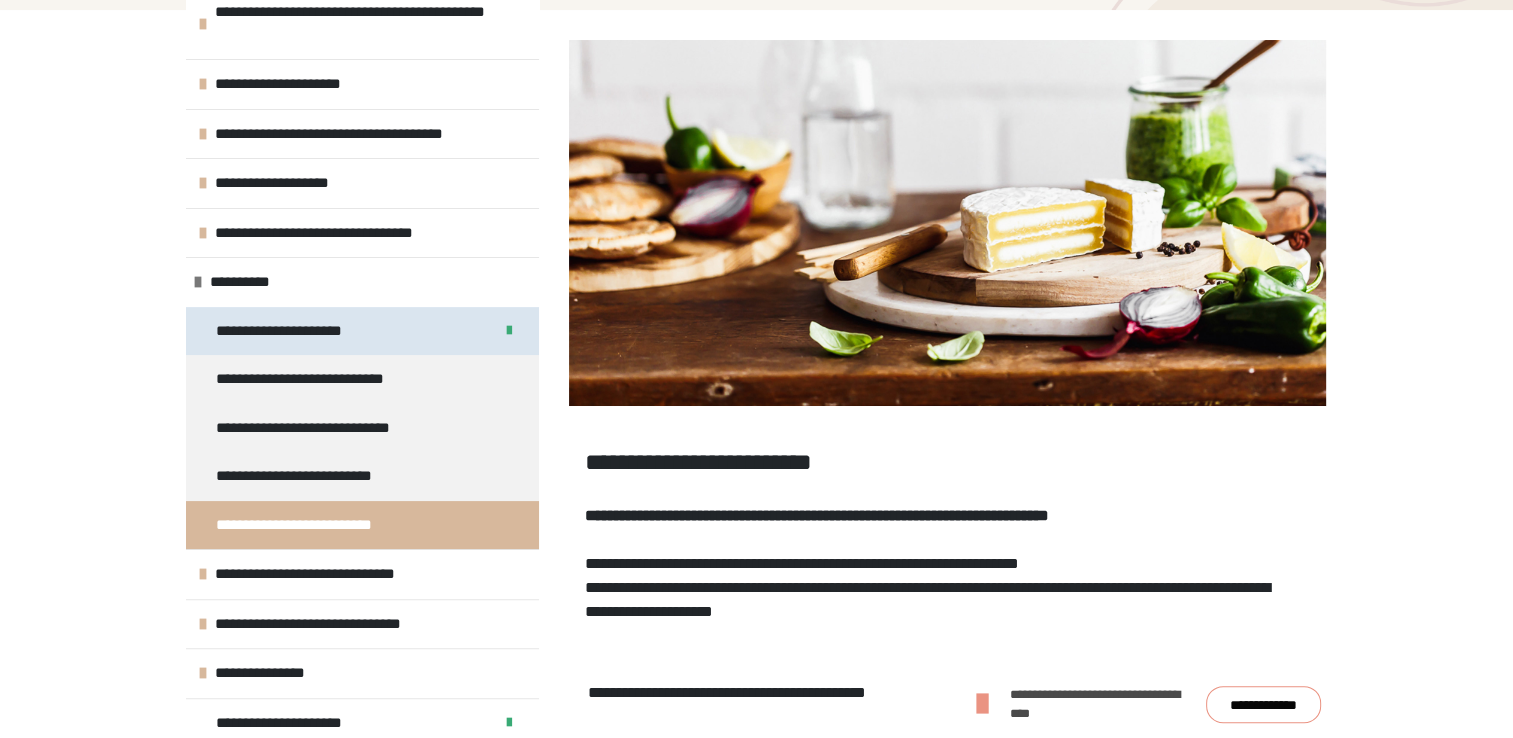 click on "**********" at bounding box center [291, 331] 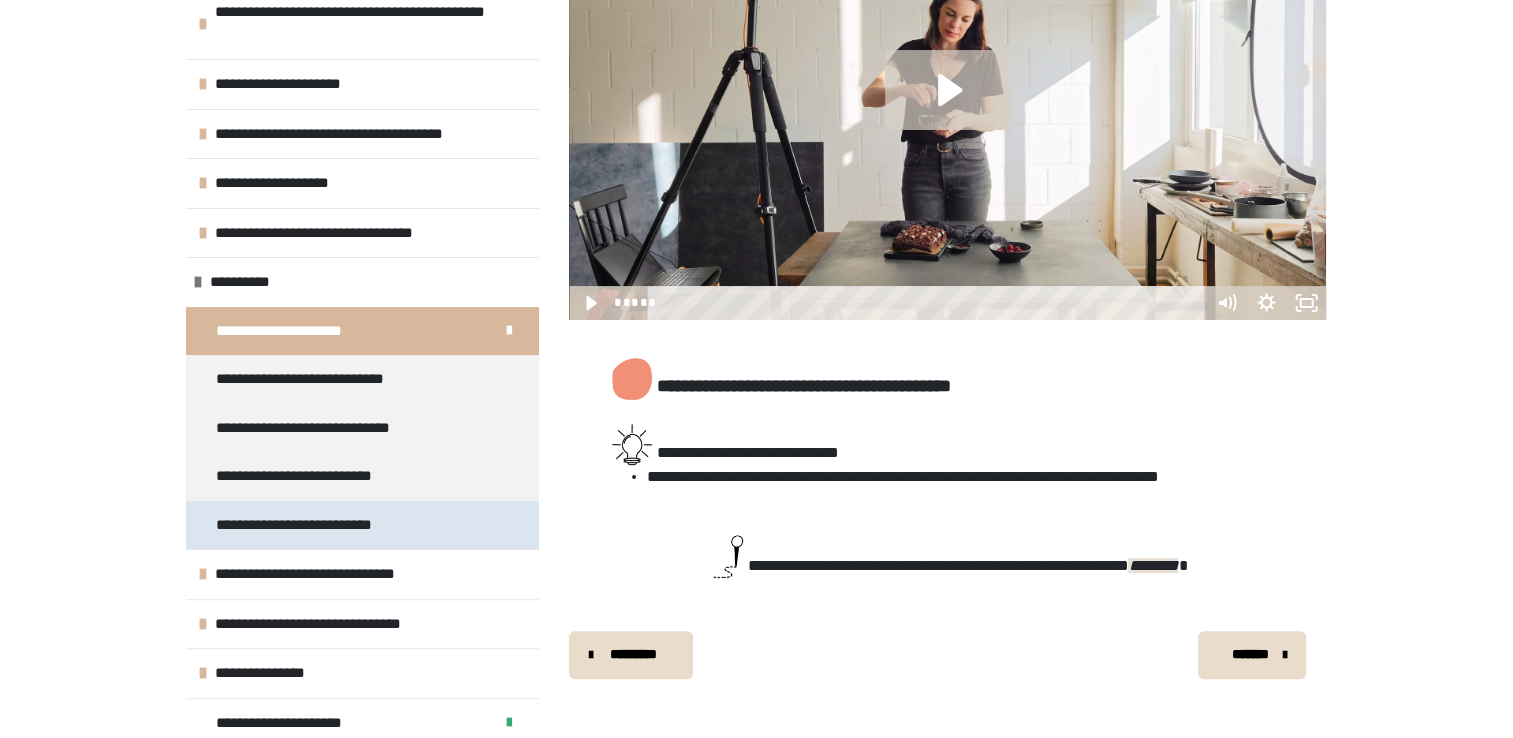 click on "**********" at bounding box center [314, 525] 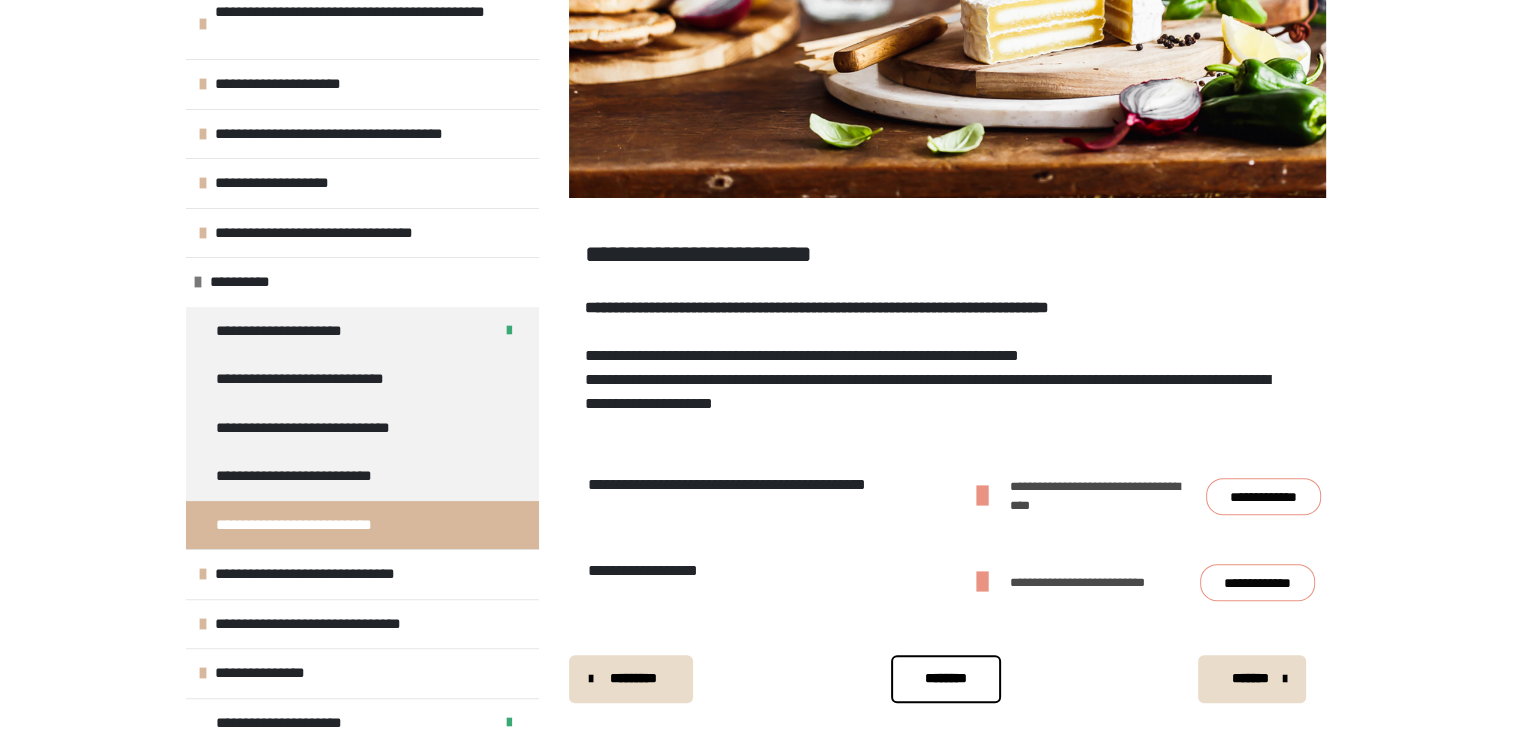 scroll, scrollTop: 502, scrollLeft: 0, axis: vertical 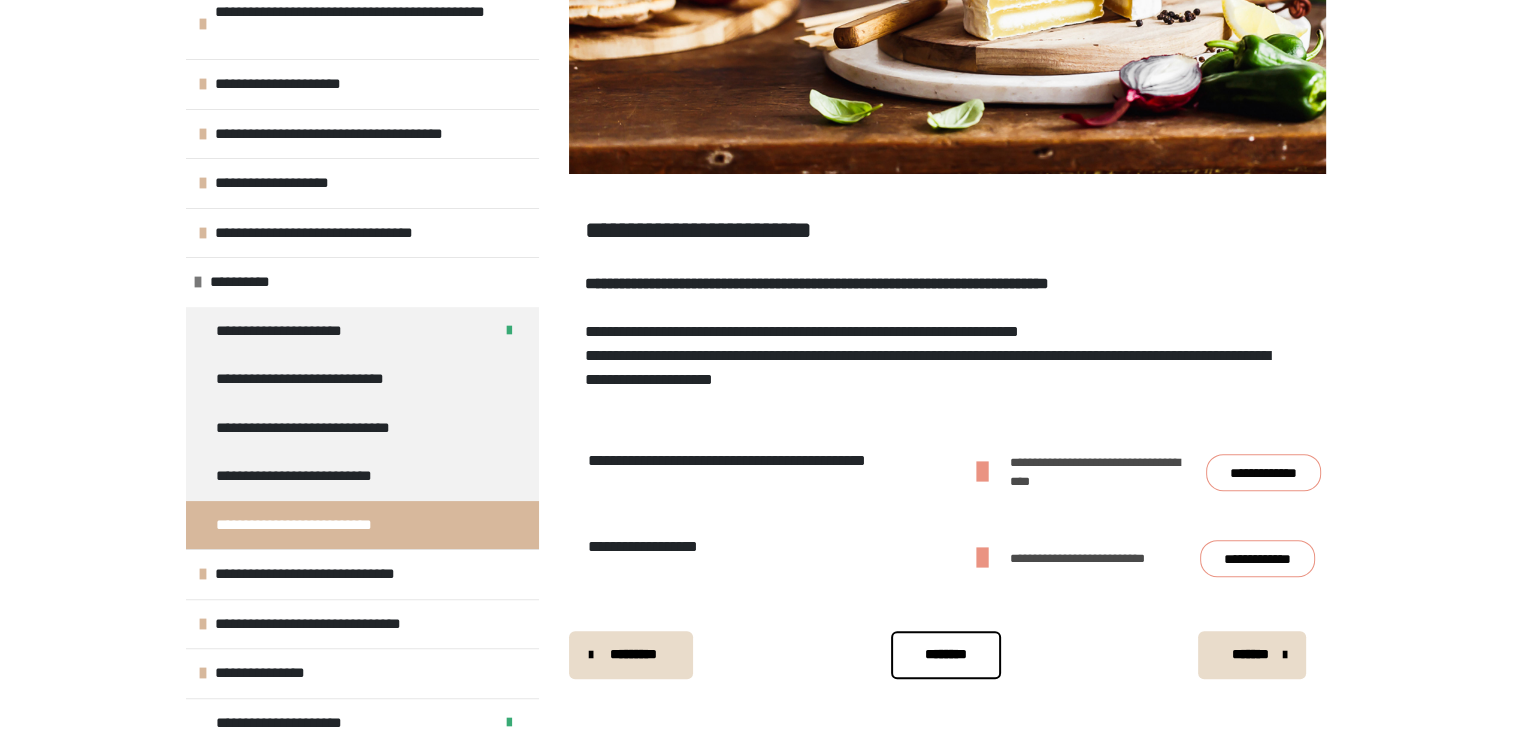 click on "**********" at bounding box center (1263, 472) 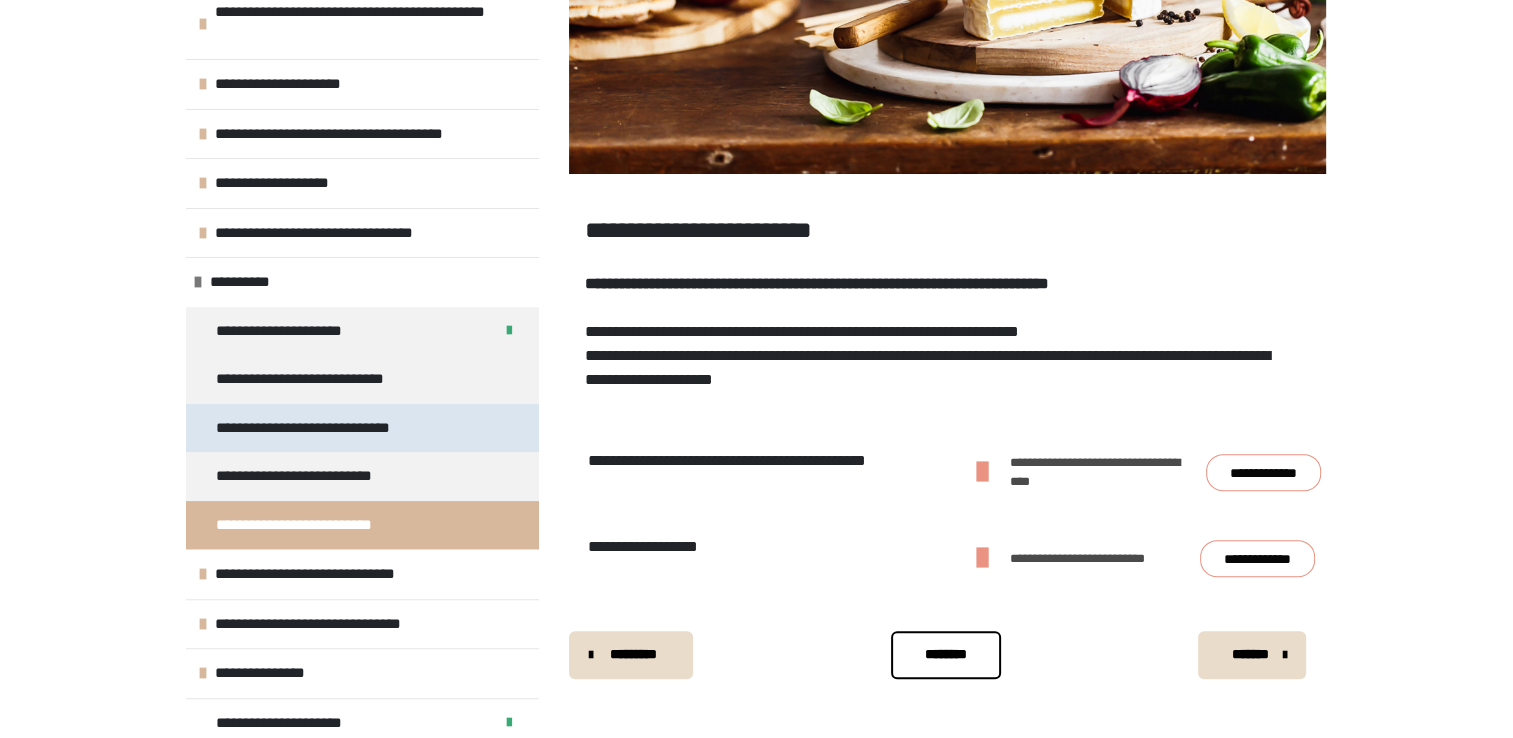 scroll, scrollTop: 321, scrollLeft: 0, axis: vertical 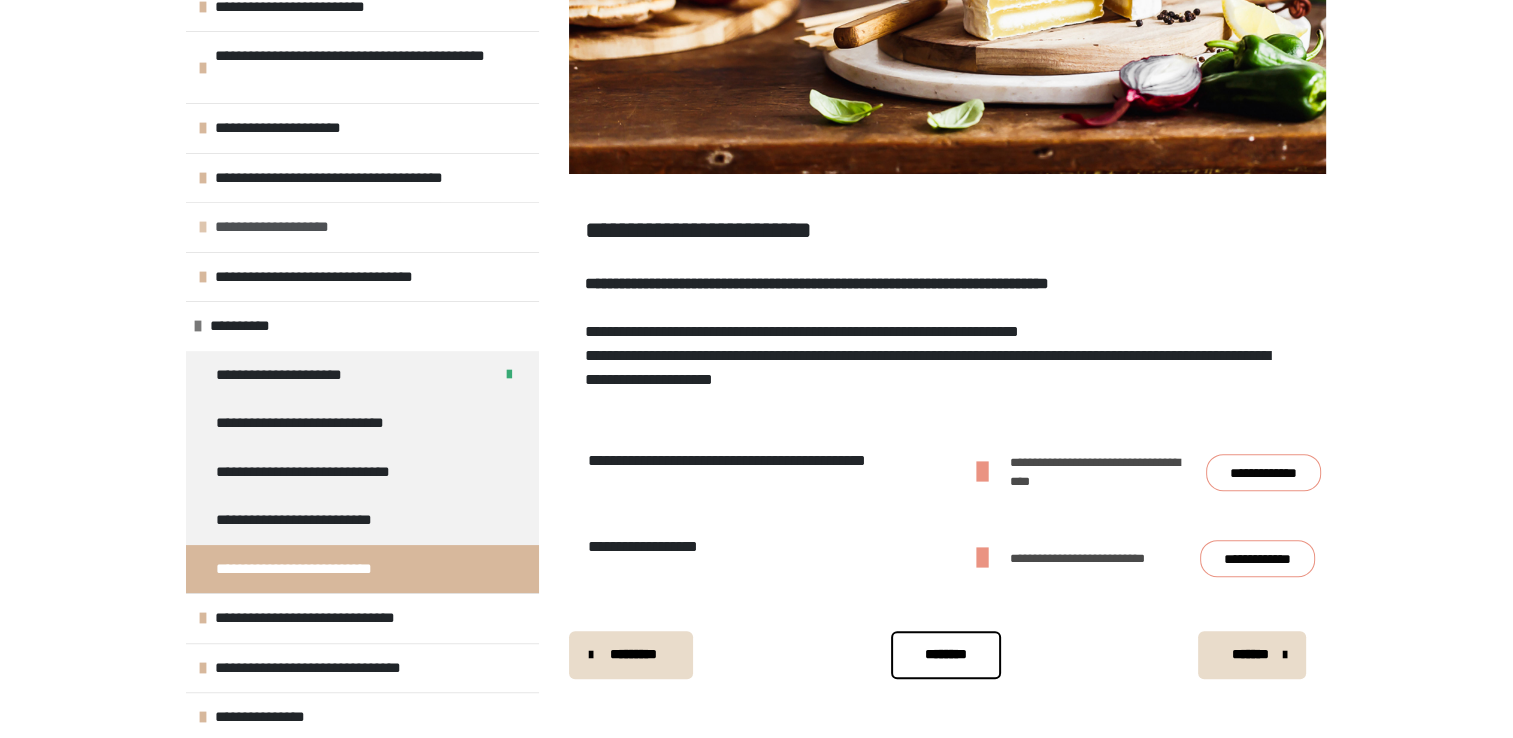click on "**********" at bounding box center [362, 227] 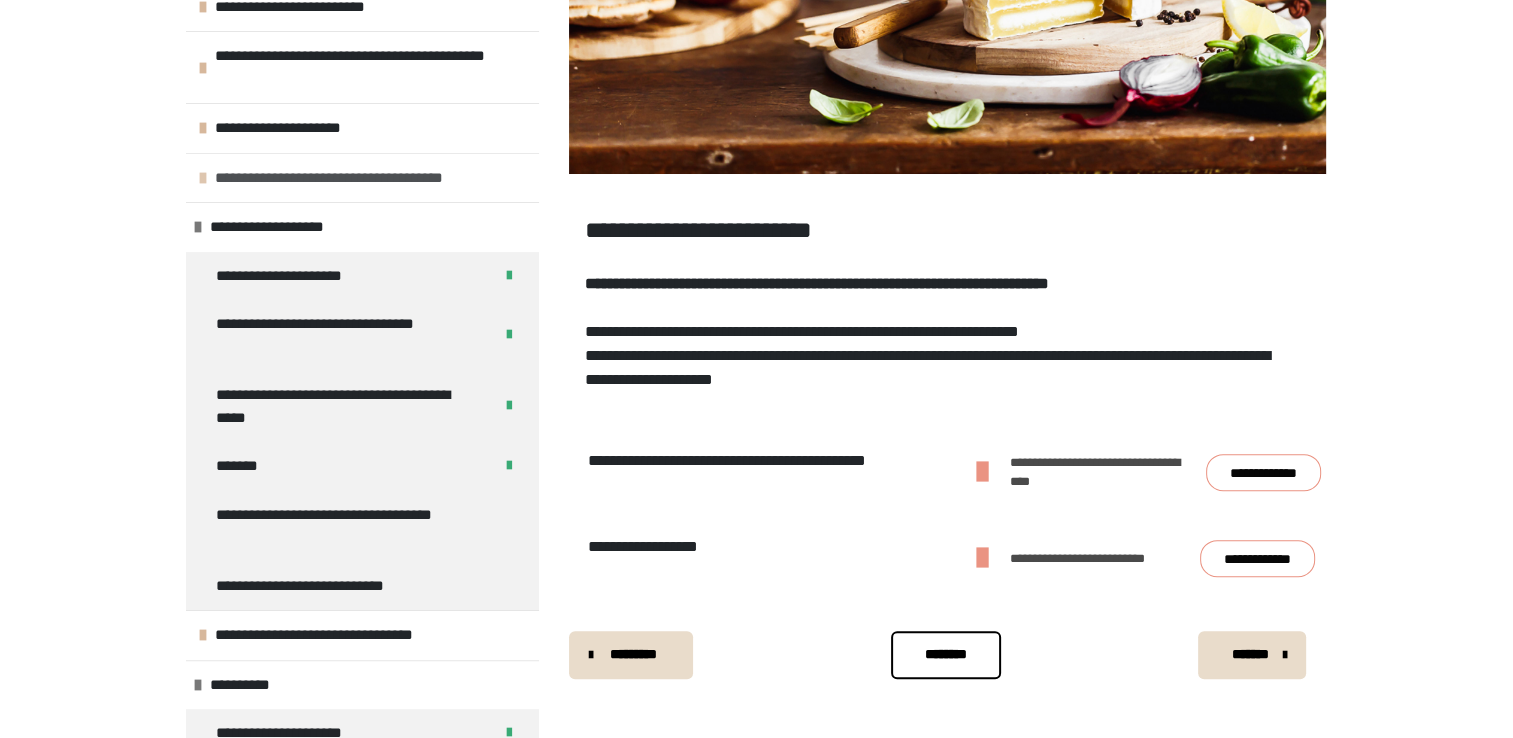 click on "**********" at bounding box center [352, 178] 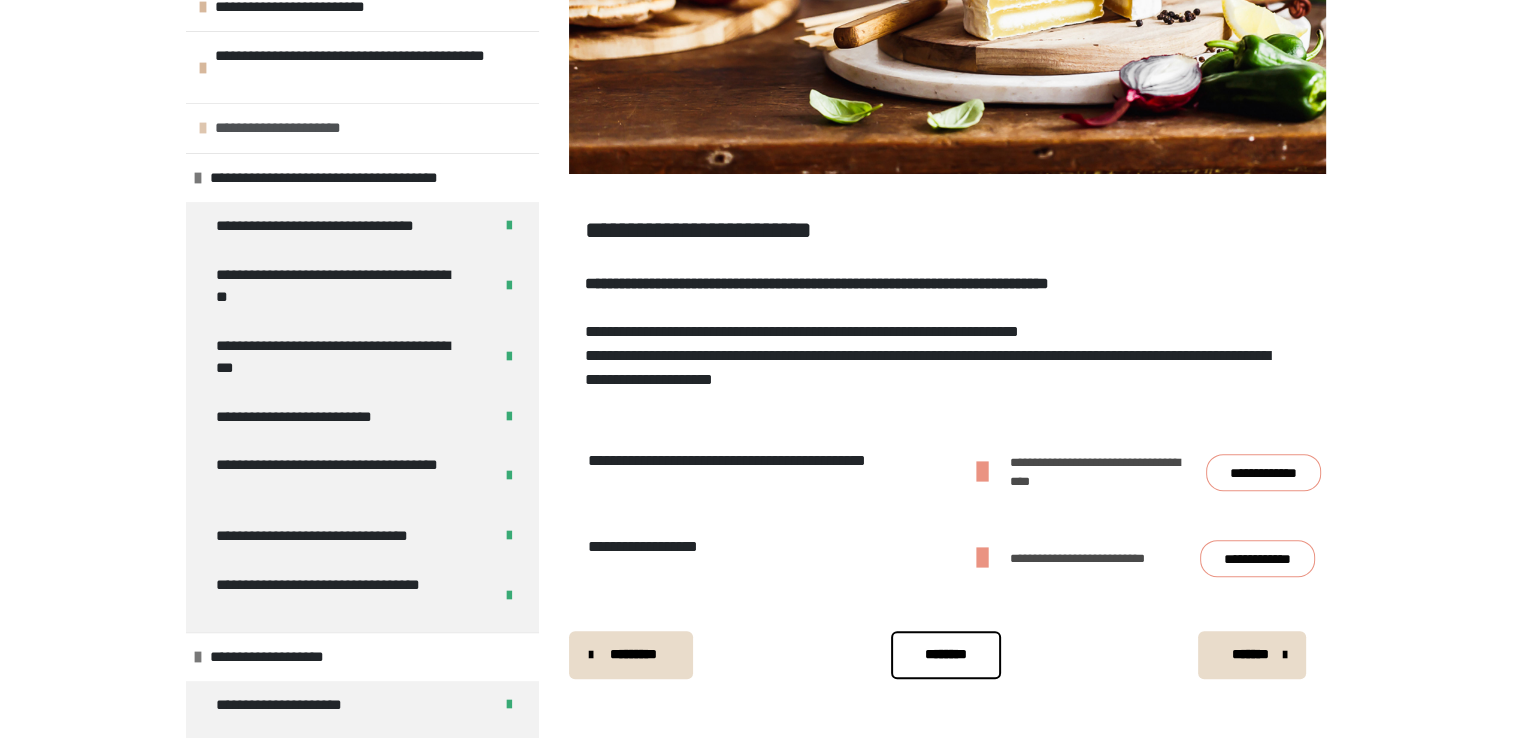 click on "**********" at bounding box center (362, 128) 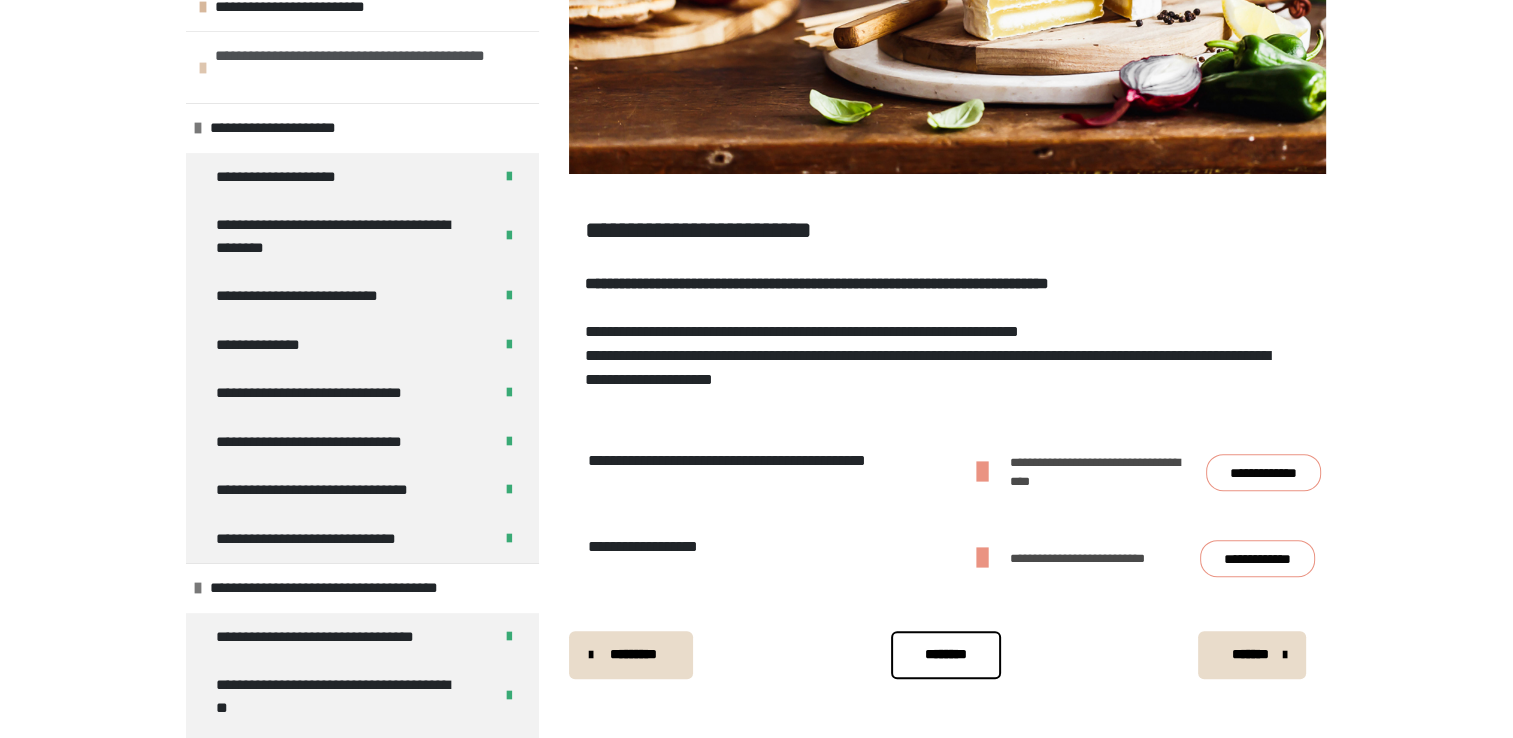 click on "**********" at bounding box center (364, 67) 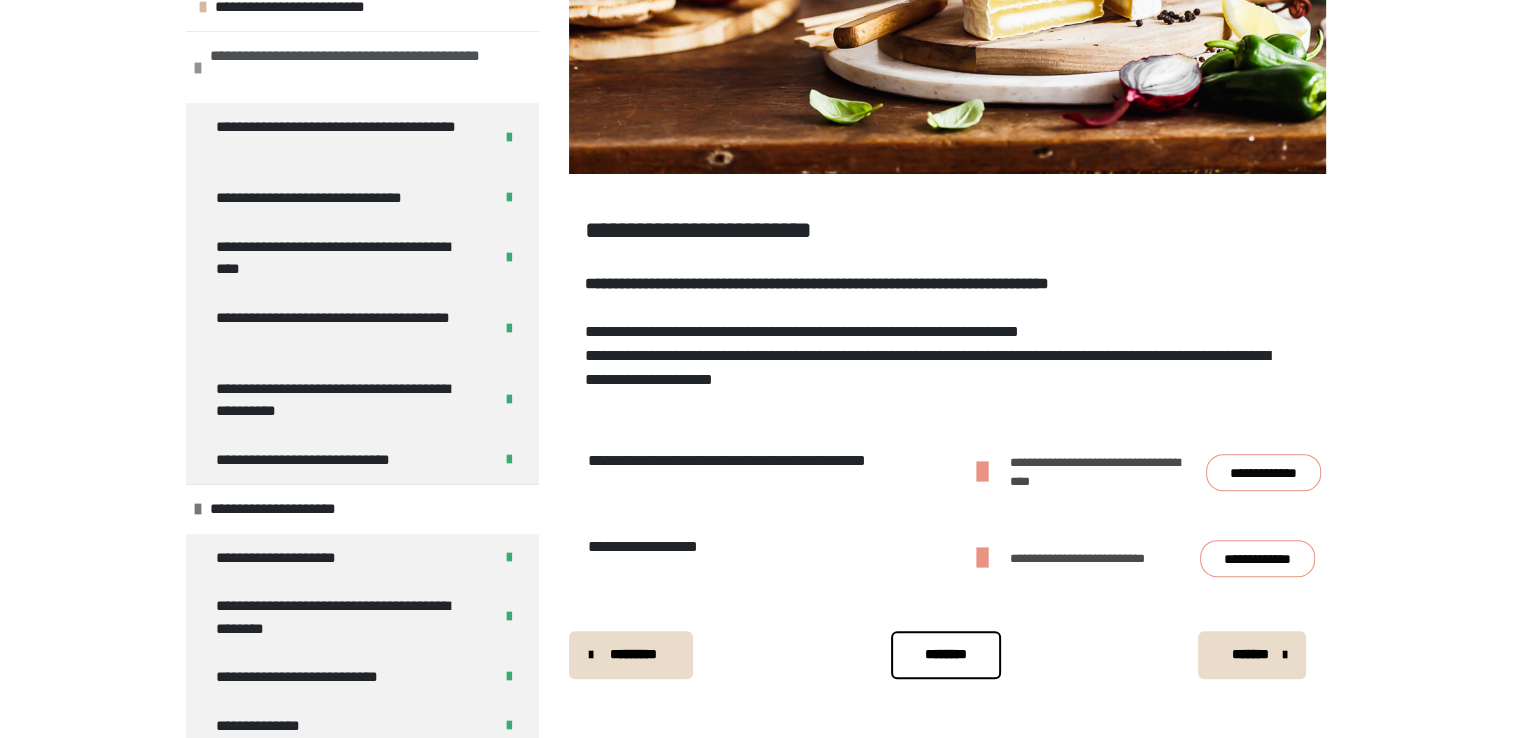click on "**********" at bounding box center [359, 67] 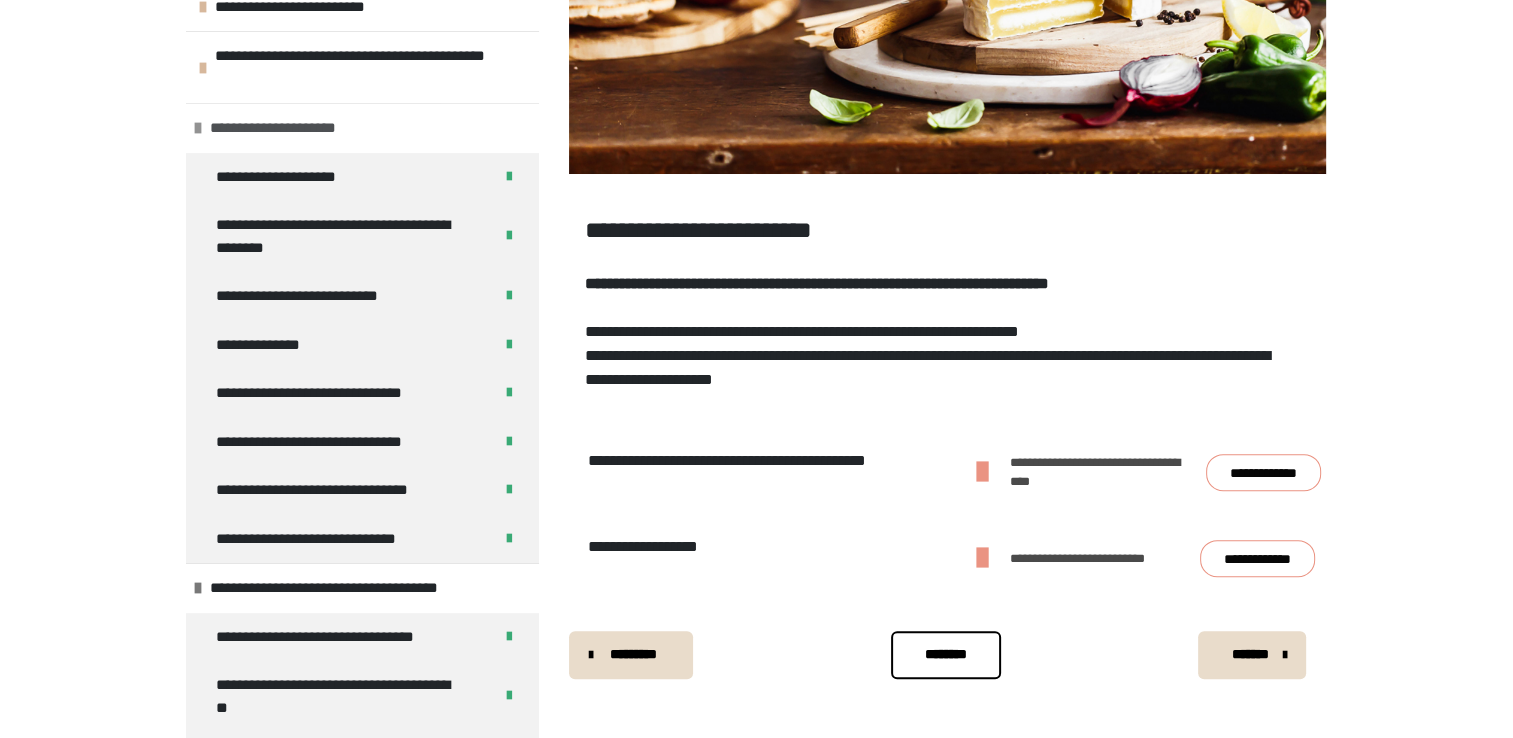 click on "**********" at bounding box center [362, 128] 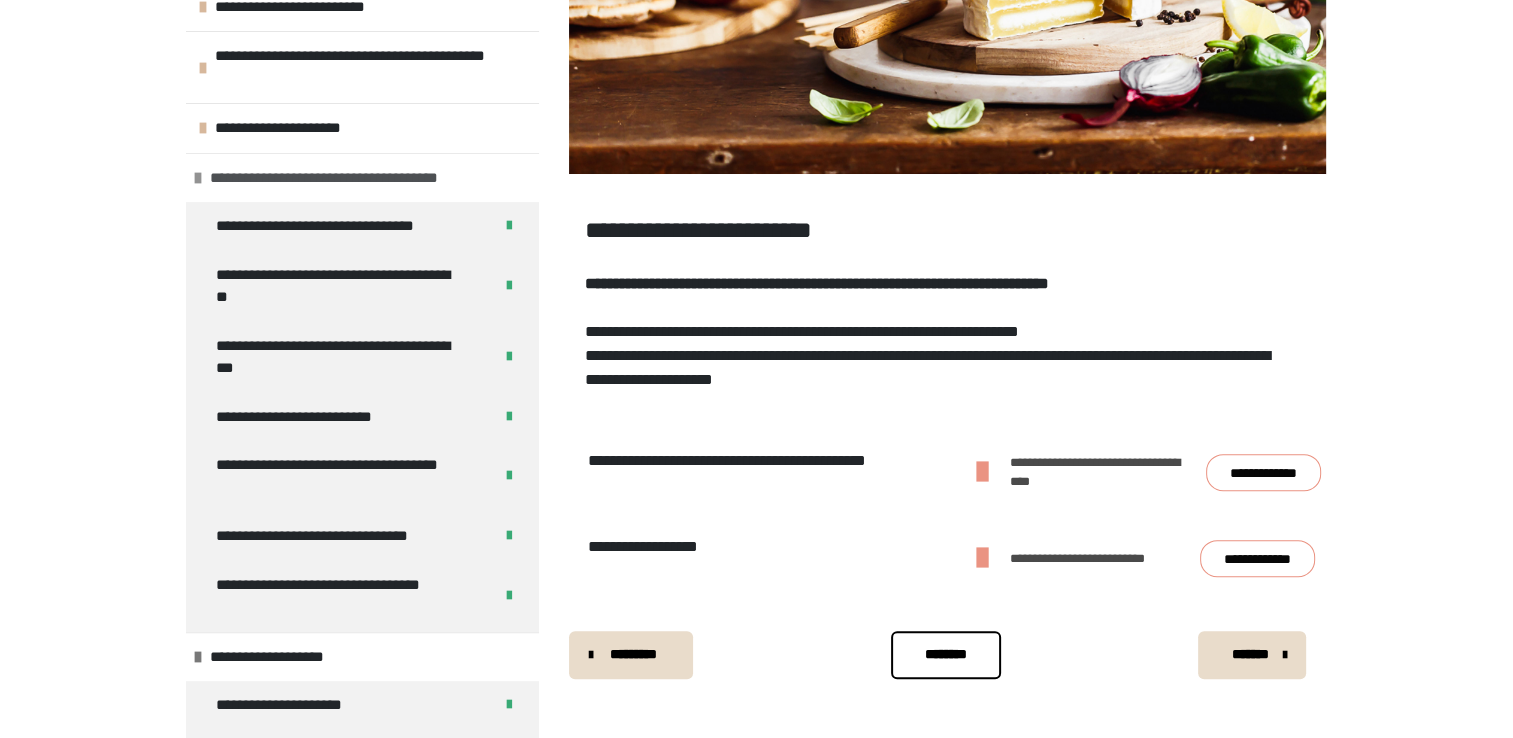 click on "**********" at bounding box center (347, 178) 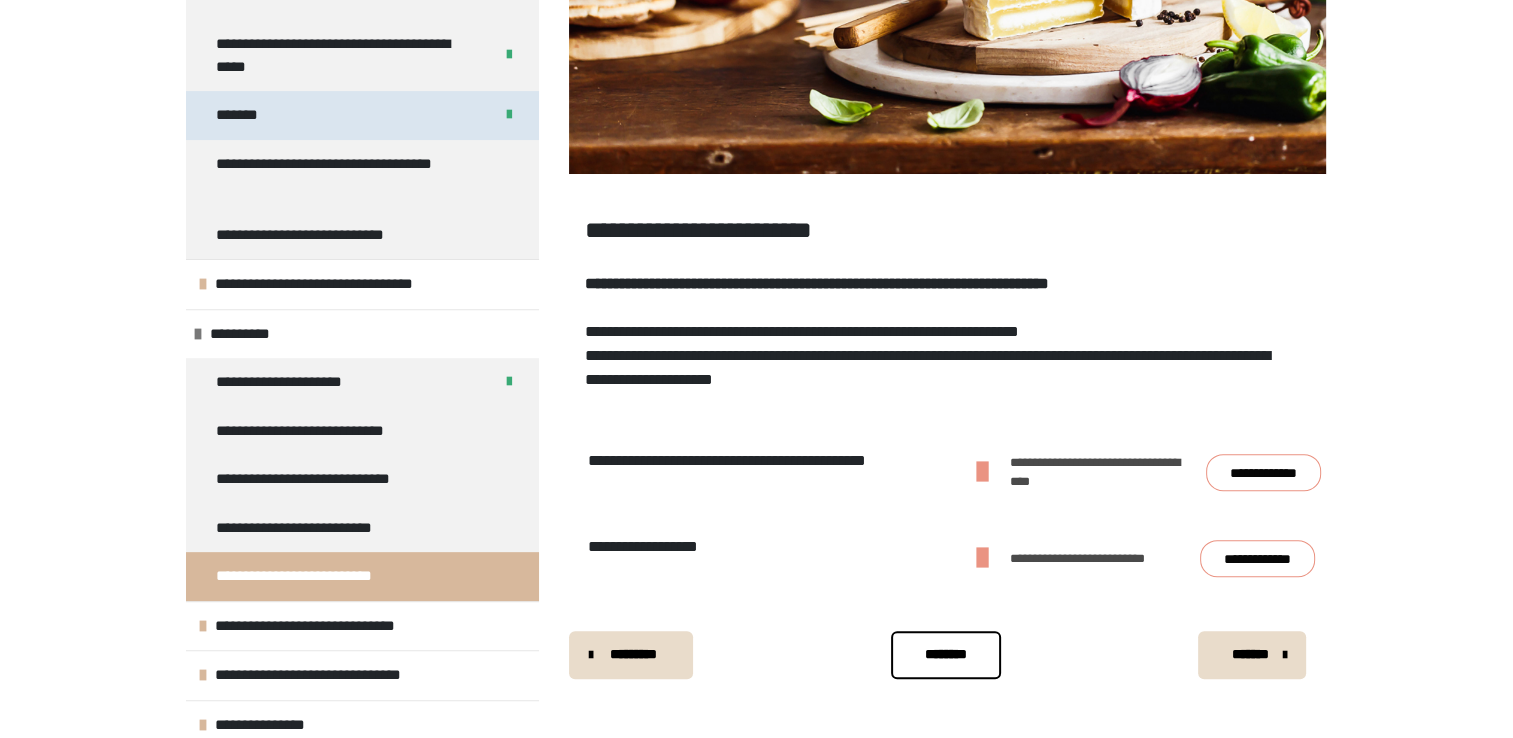 scroll, scrollTop: 672, scrollLeft: 0, axis: vertical 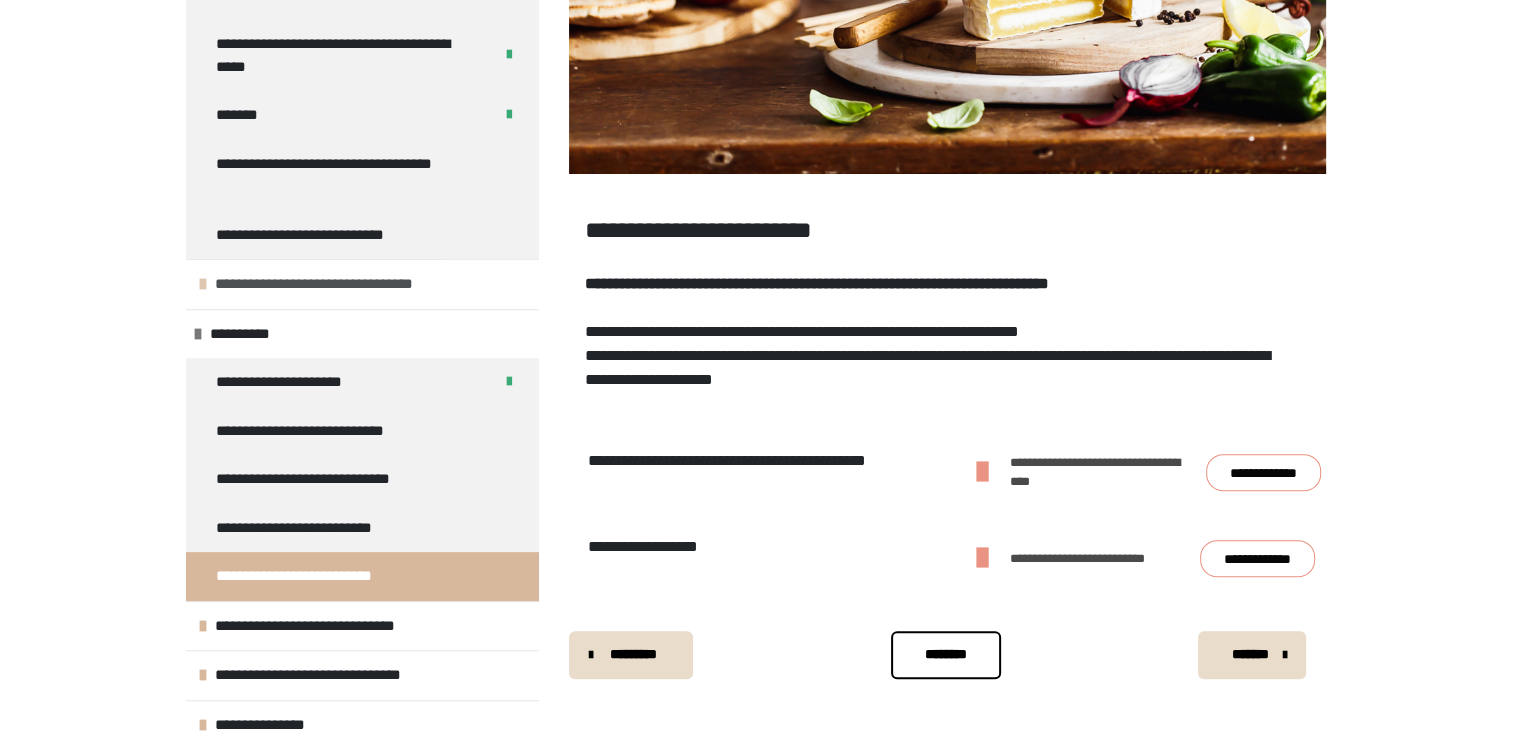 click on "**********" at bounding box center (337, 284) 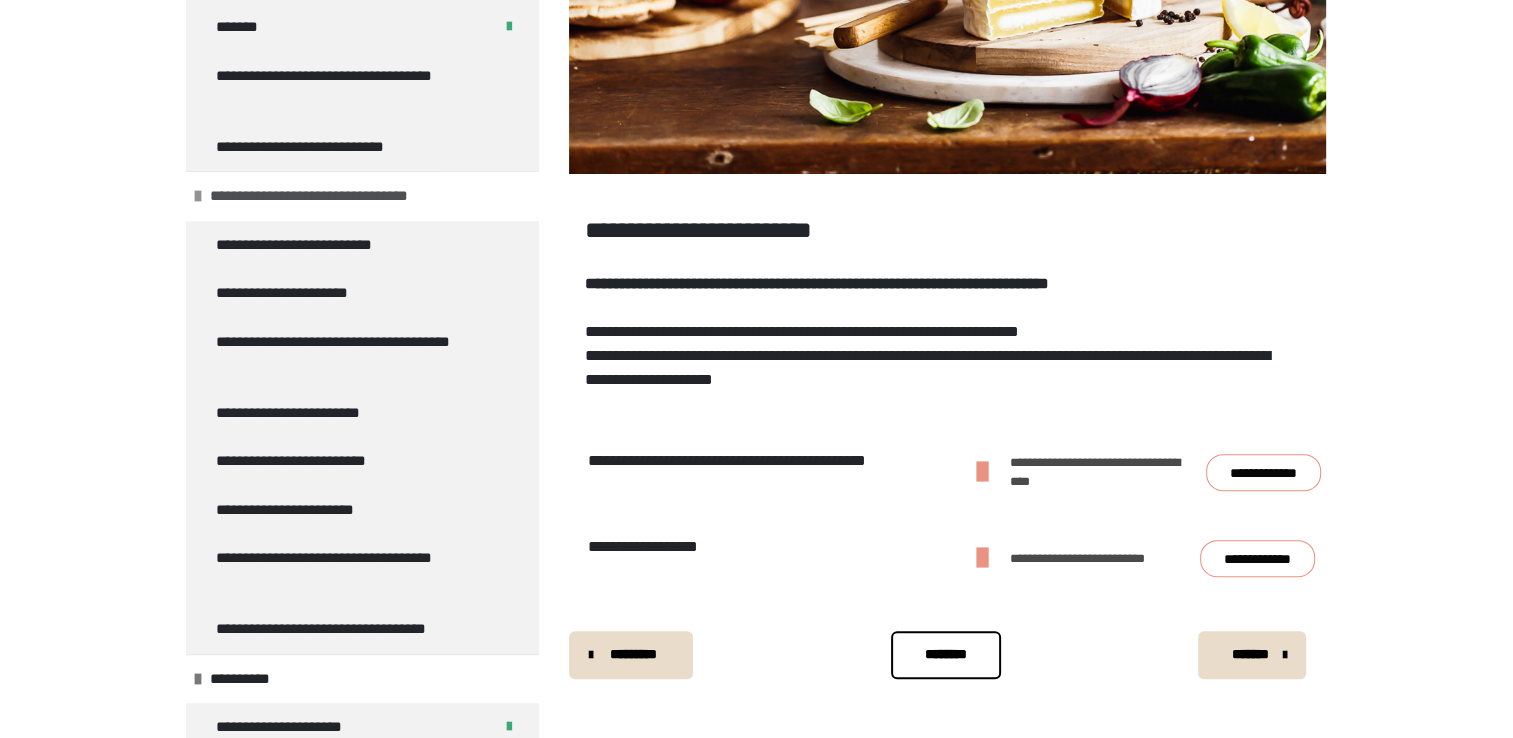 scroll, scrollTop: 689, scrollLeft: 0, axis: vertical 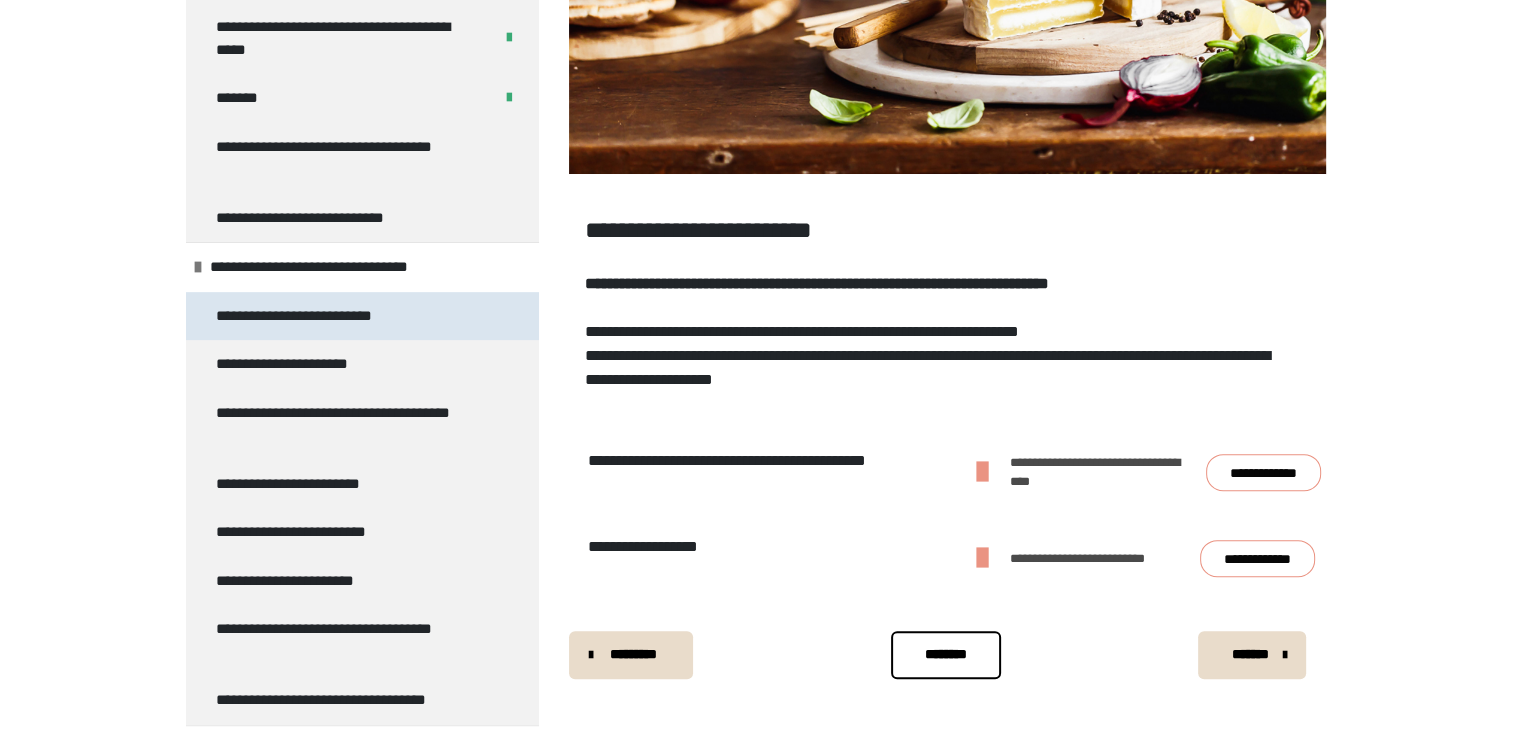 click on "**********" at bounding box center (305, 316) 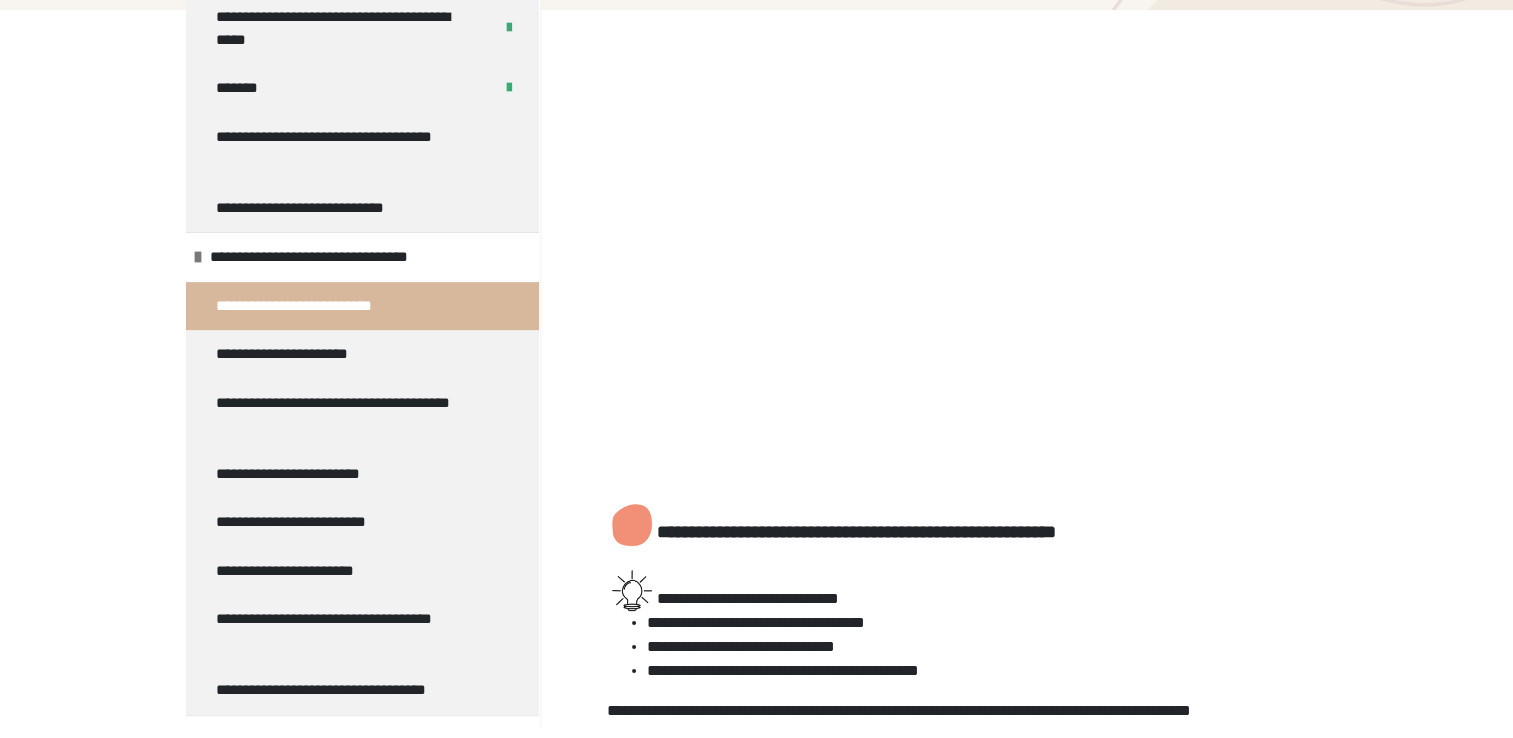 scroll, scrollTop: 37, scrollLeft: 0, axis: vertical 